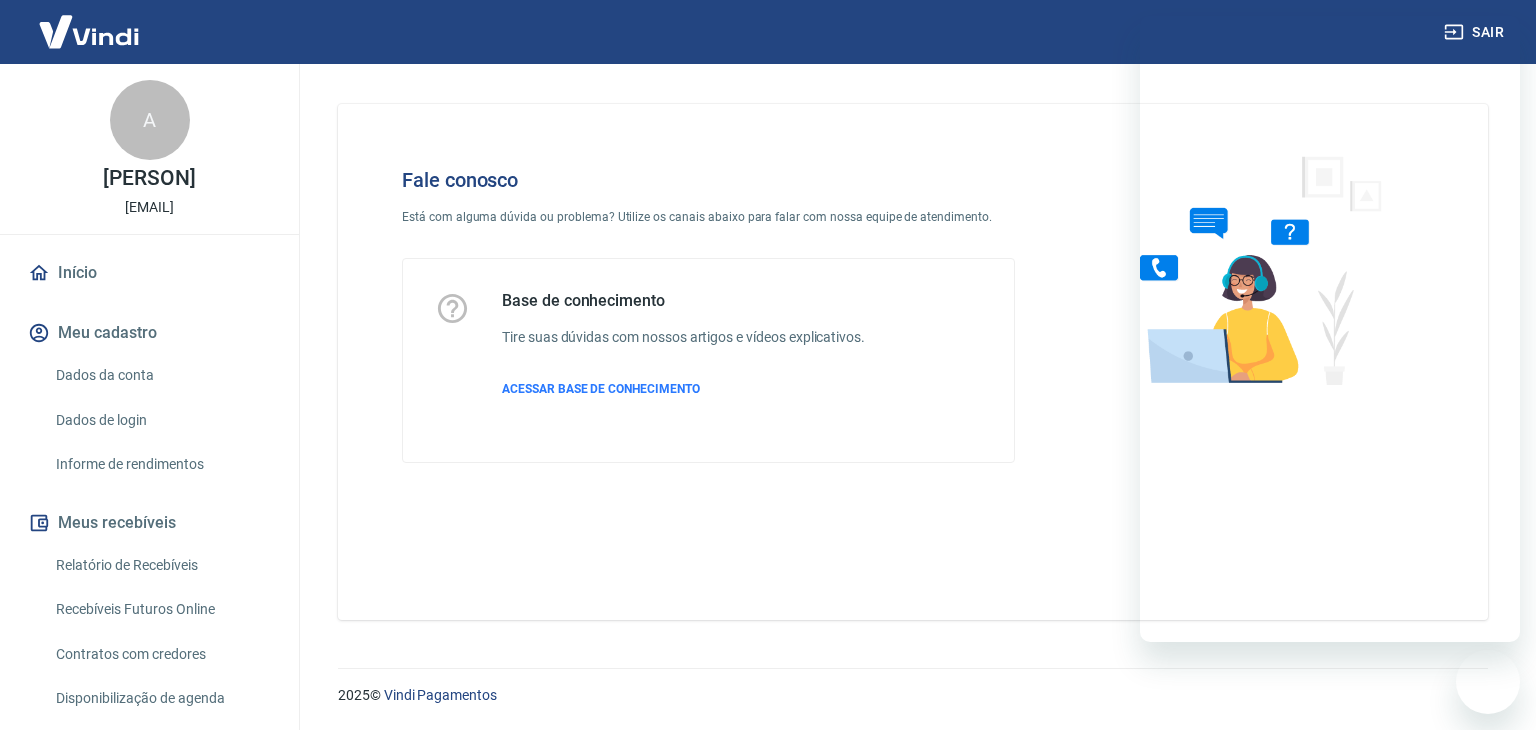 scroll, scrollTop: 0, scrollLeft: 0, axis: both 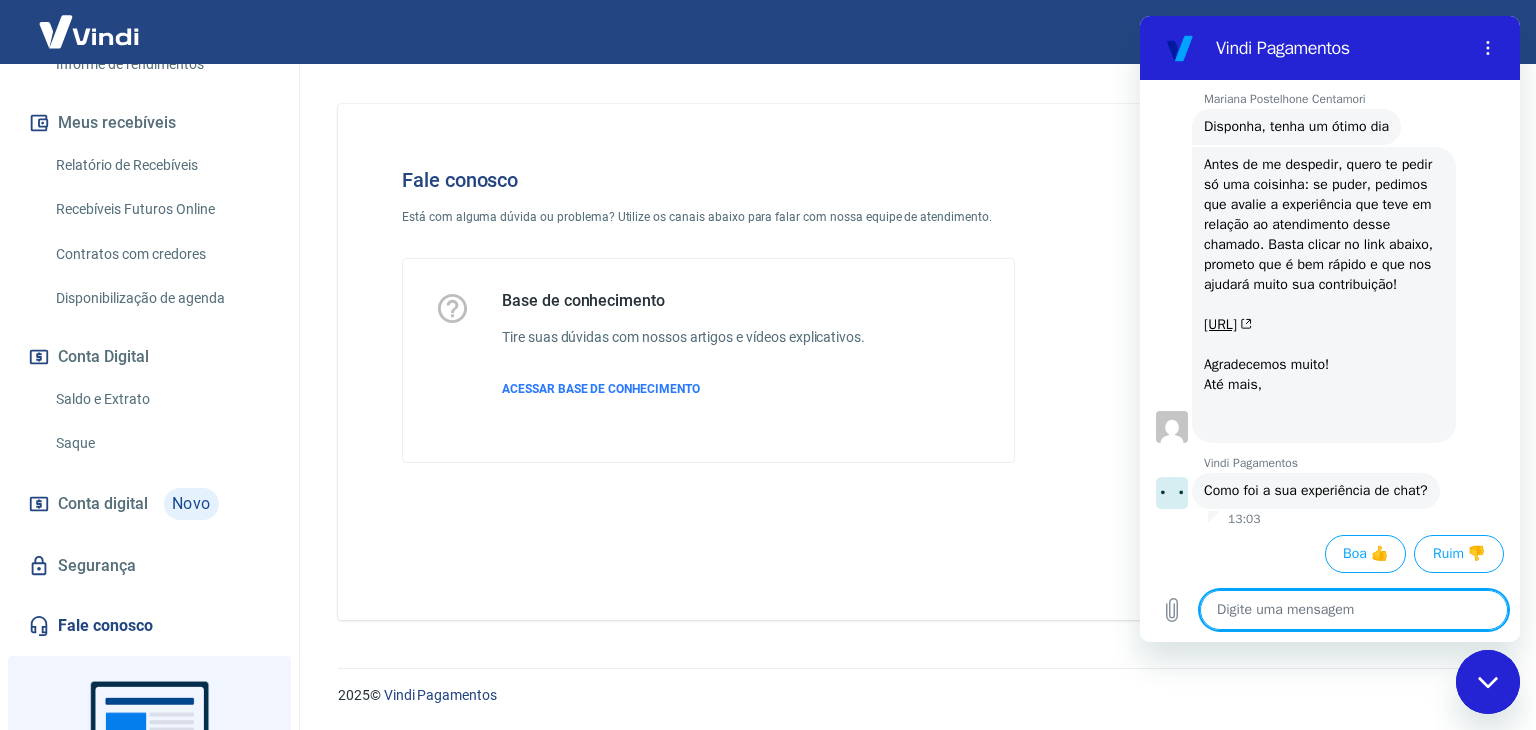 click on "Fale conosco" at bounding box center (149, 626) 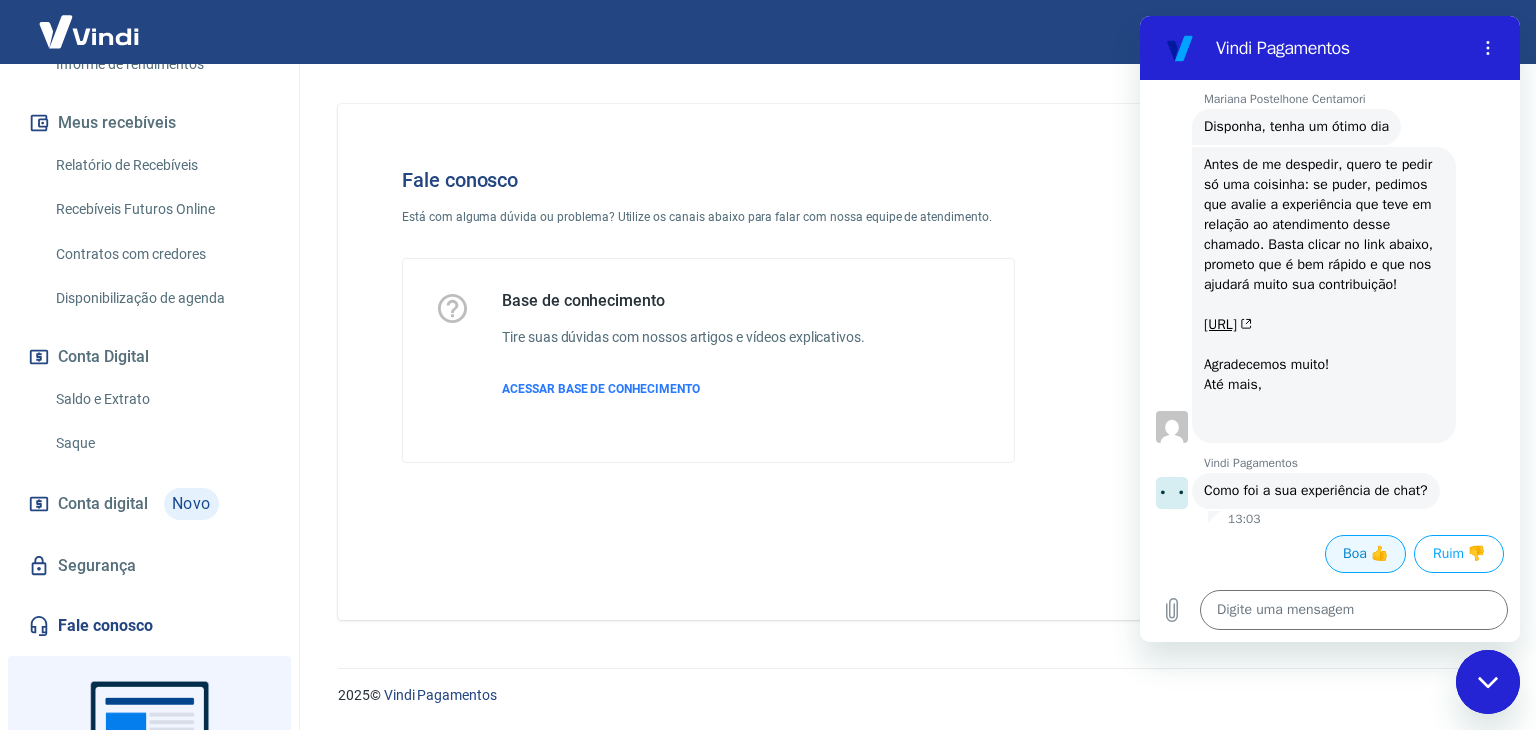 click on "Boa 👍" at bounding box center (1365, 554) 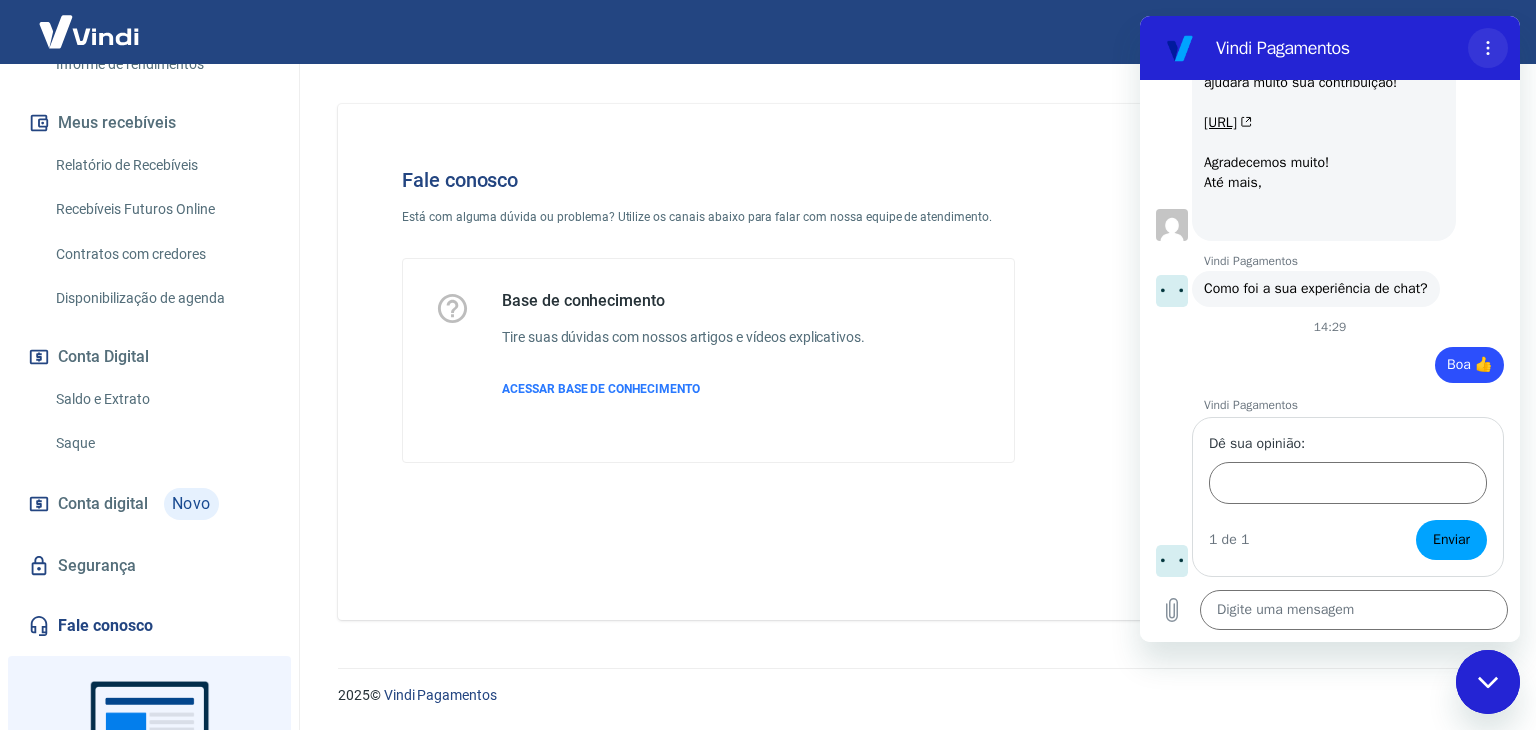 drag, startPoint x: 1474, startPoint y: 51, endPoint x: 2412, endPoint y: 21, distance: 938.4796 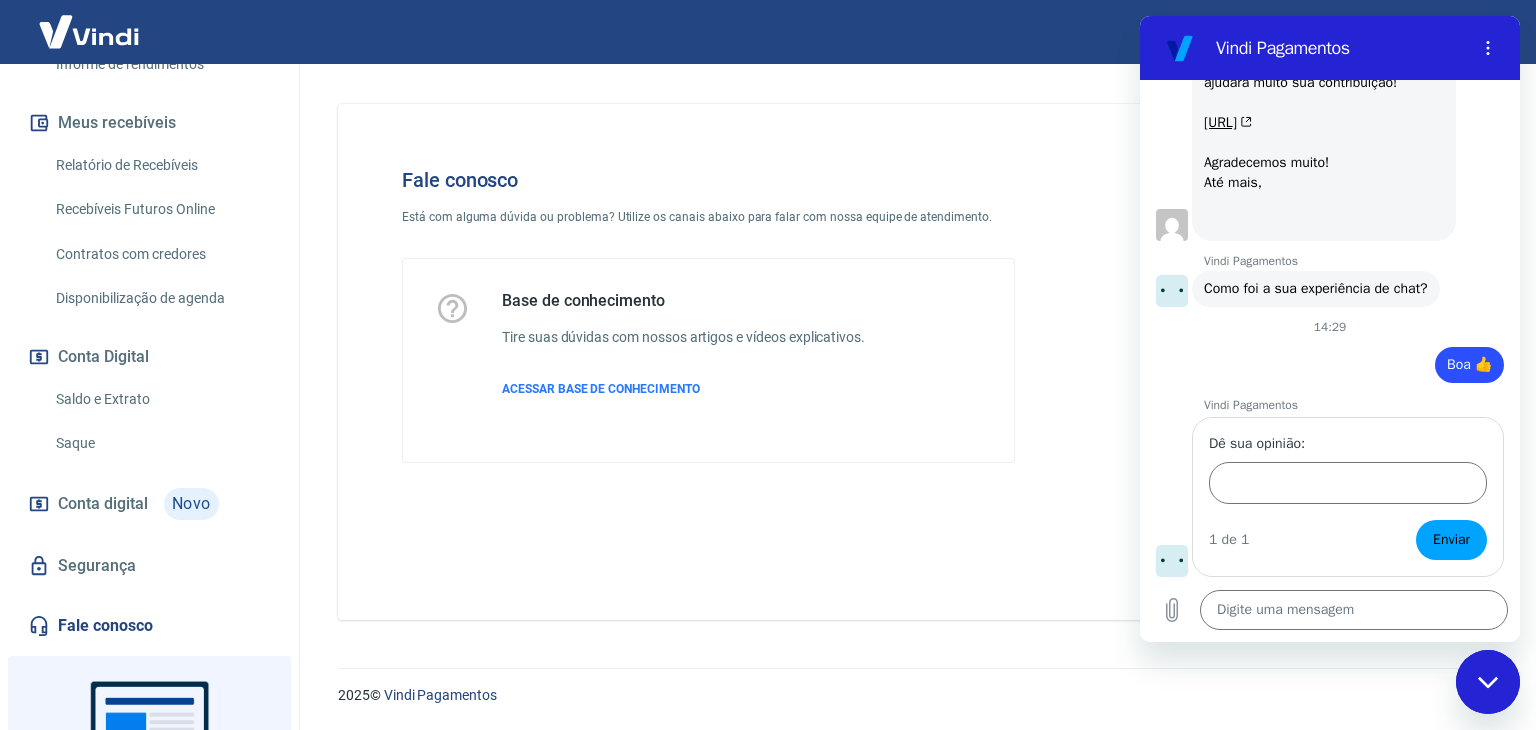 scroll, scrollTop: 4090, scrollLeft: 0, axis: vertical 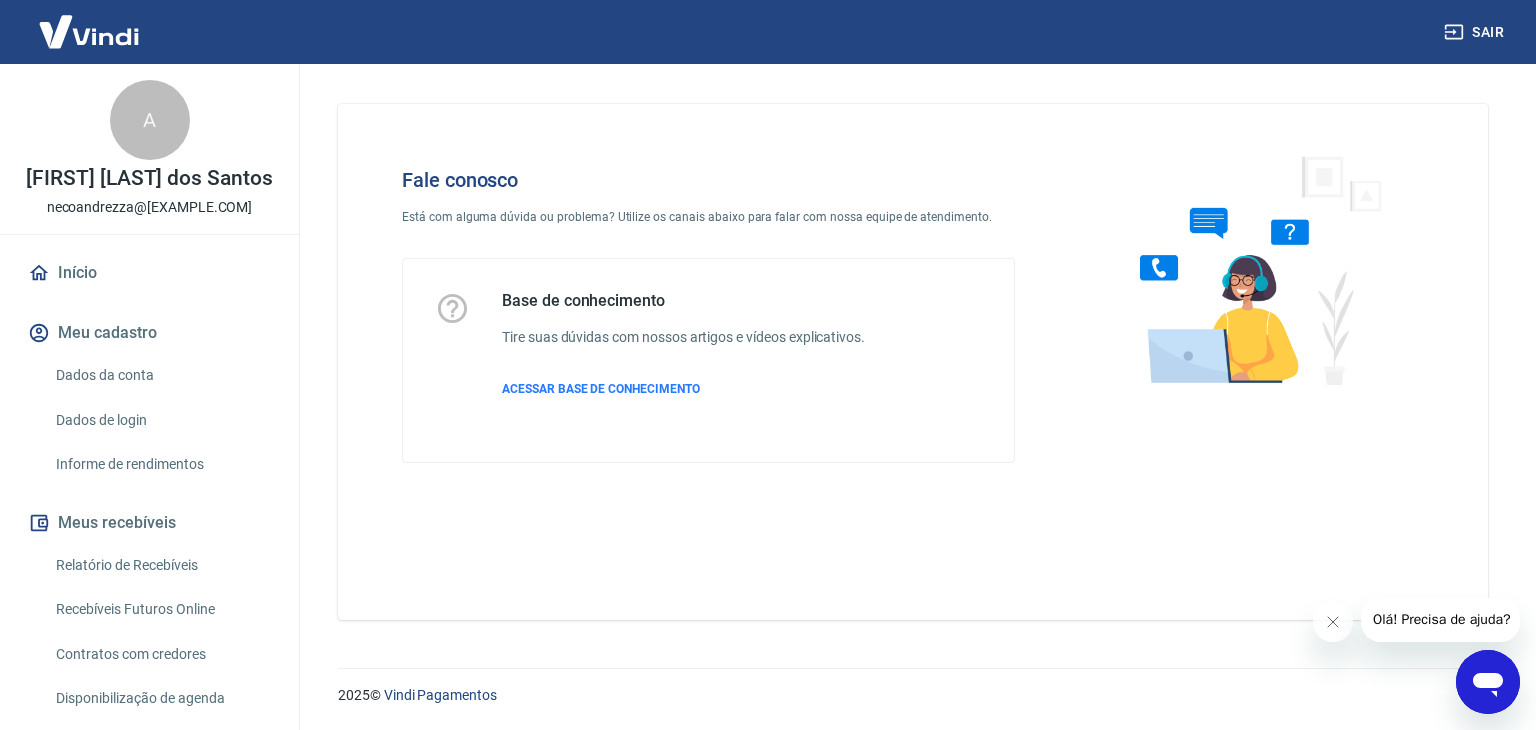 click 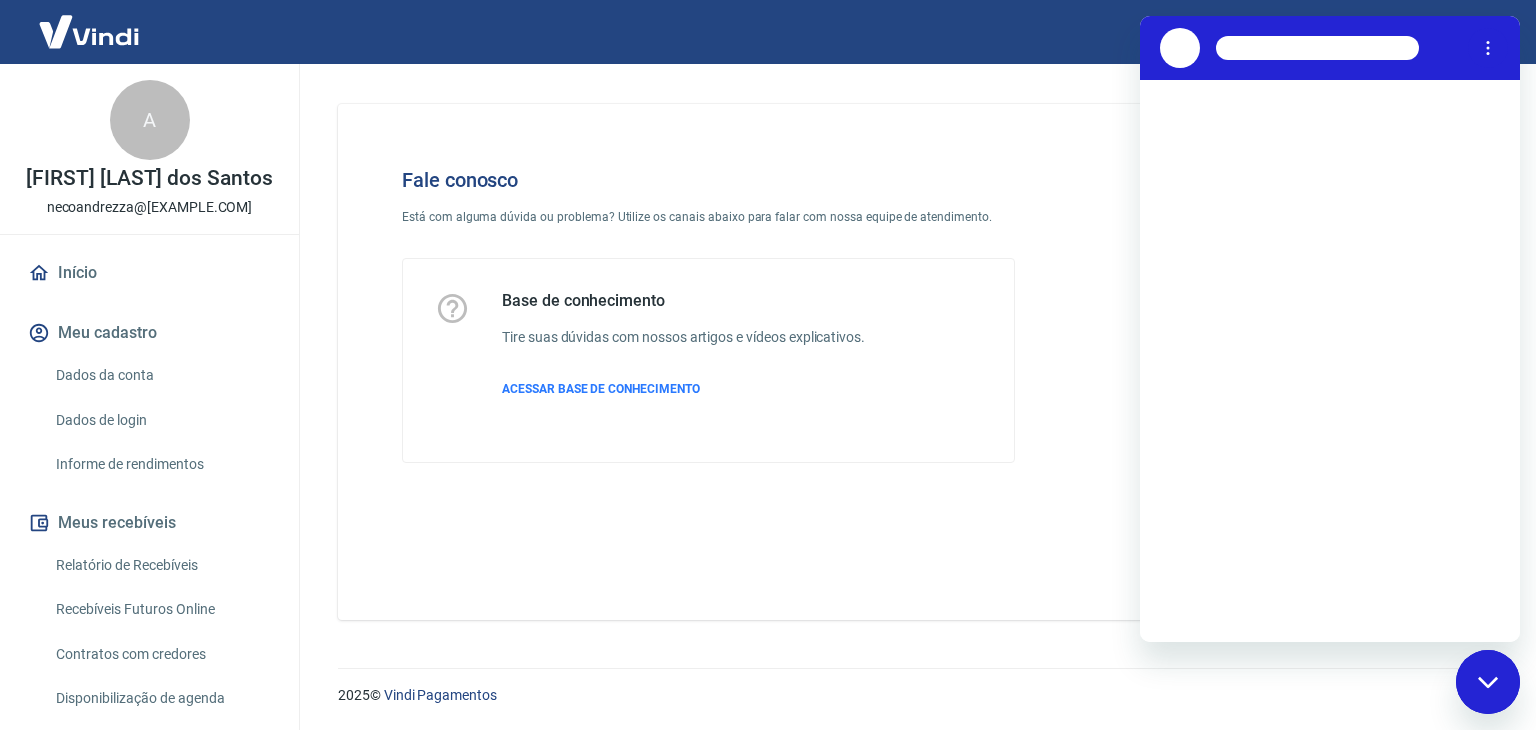 scroll, scrollTop: 0, scrollLeft: 0, axis: both 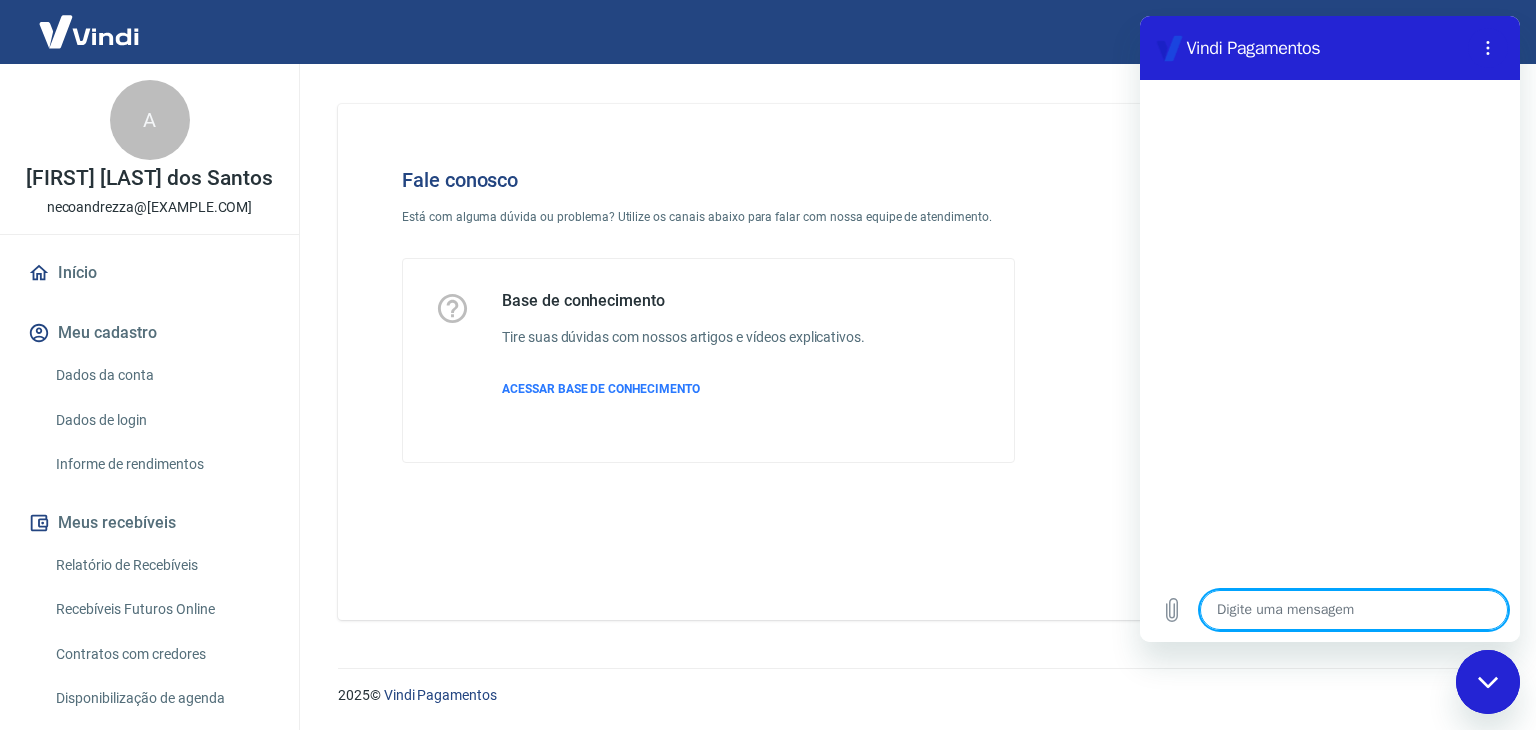 click at bounding box center (1354, 610) 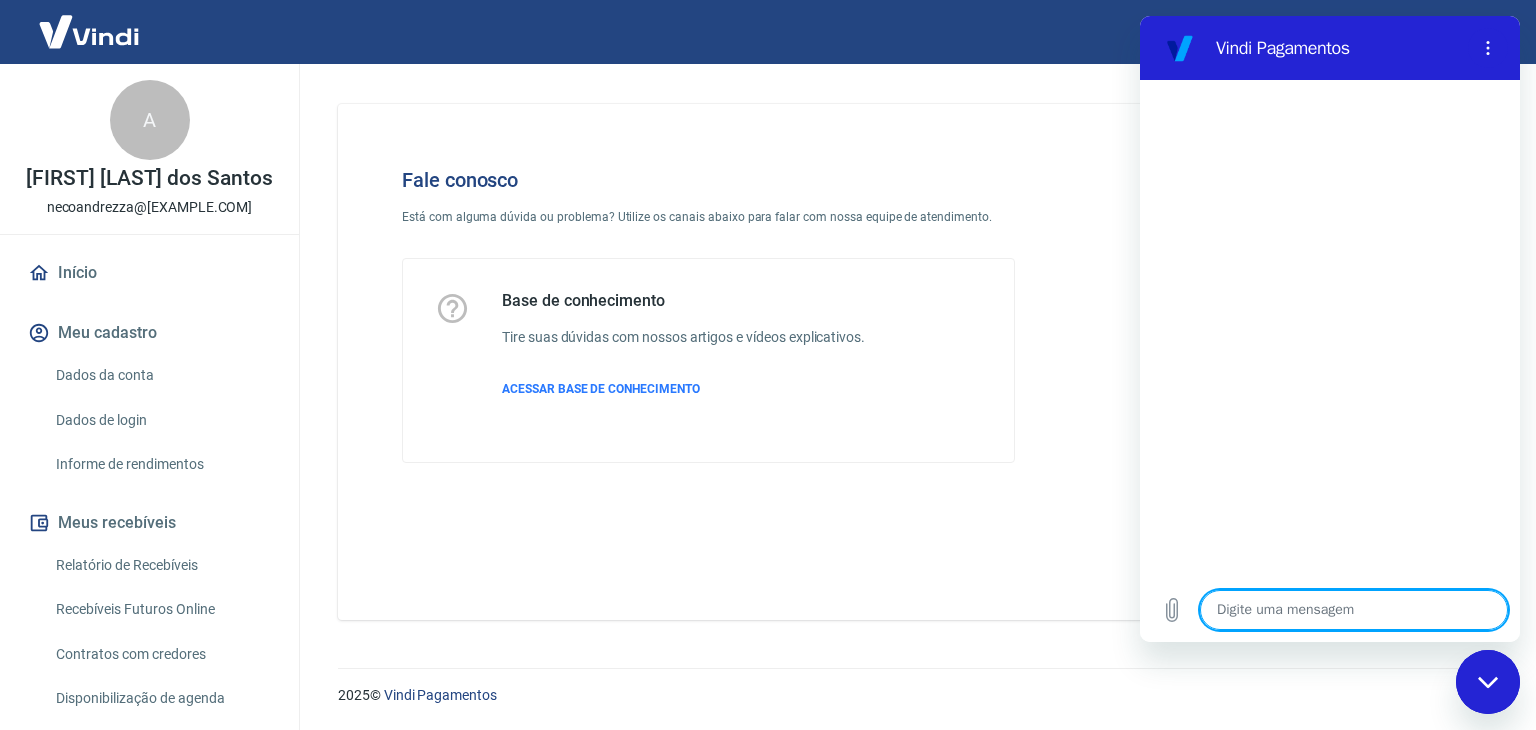 type on "B" 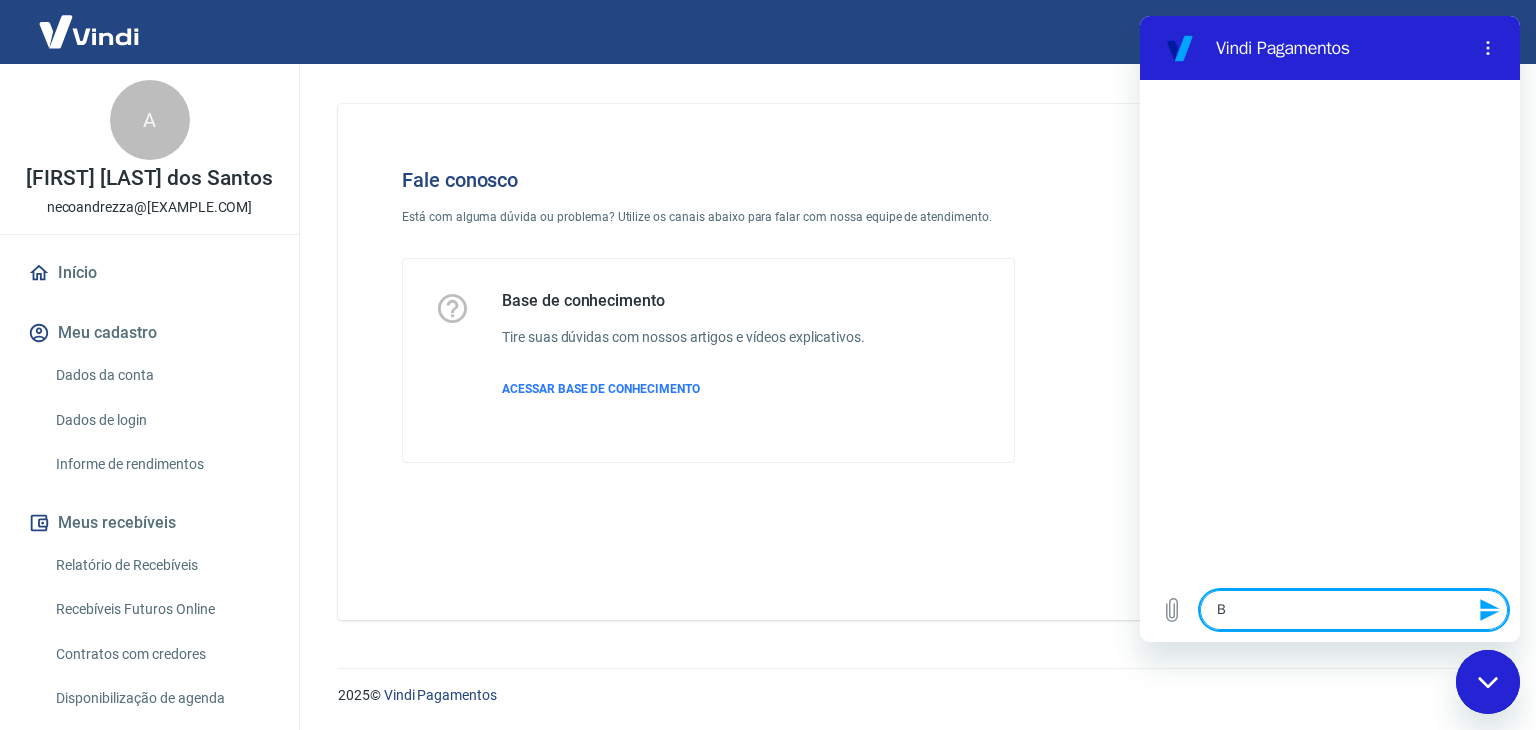 type on "Bo" 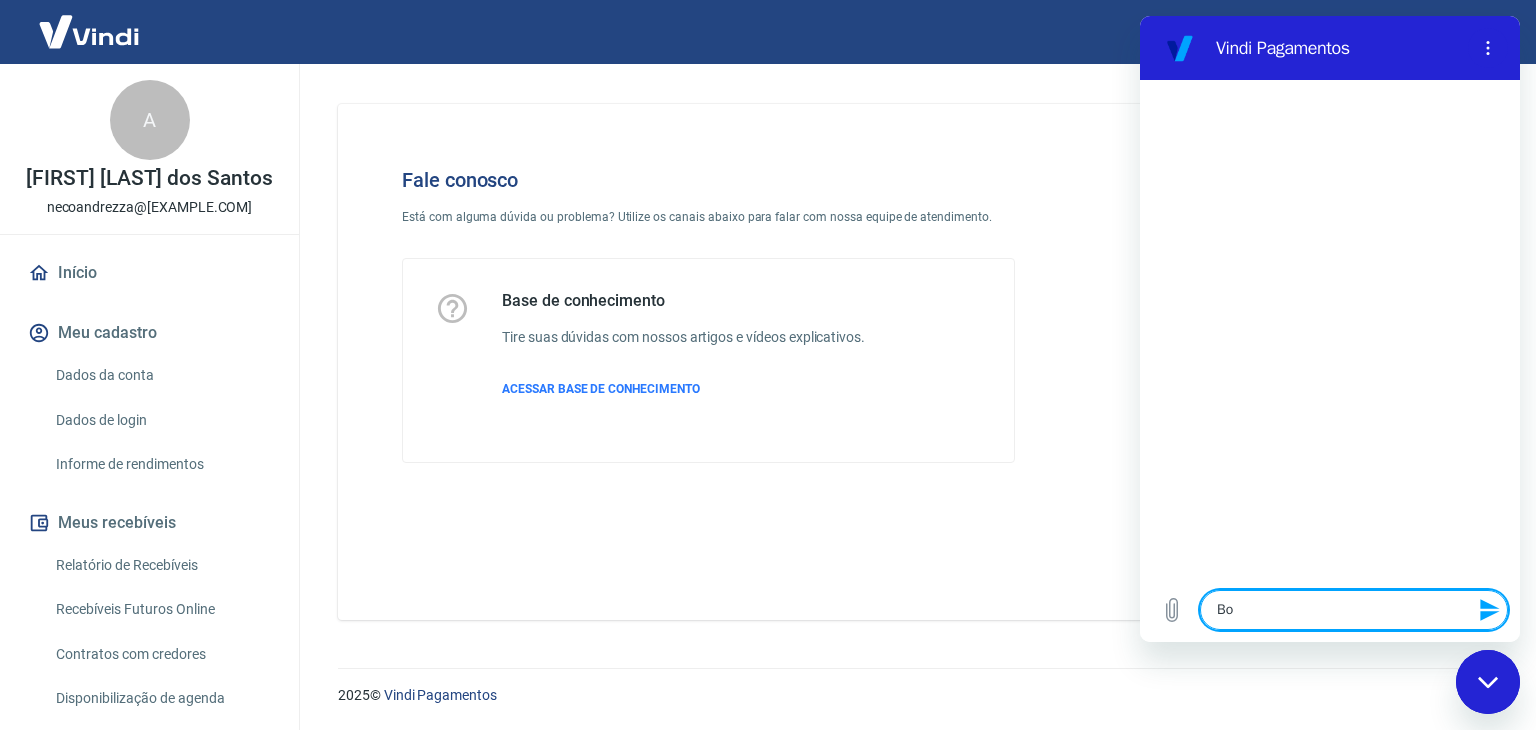 type on "Boa" 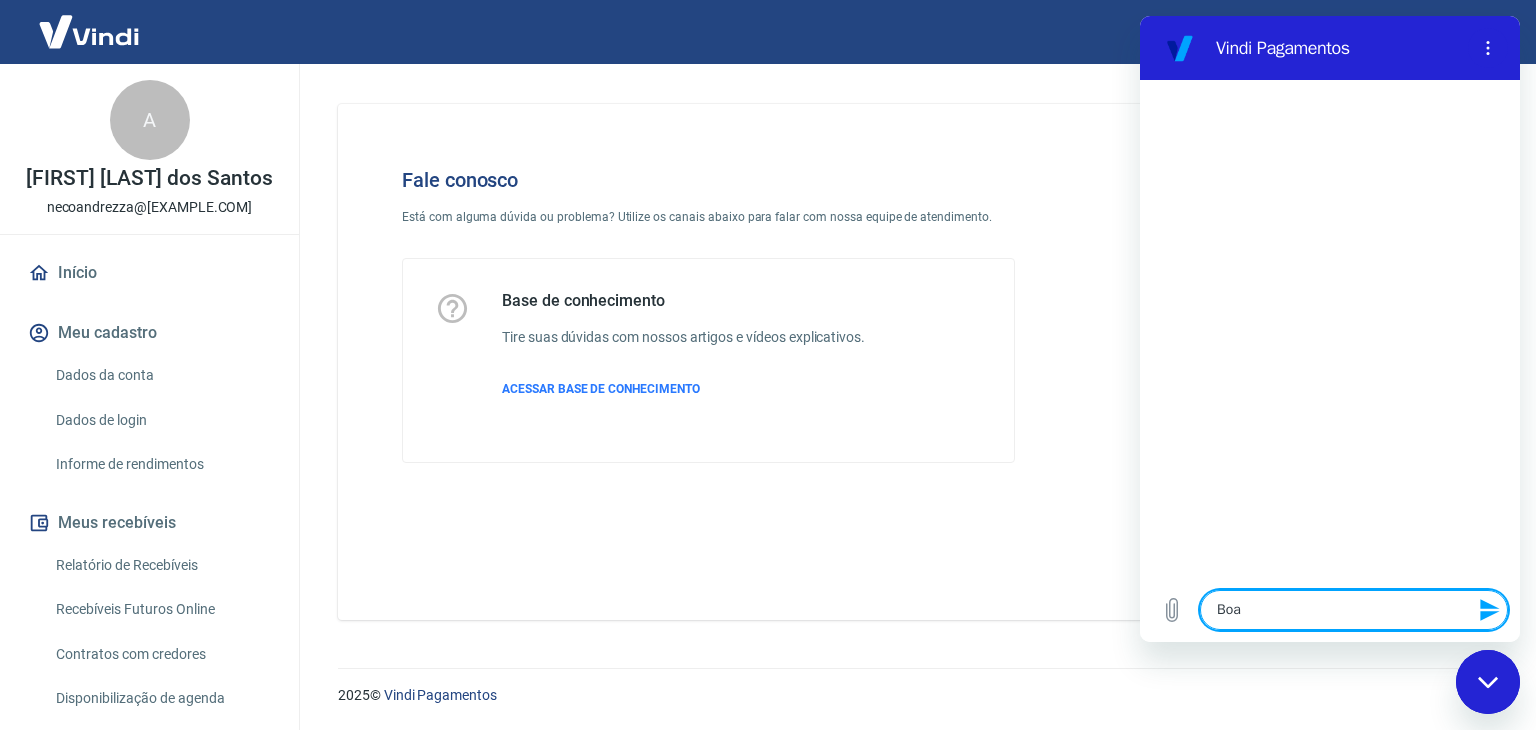 type on "Boa" 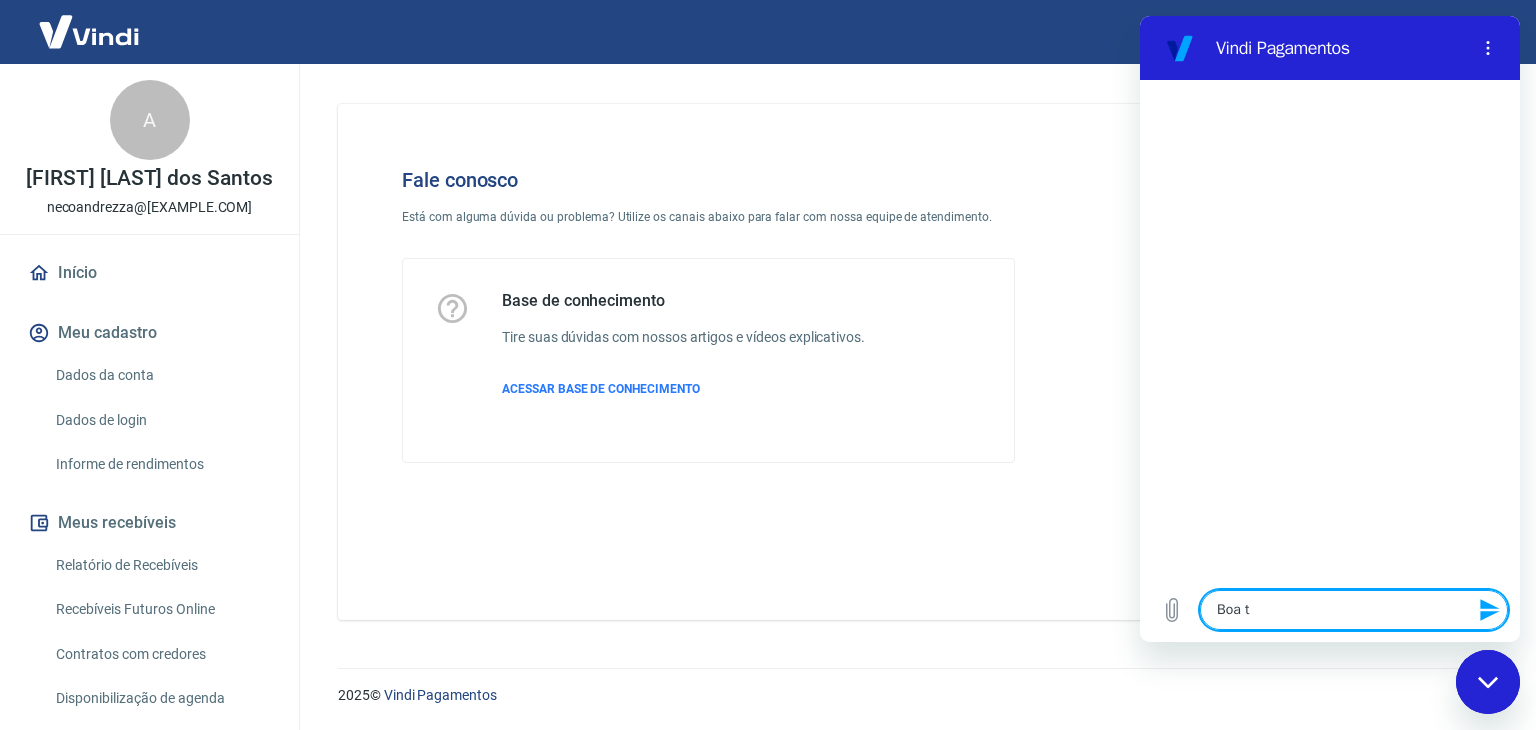 type on "Boa ta" 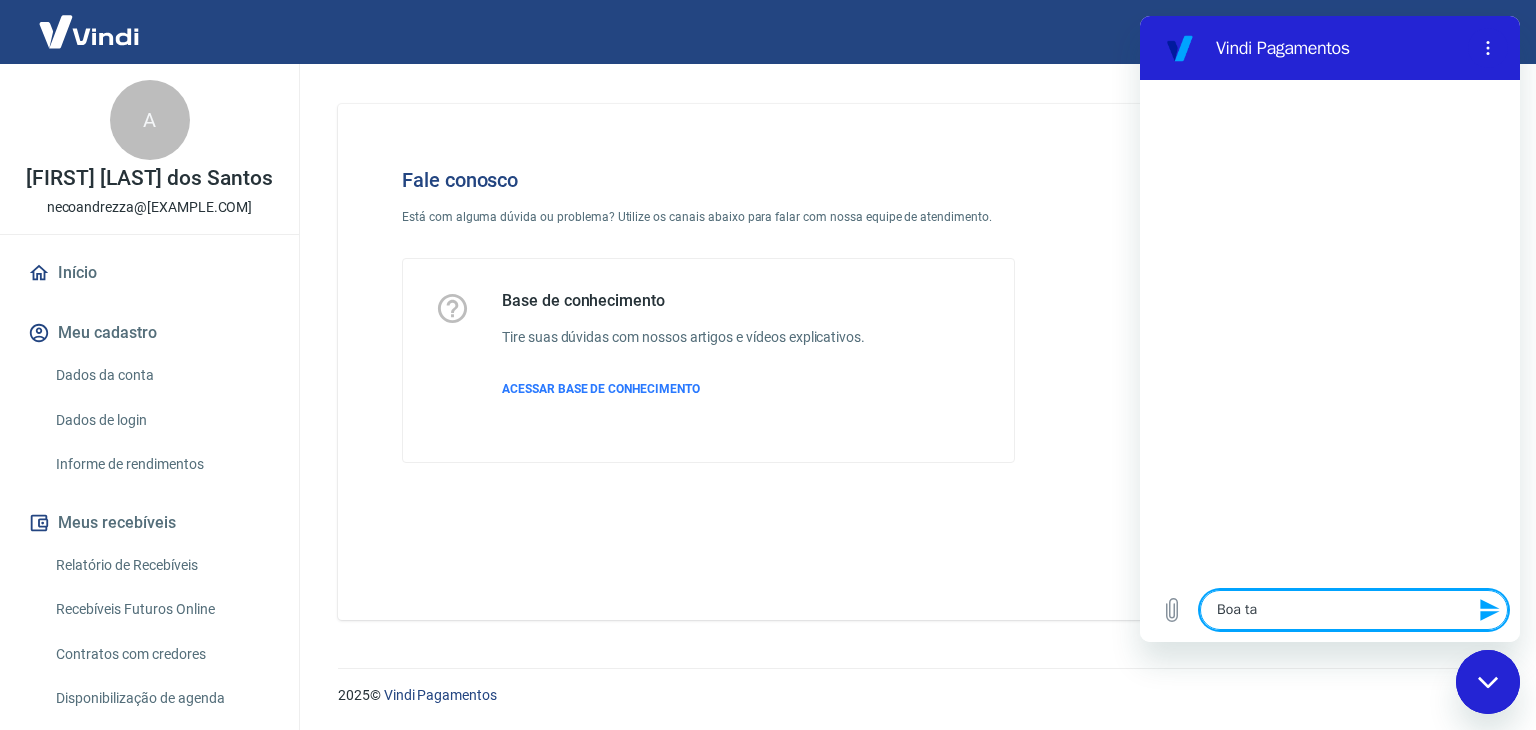 type on "Boa tar" 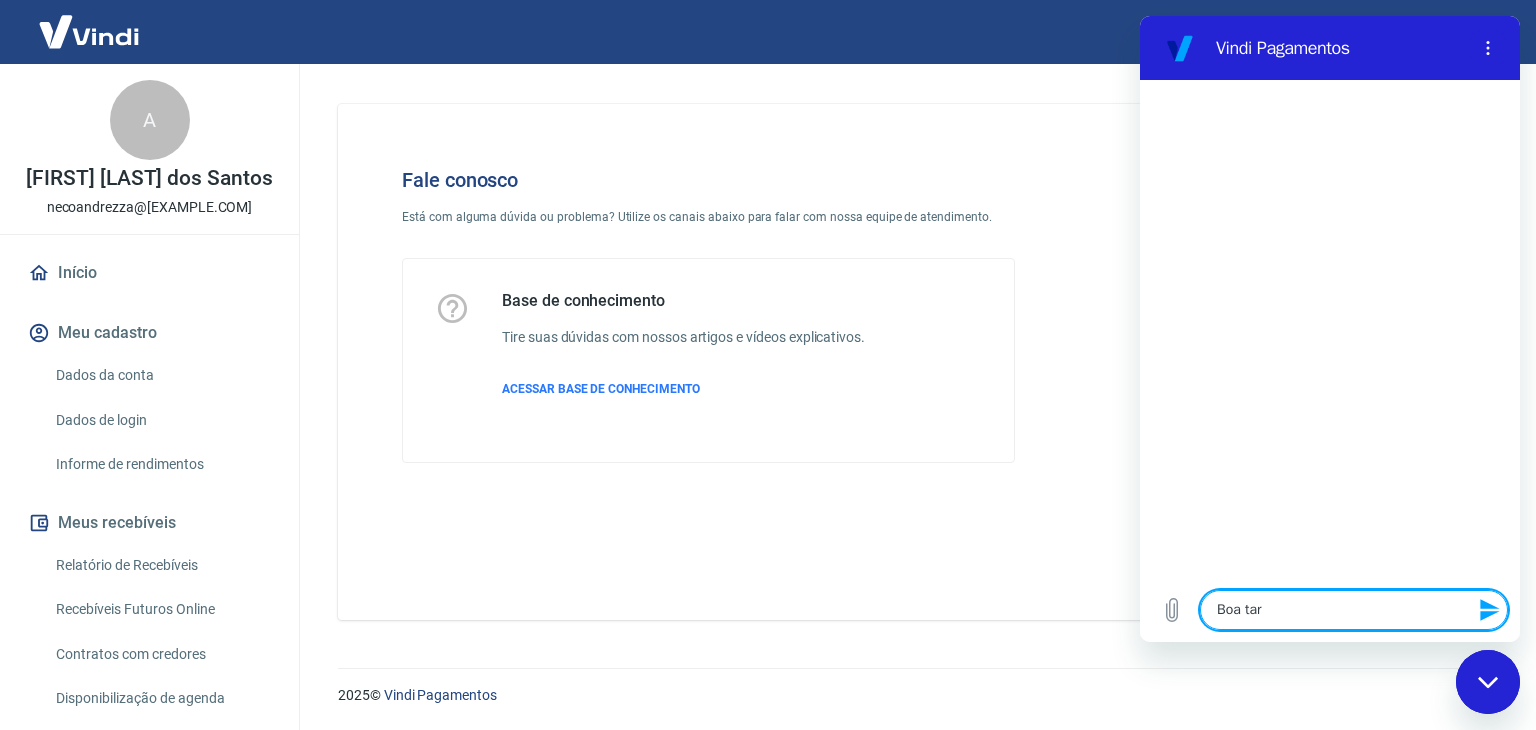 type on "Boa tard" 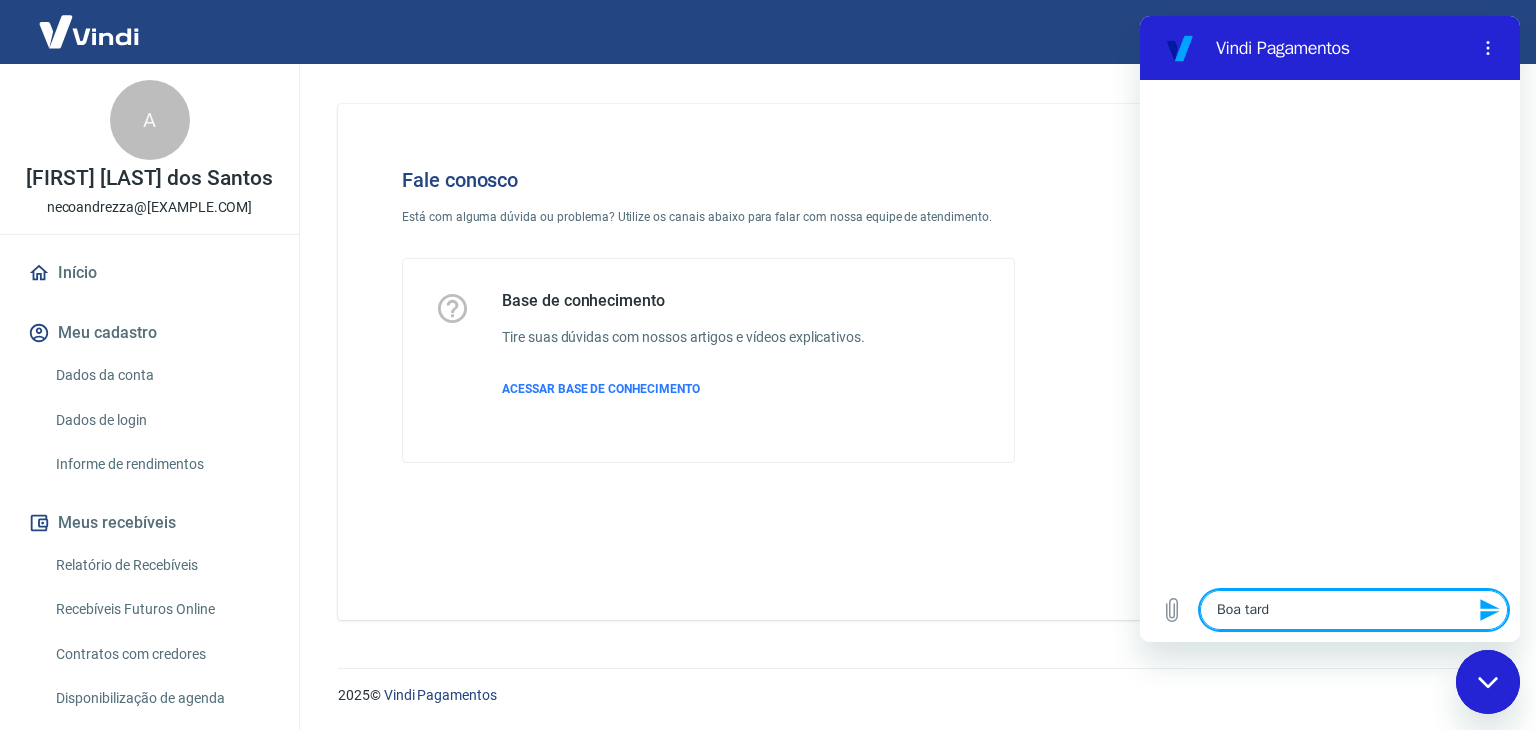 type on "Boa tarde" 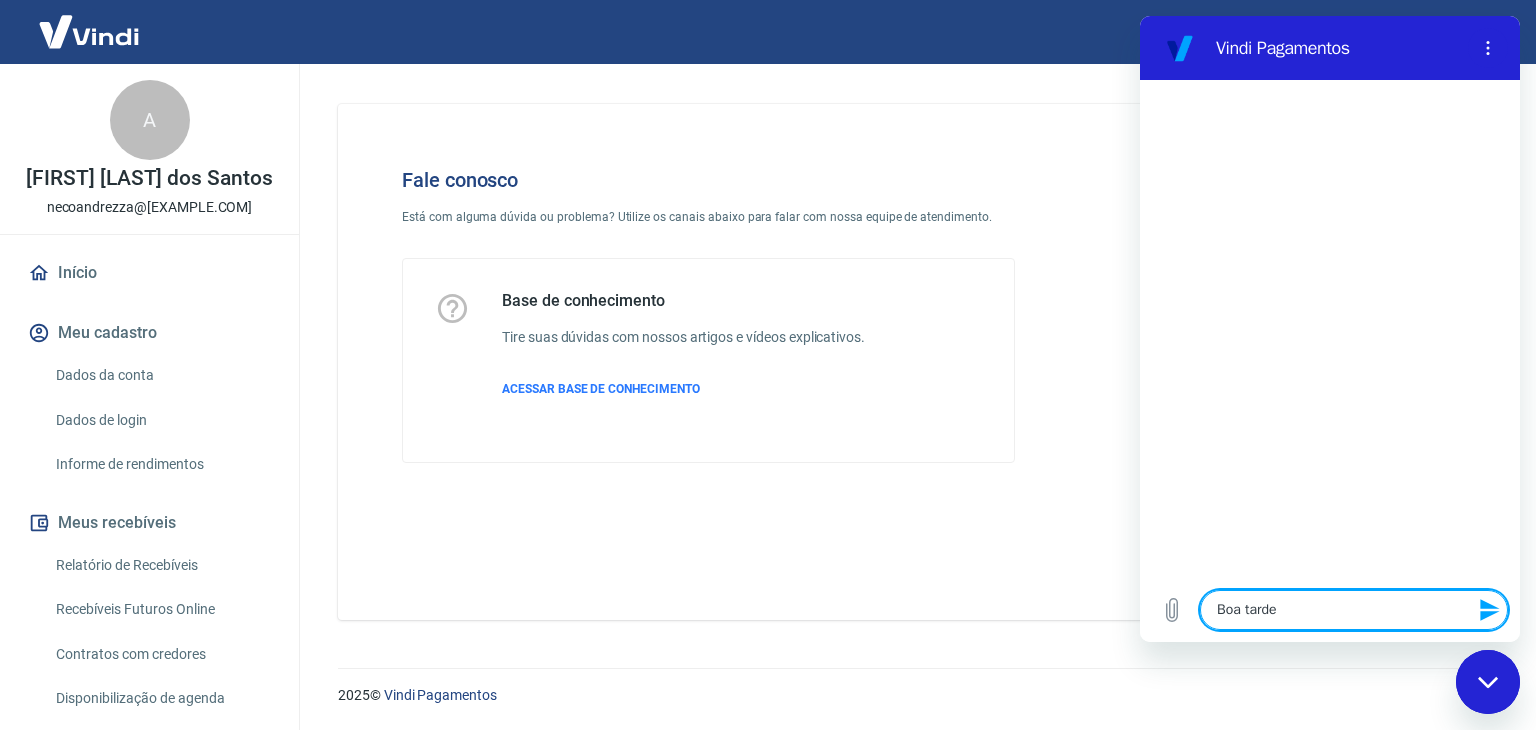 type 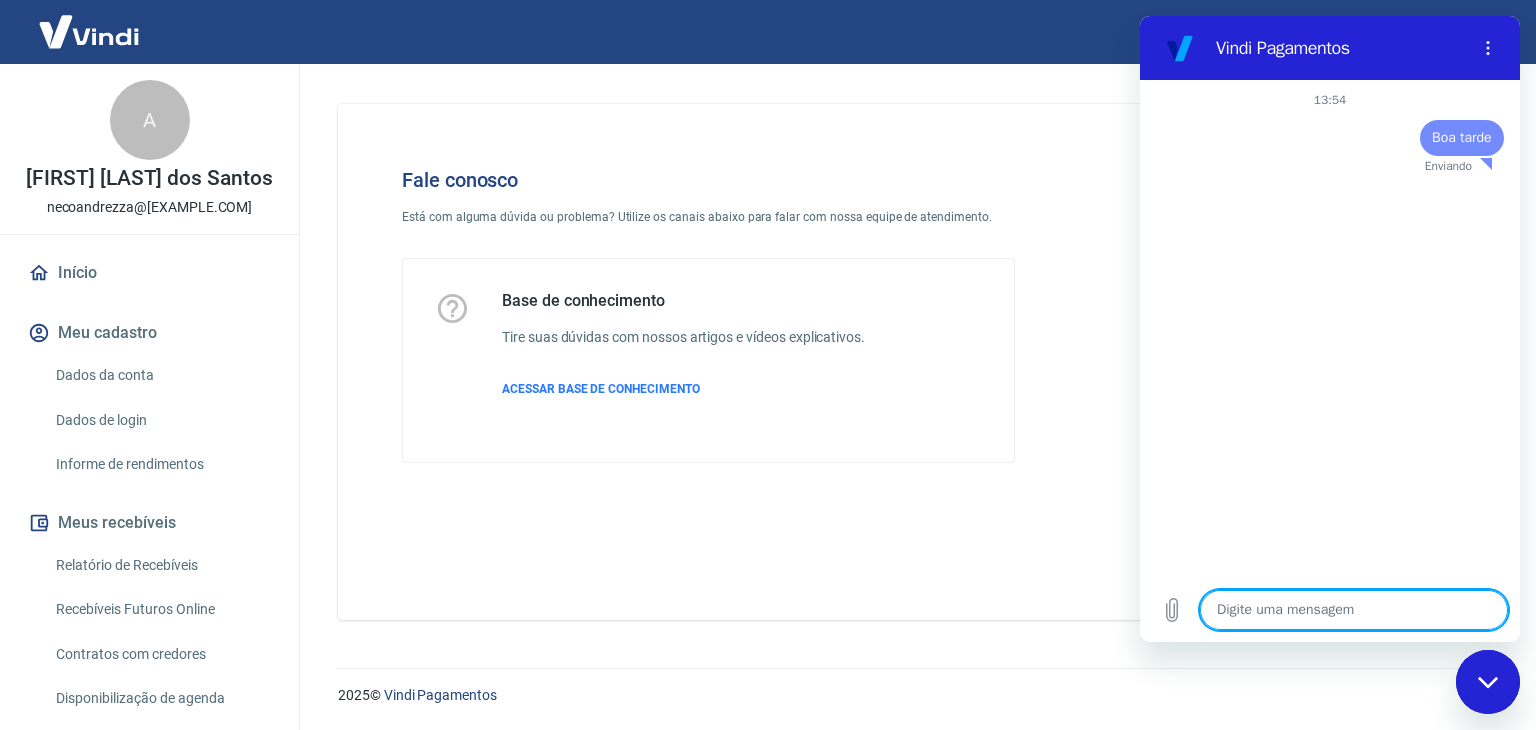 type on "x" 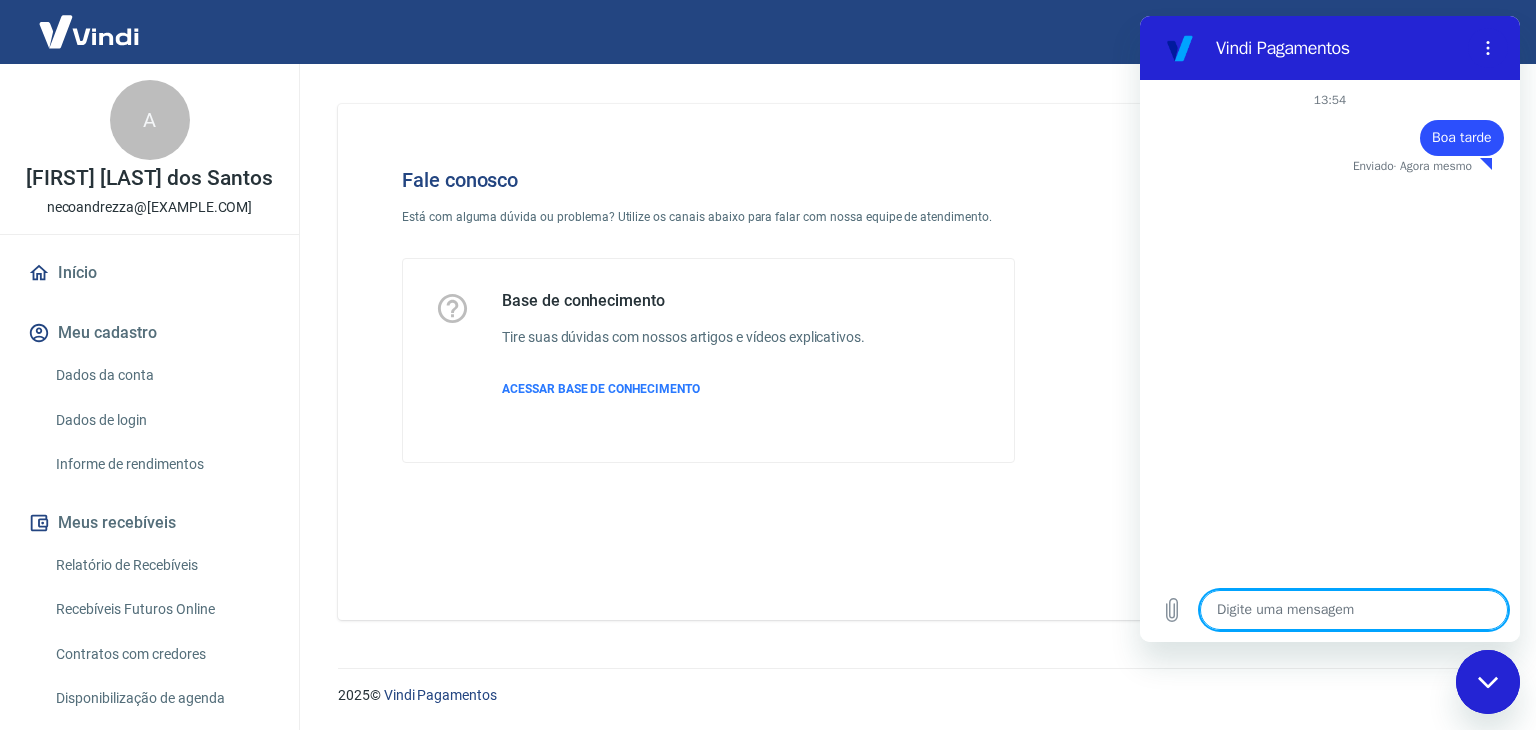 type on "I" 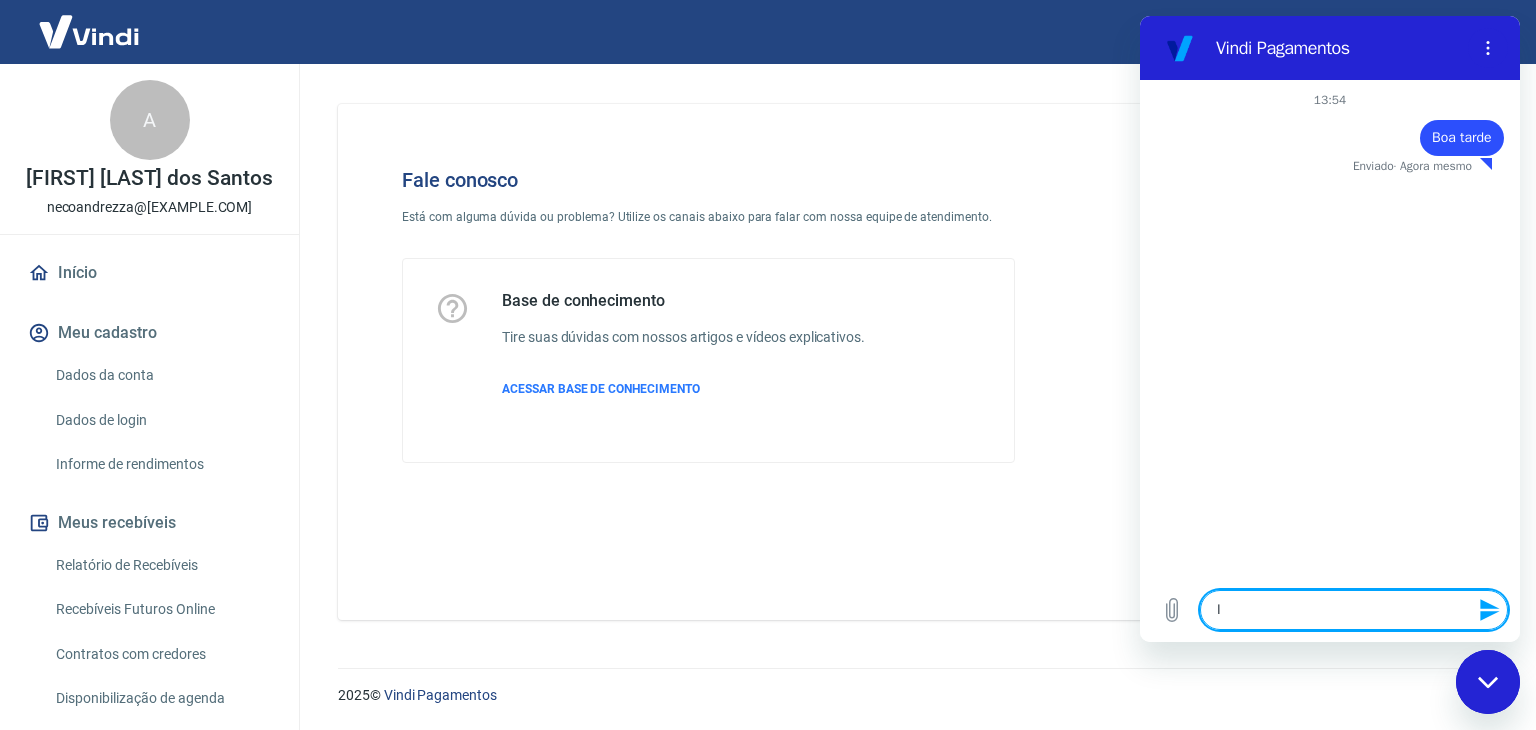 type 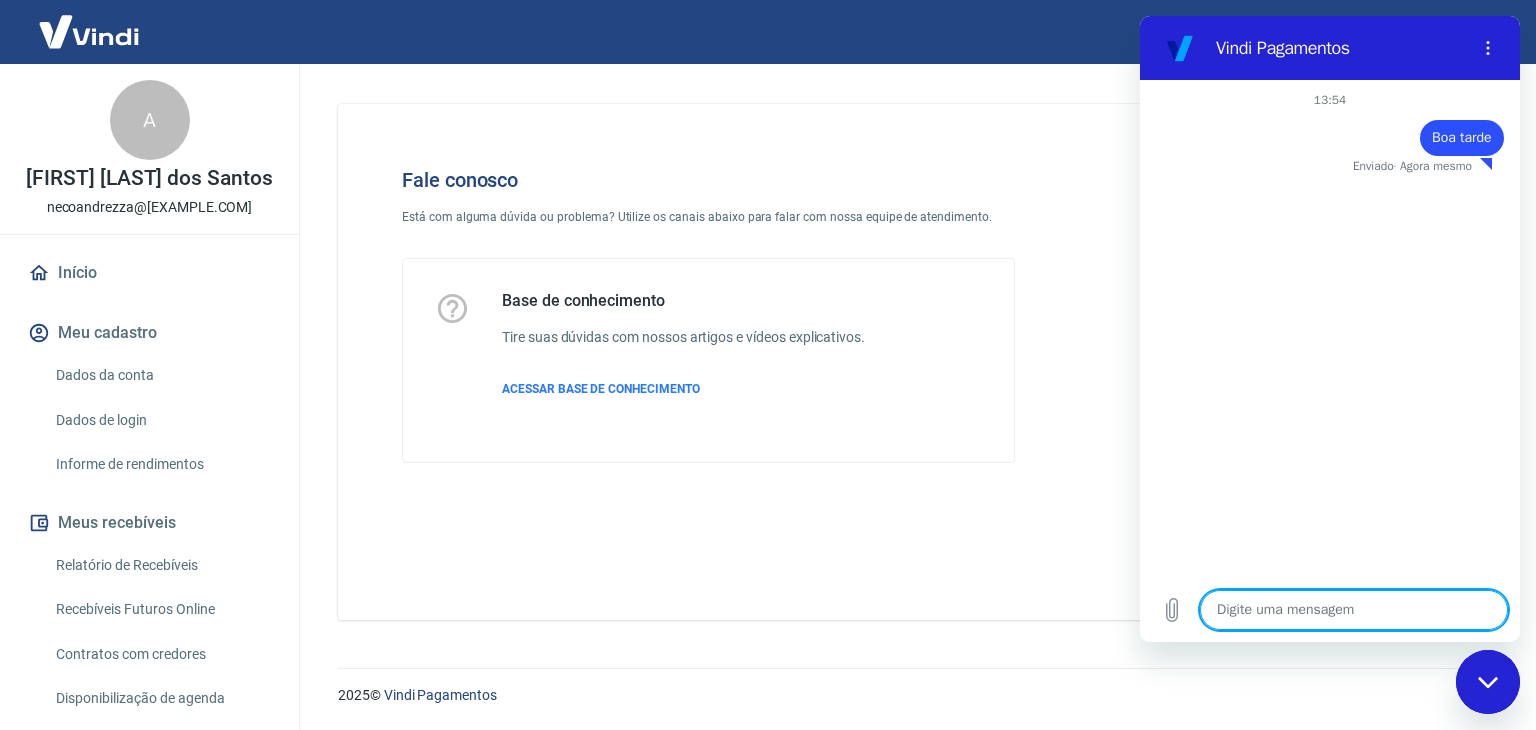 type on "U" 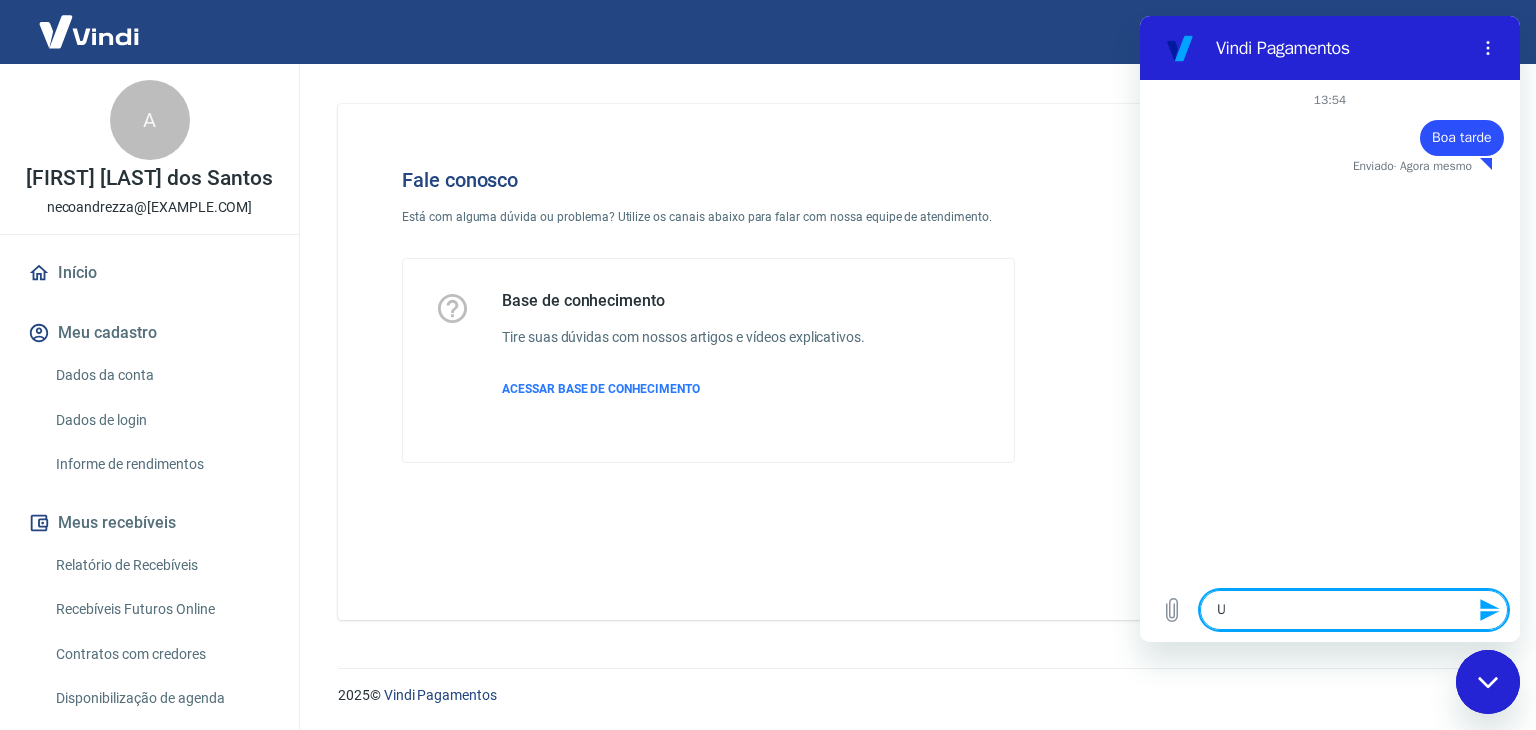 type on "Um" 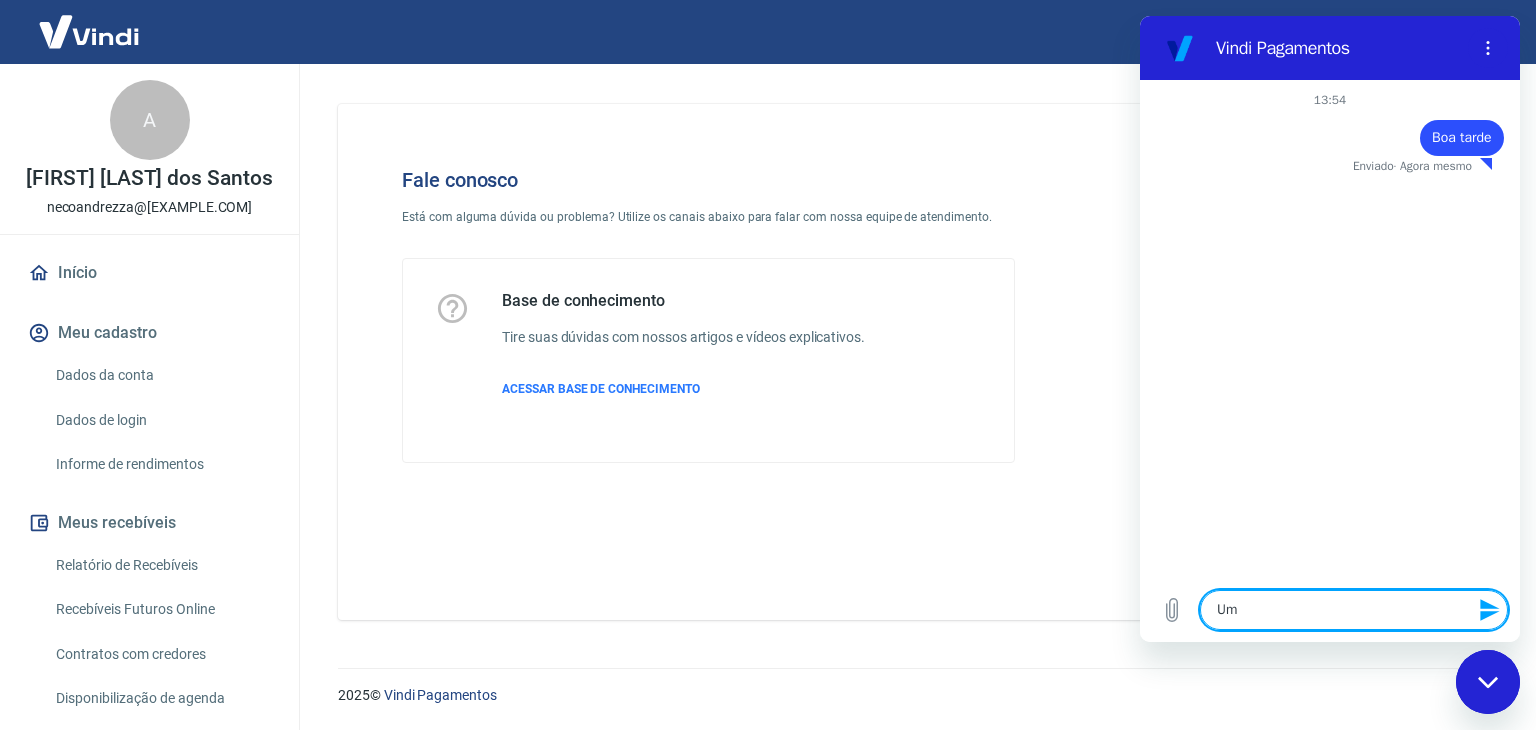 type on "Uma" 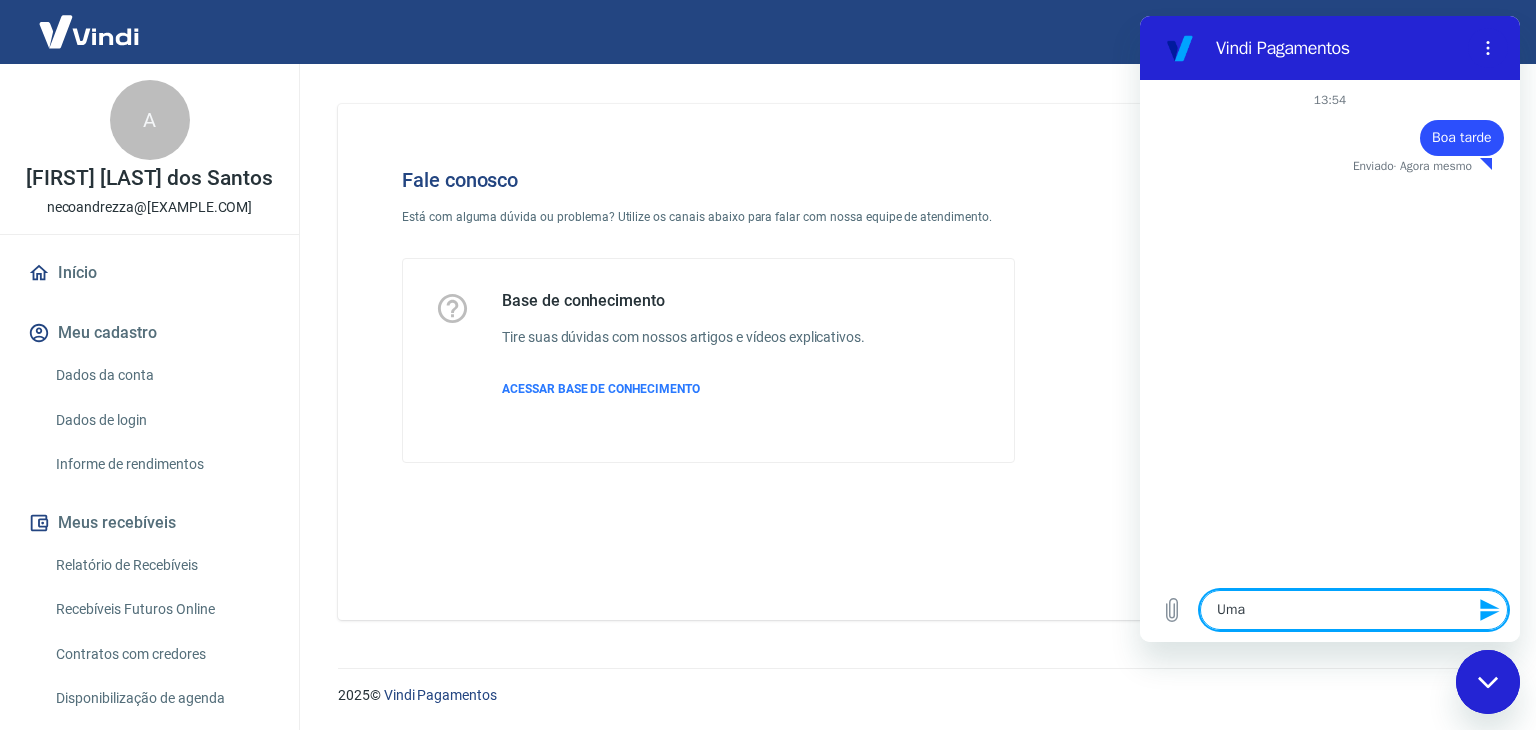type on "Uma" 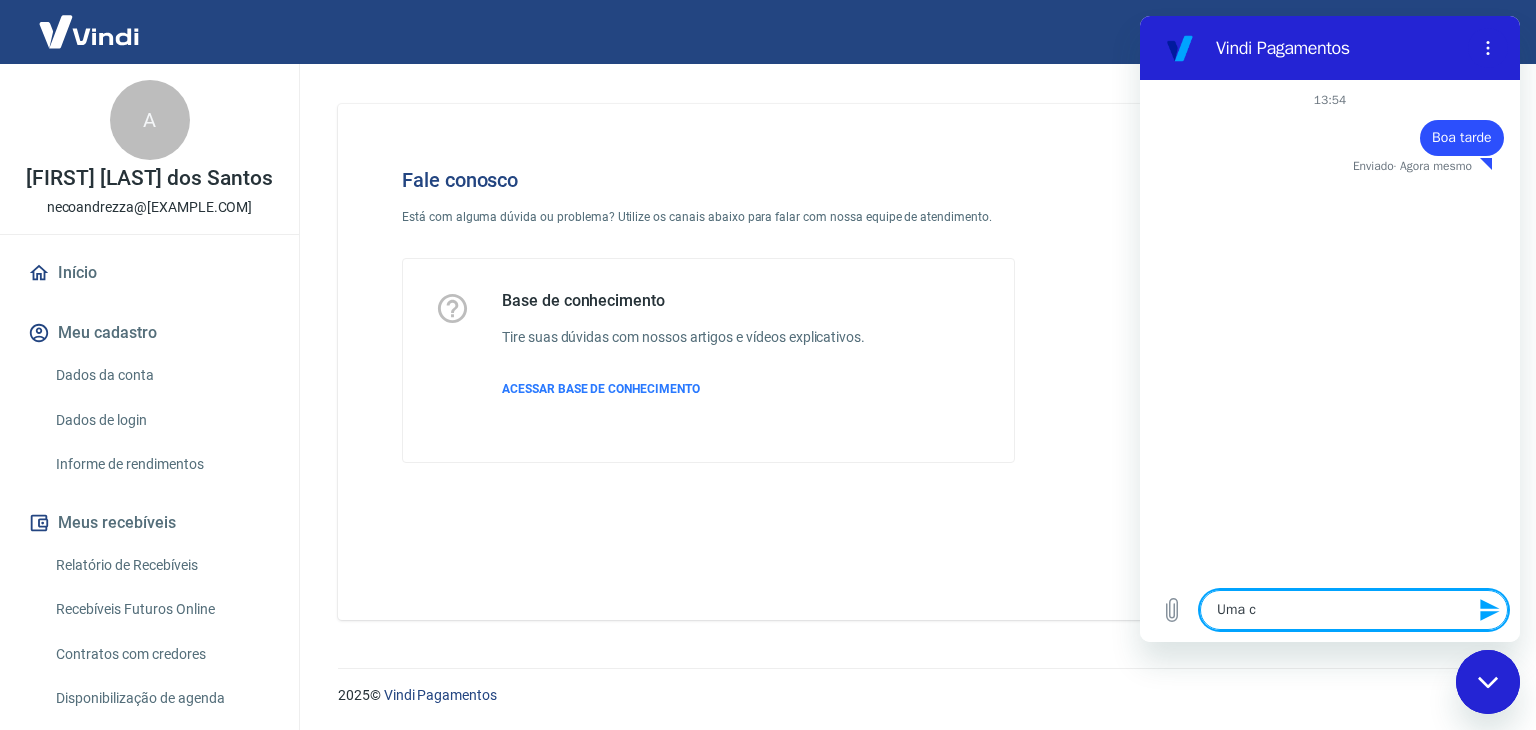 type on "Uma cl" 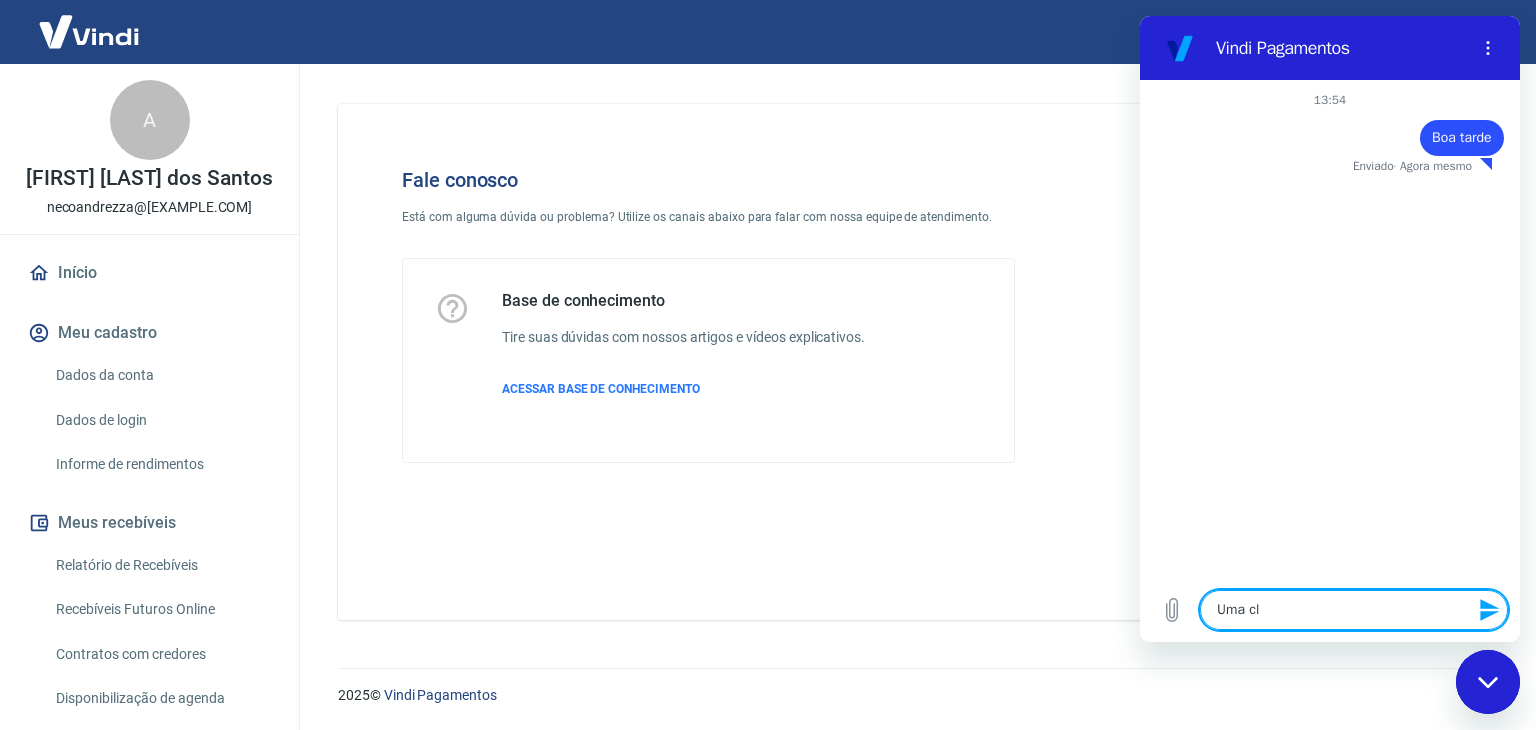 type on "Uma cle" 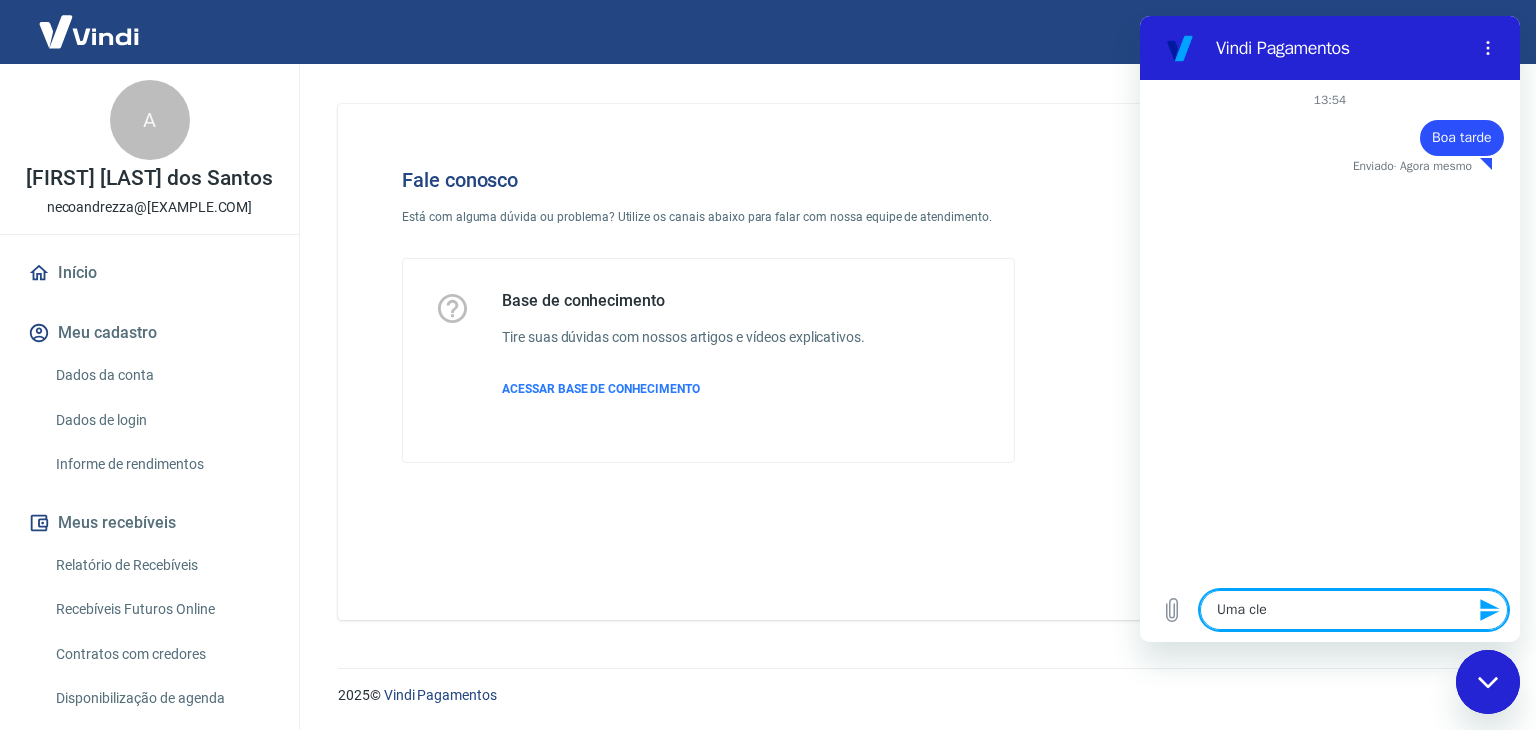 type on "Uma cl" 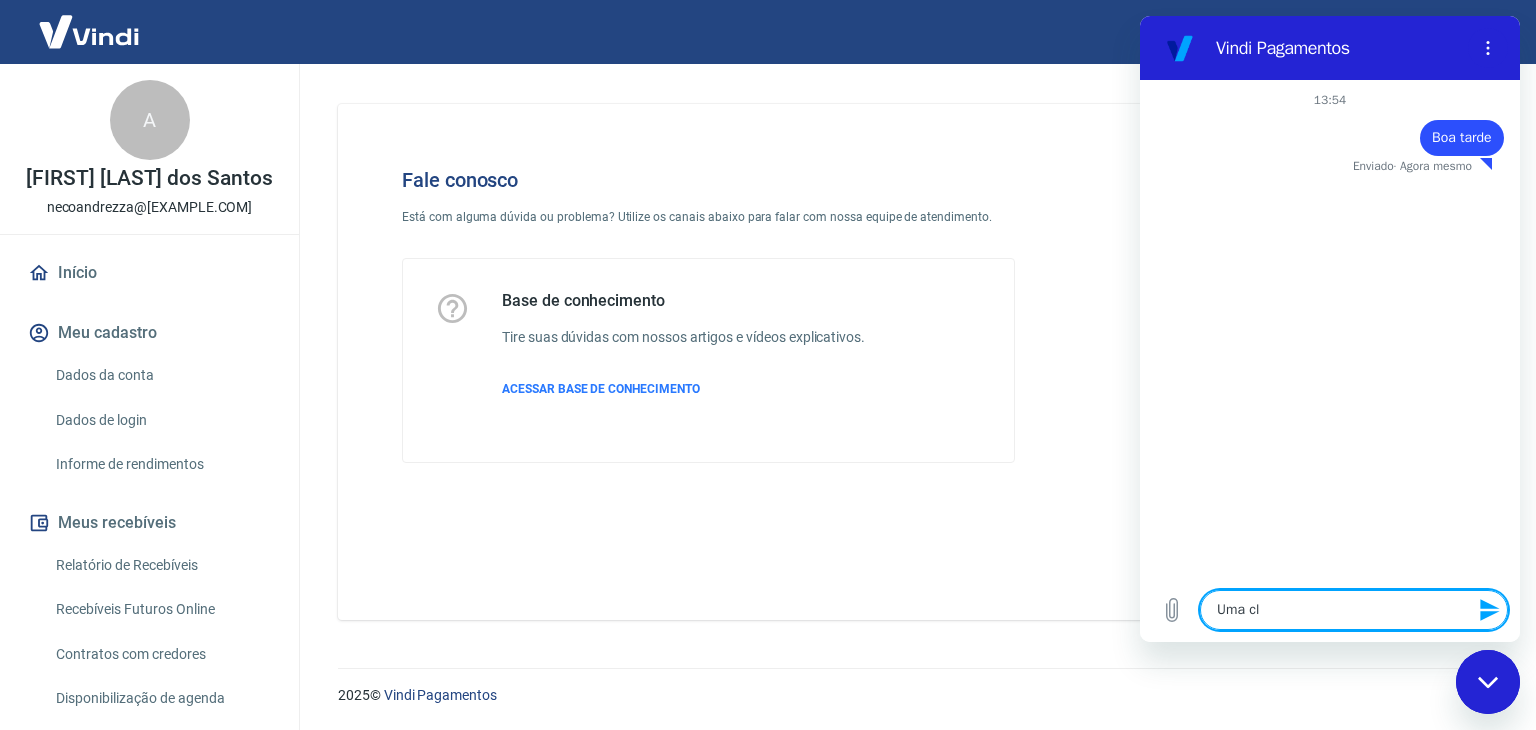 type on "Uma cli" 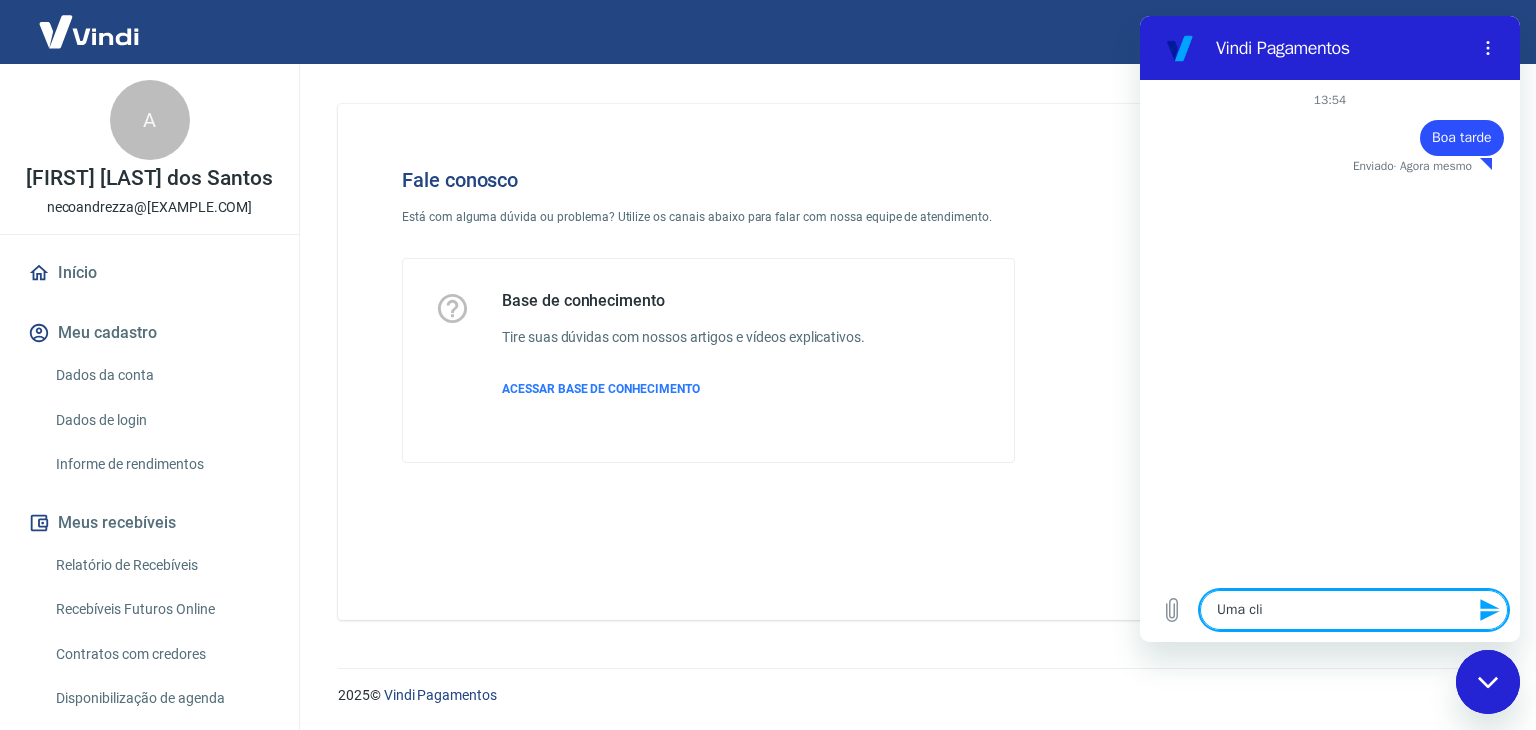 type on "Uma clie" 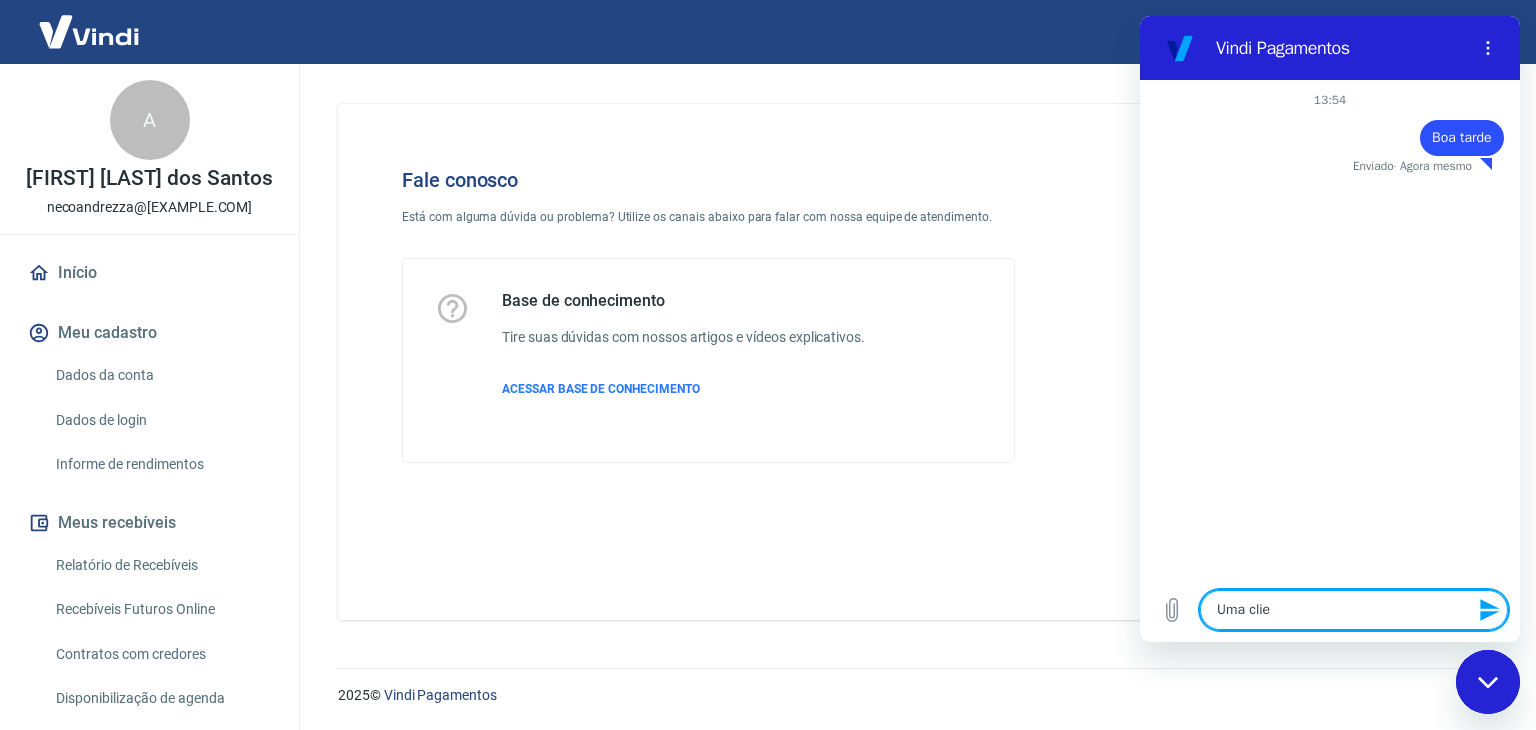 type on "Uma clien" 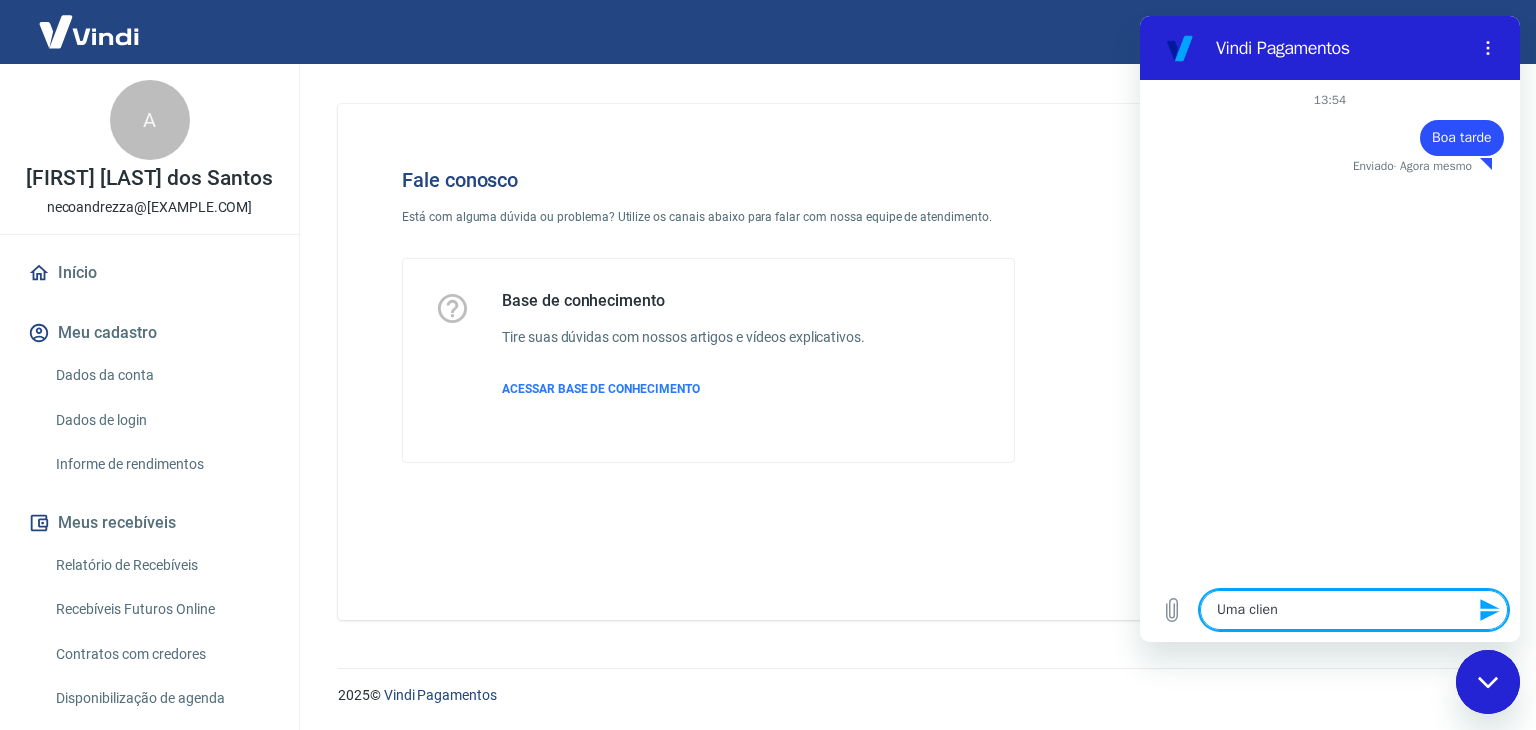 type on "Uma client" 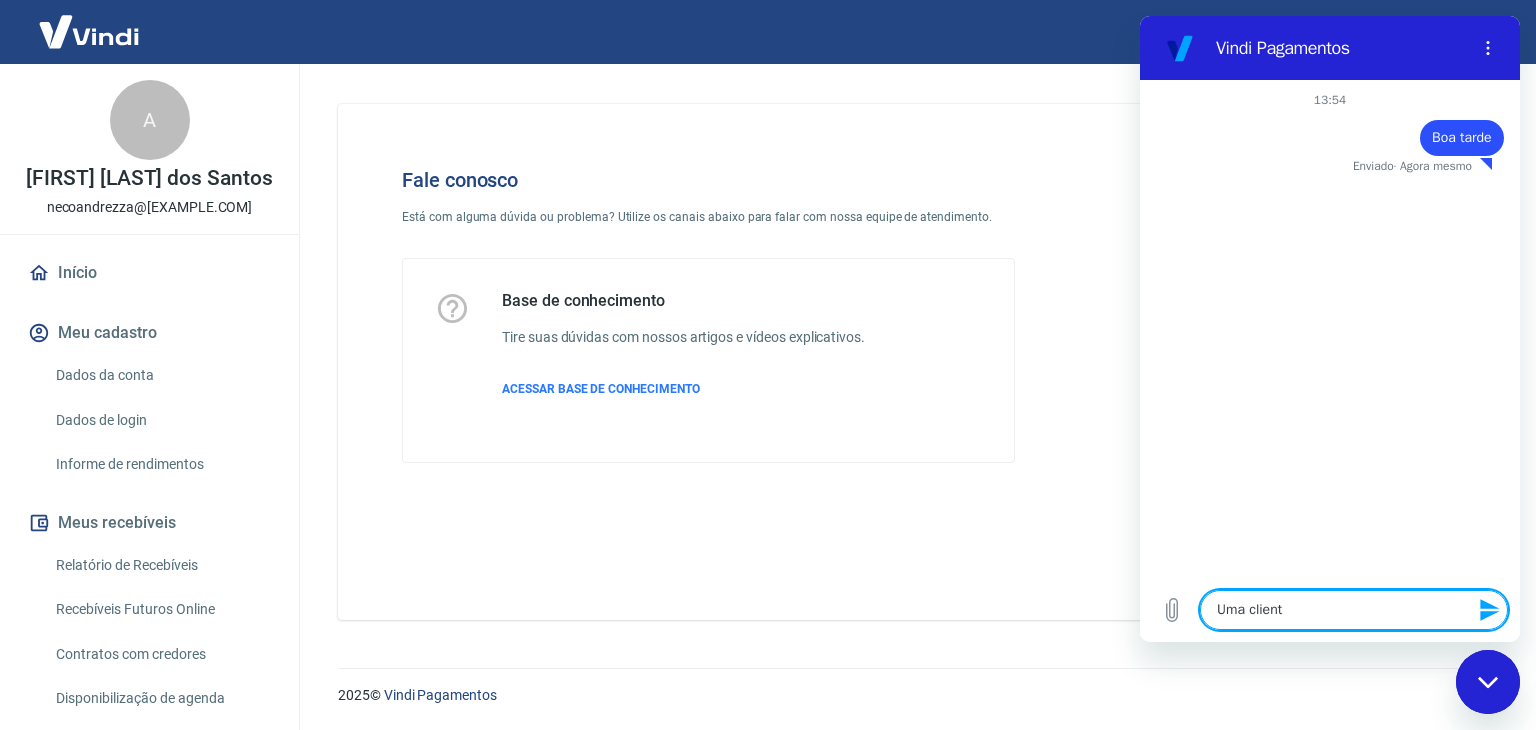 type on "Uma cliente" 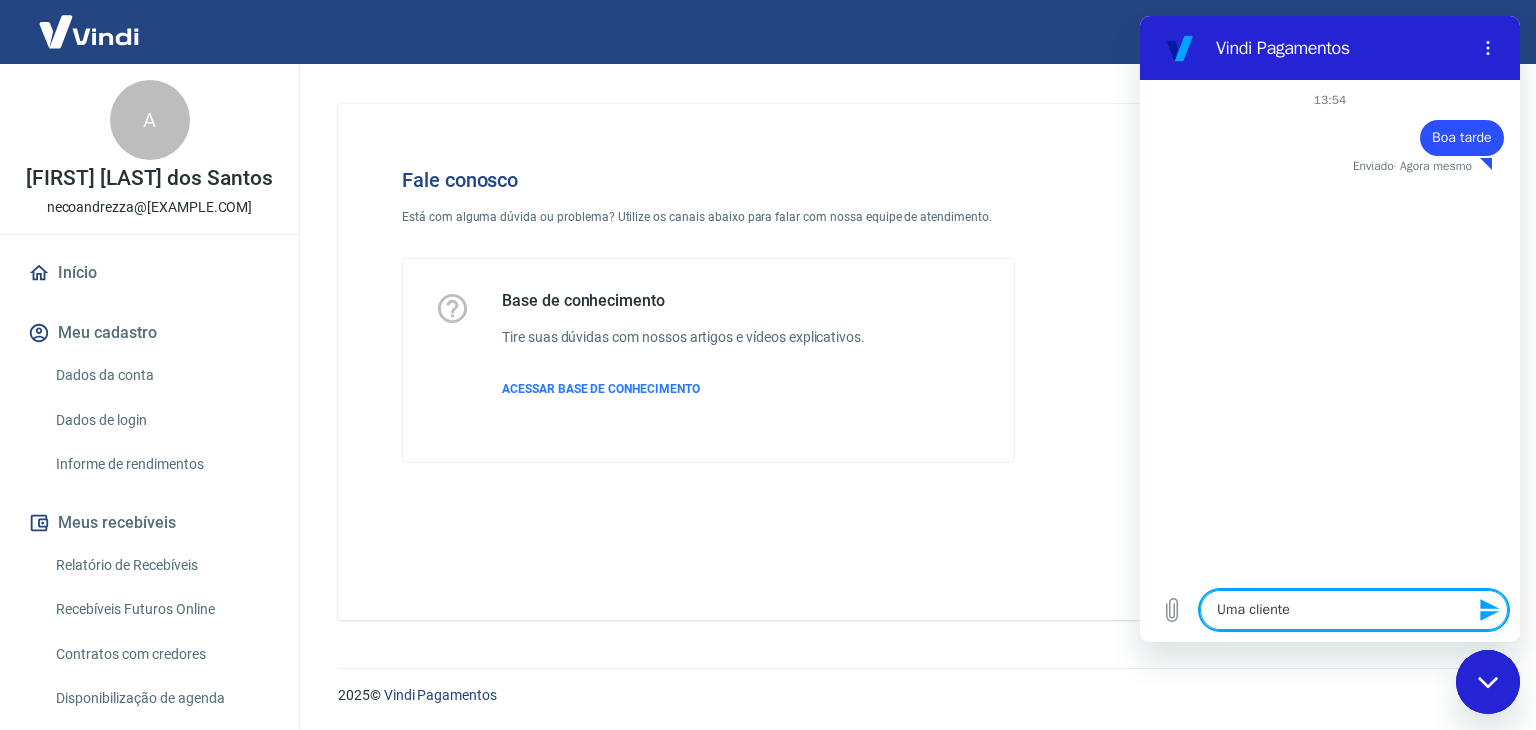 type on "Uma cliente" 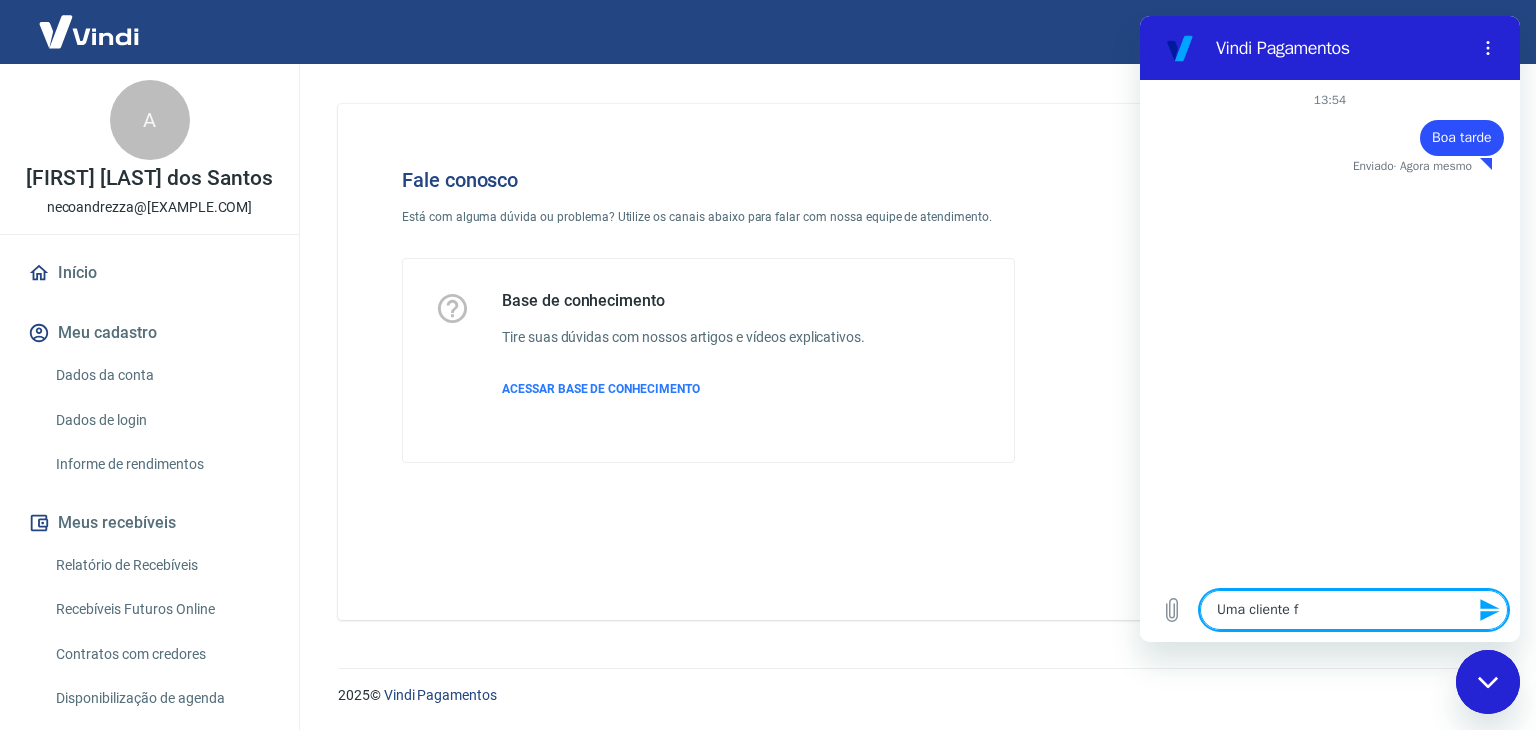 type on "Uma cliente fe" 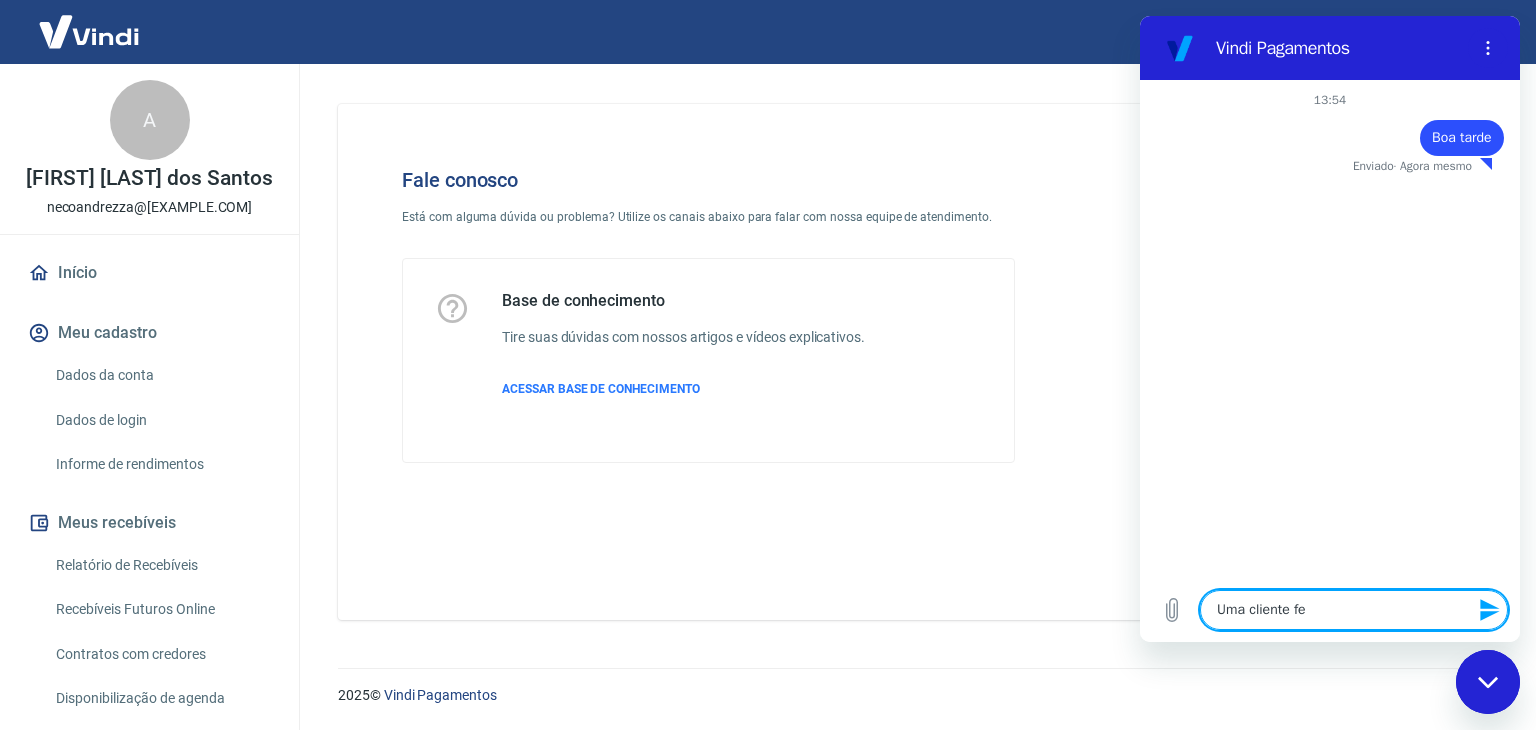 type on "Uma cliente fez" 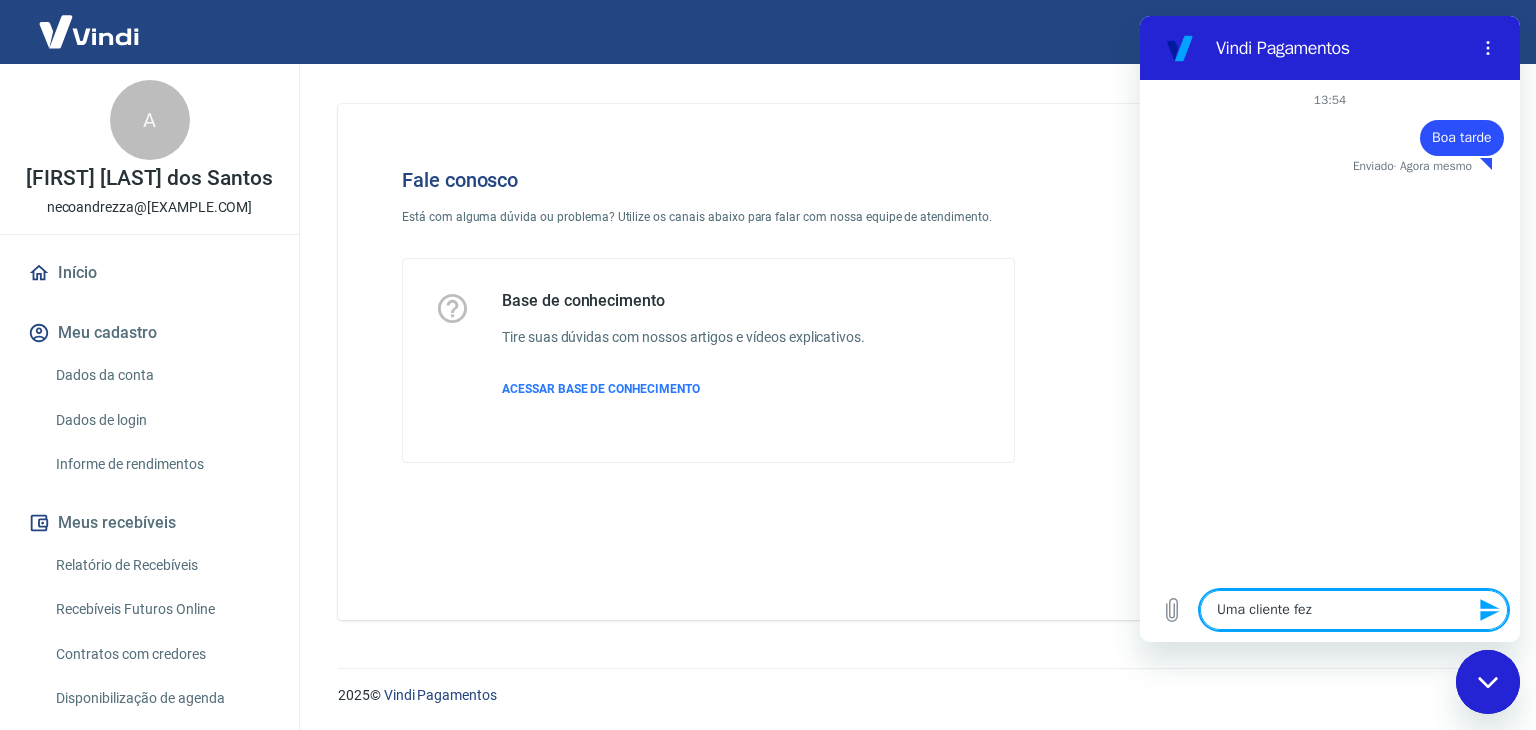 type on "Uma cliente fez" 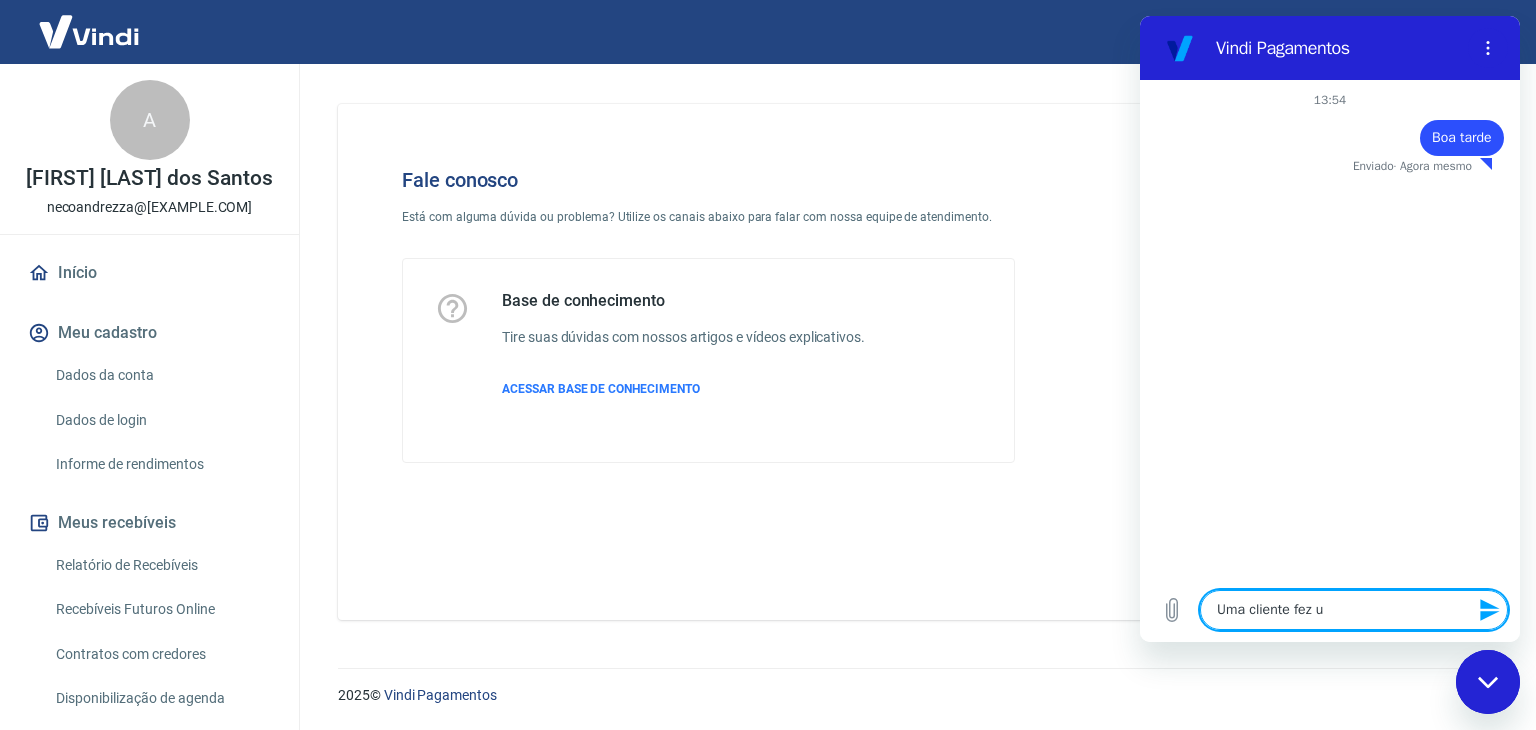 type on "Uma cliente fez um" 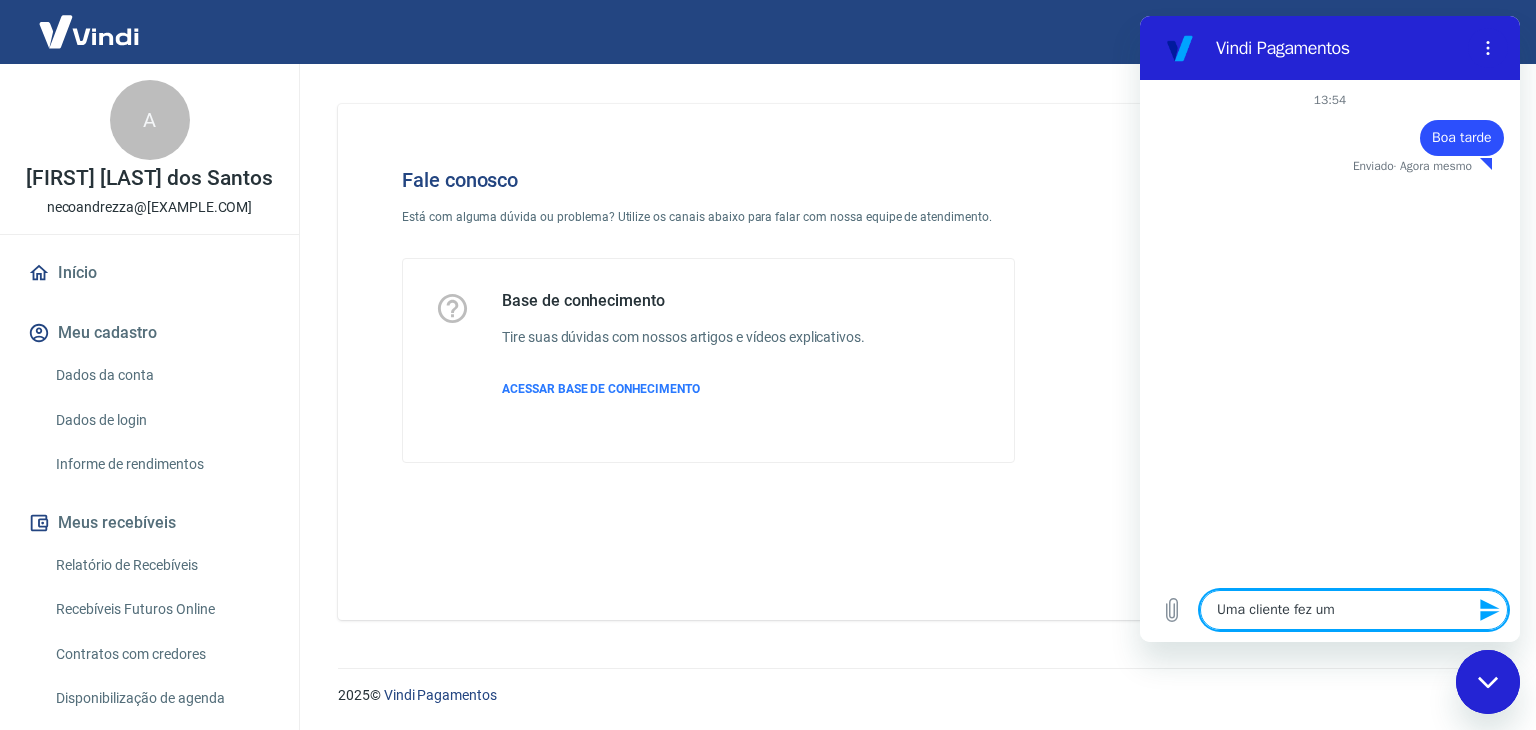 type on "Uma cliente fez um" 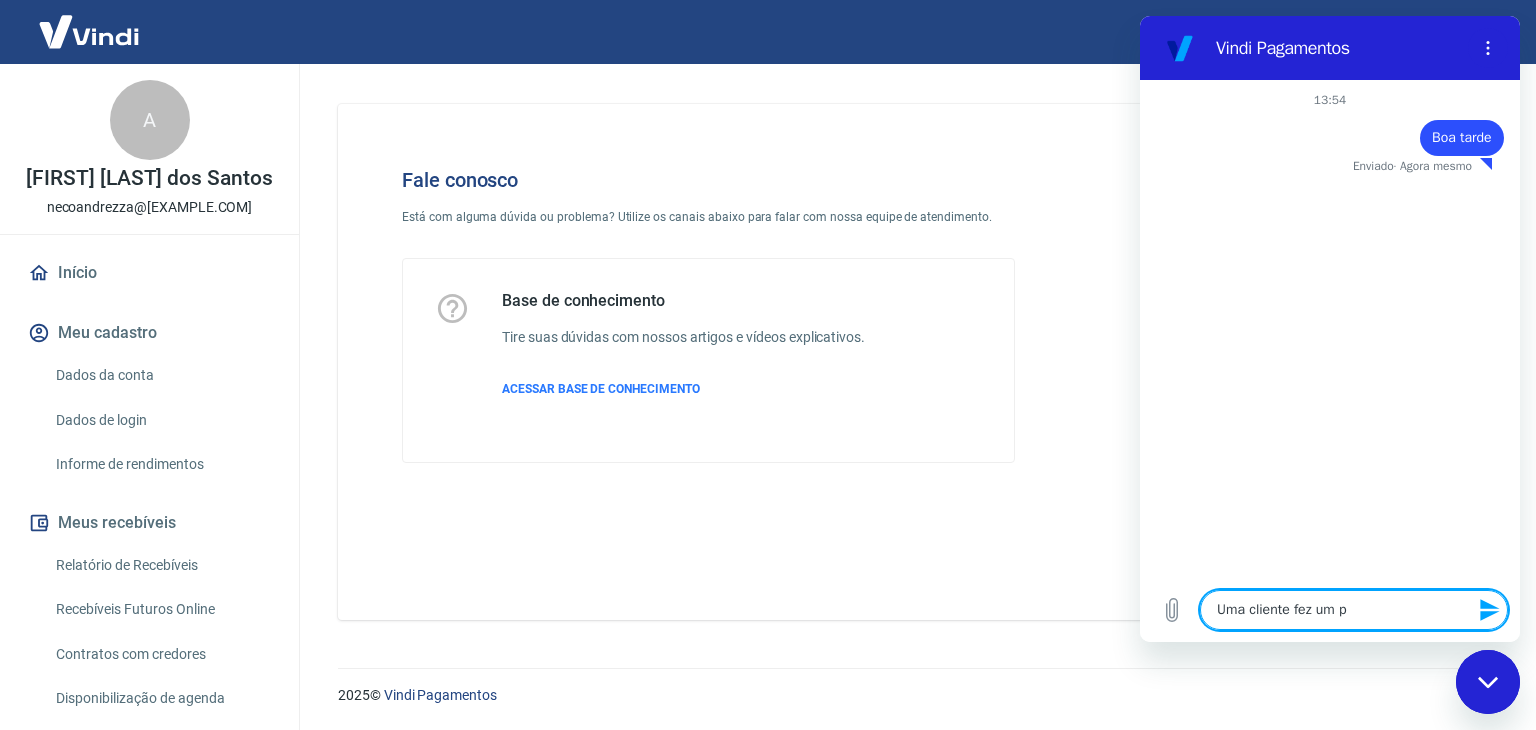 type on "Uma cliente fez um pe" 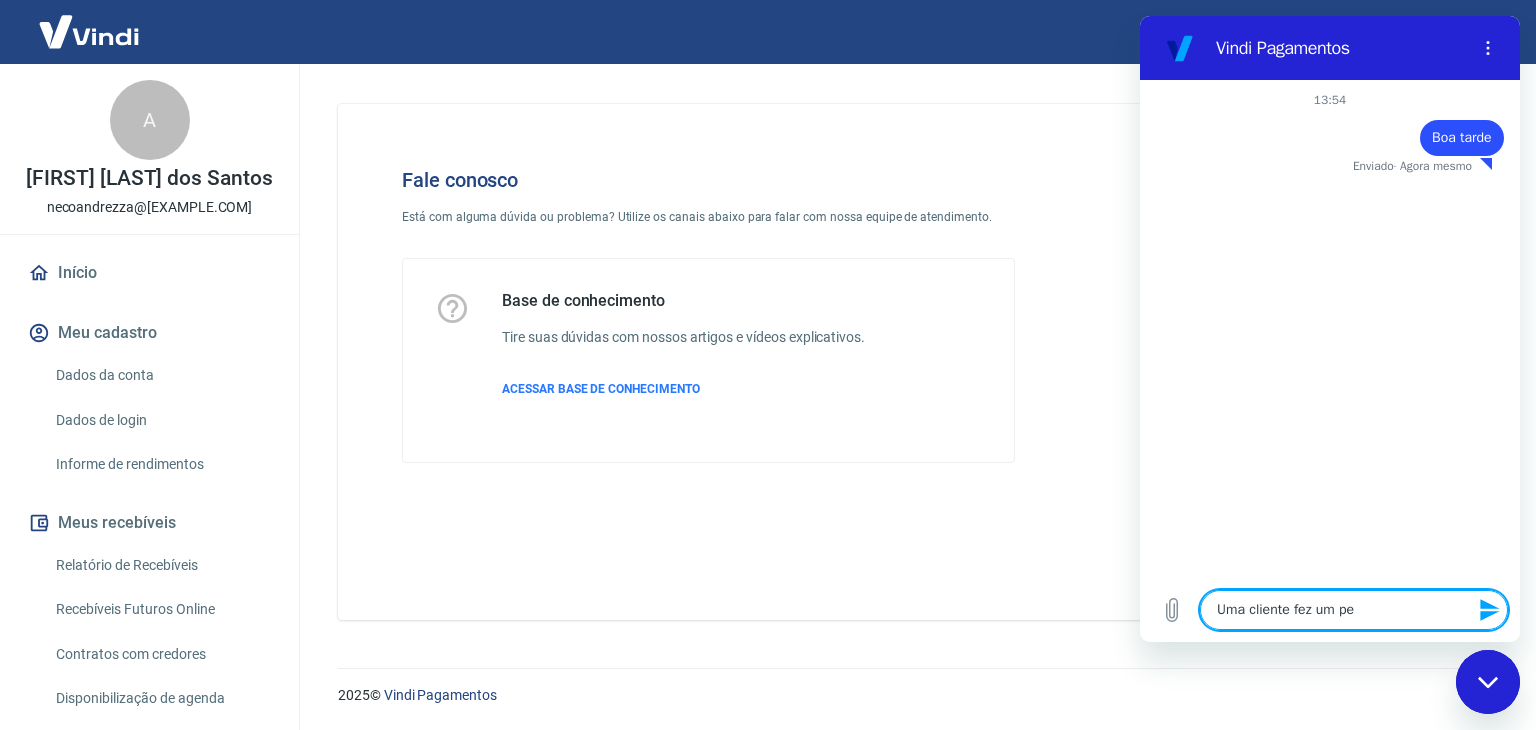 type on "x" 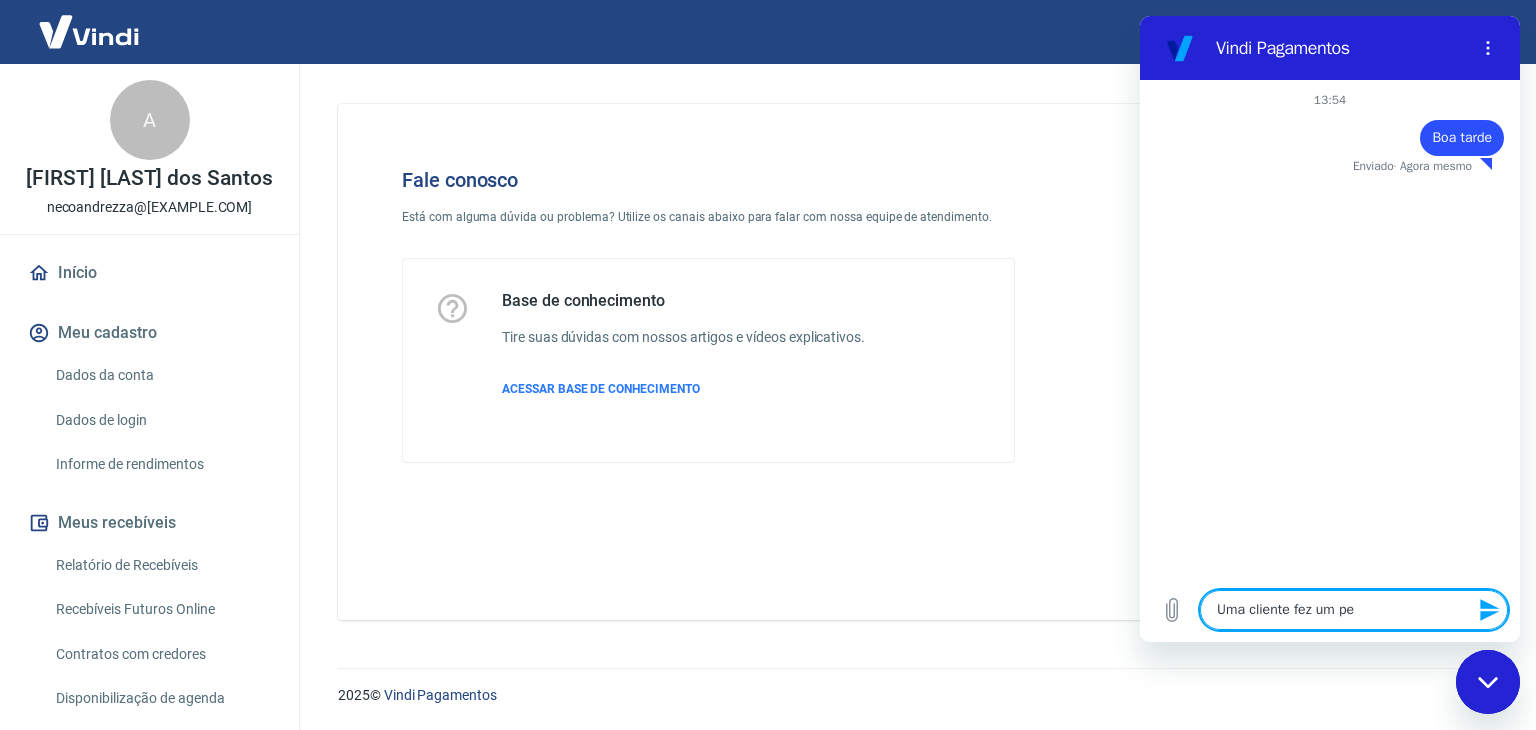 type on "Uma cliente fez um ped" 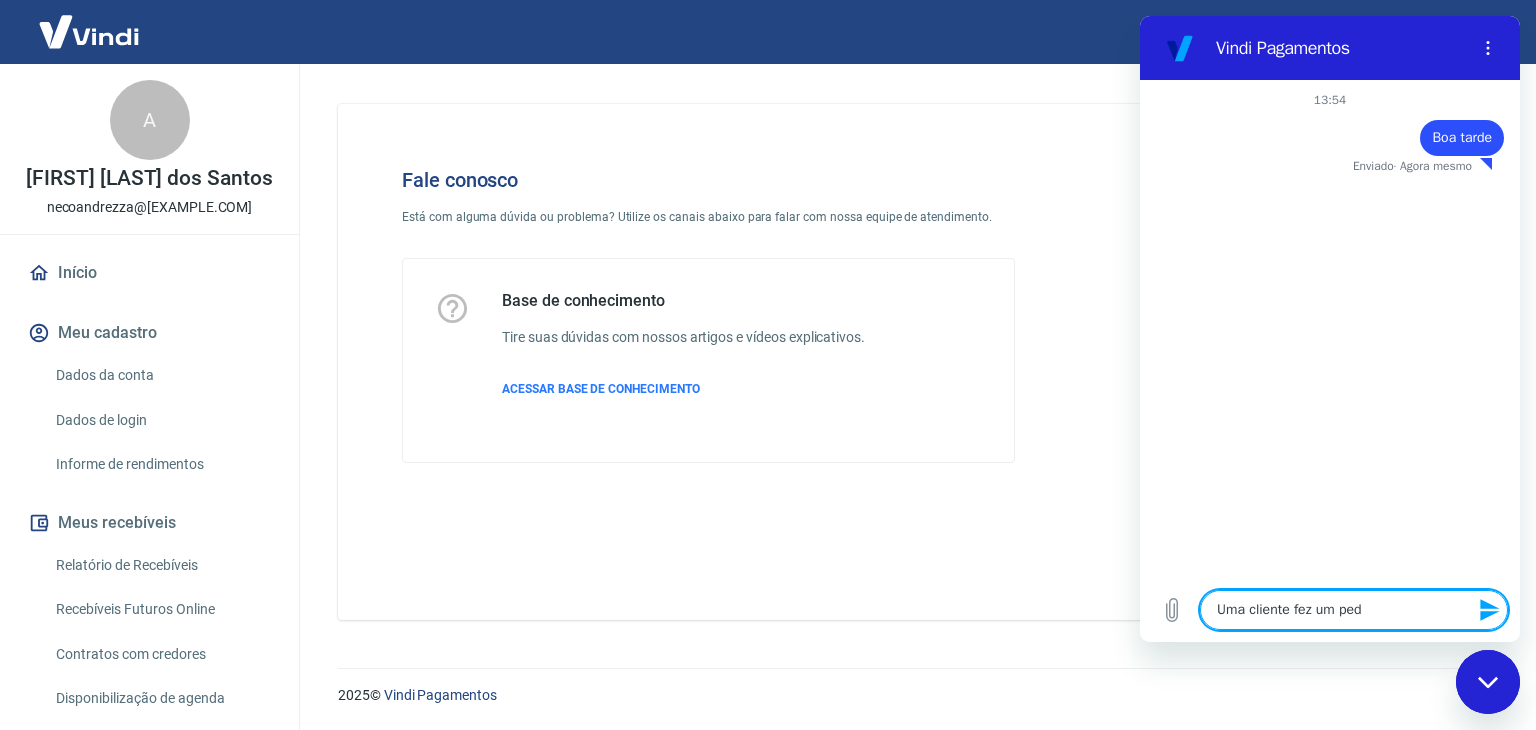 type on "Uma cliente fez um pedi" 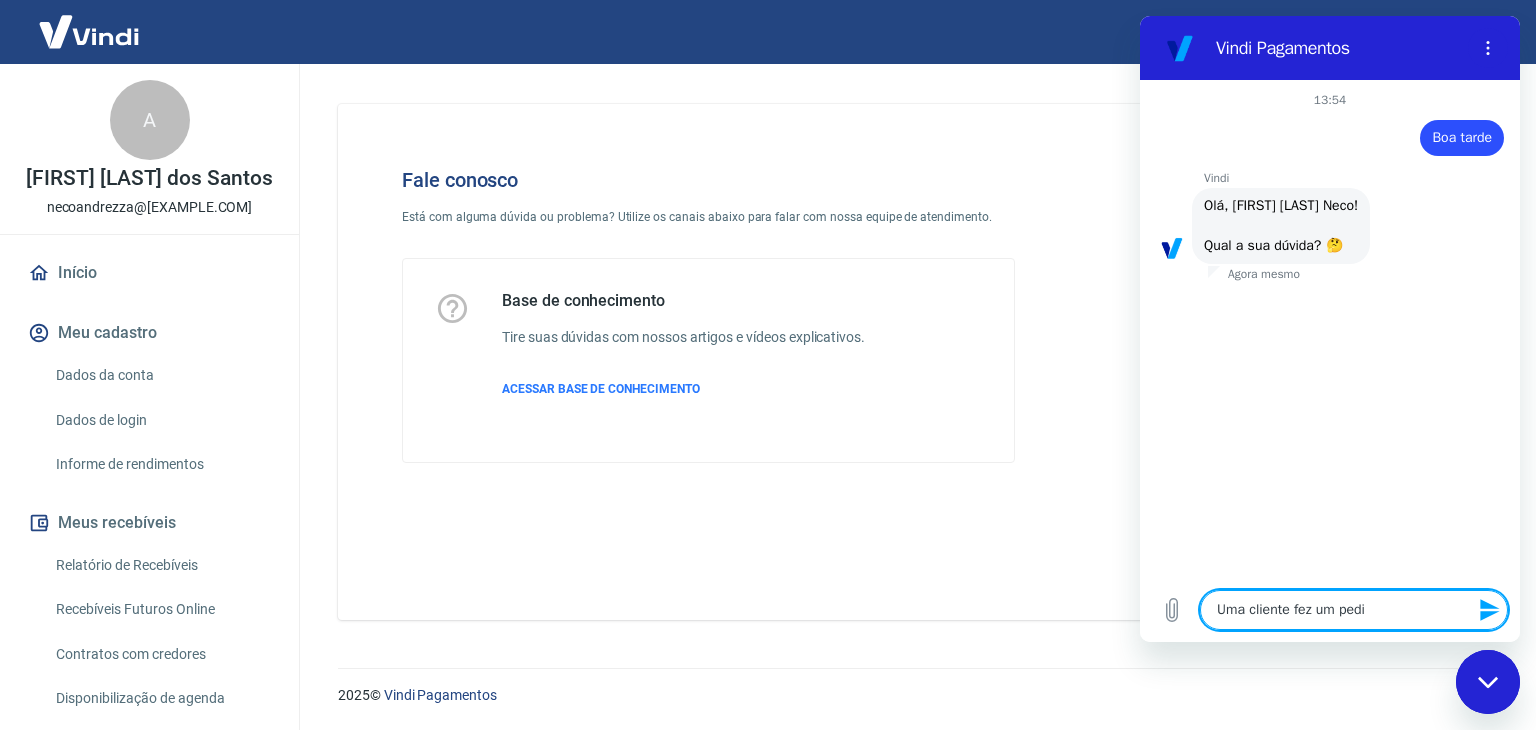 type on "Uma cliente fez um pedid" 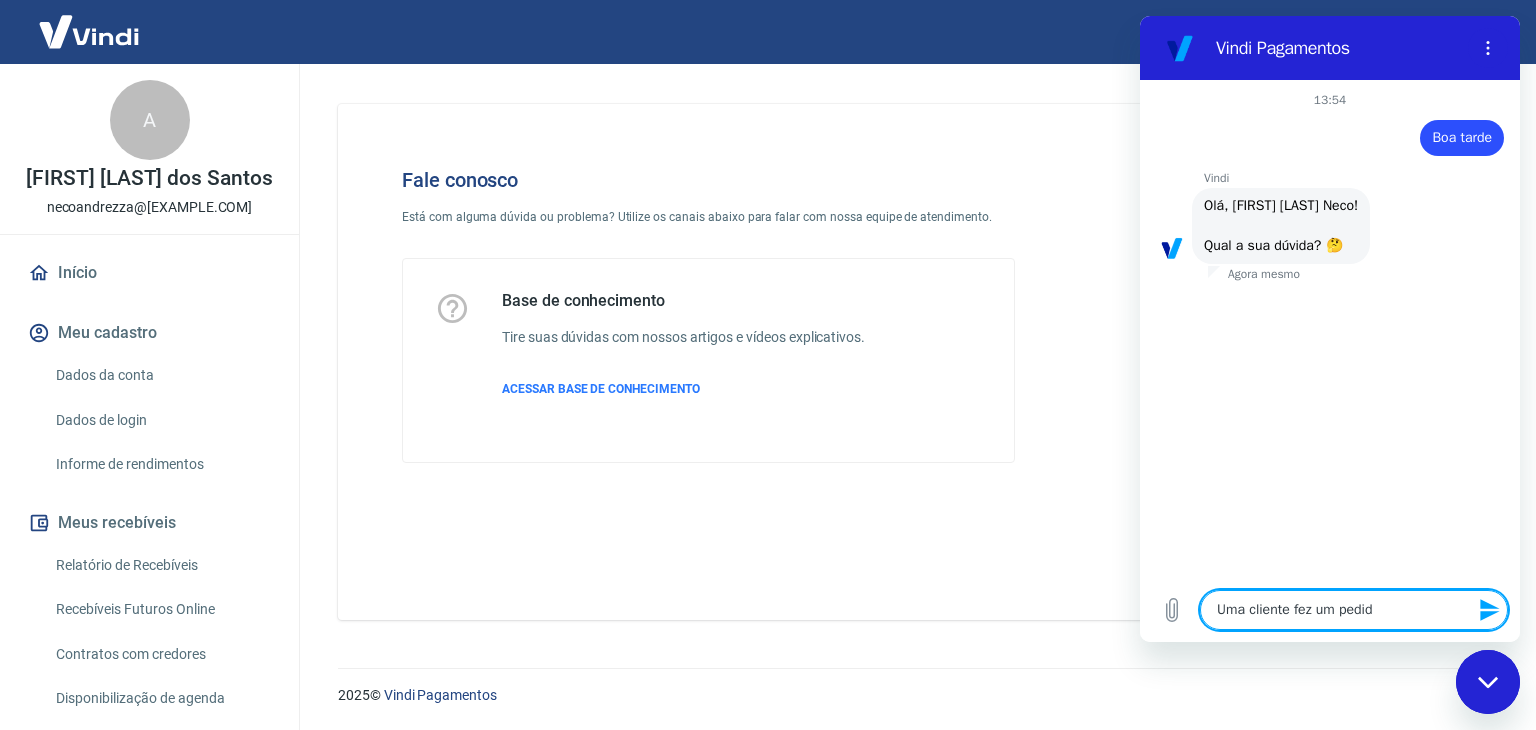 type on "Uma cliente fez um pedido" 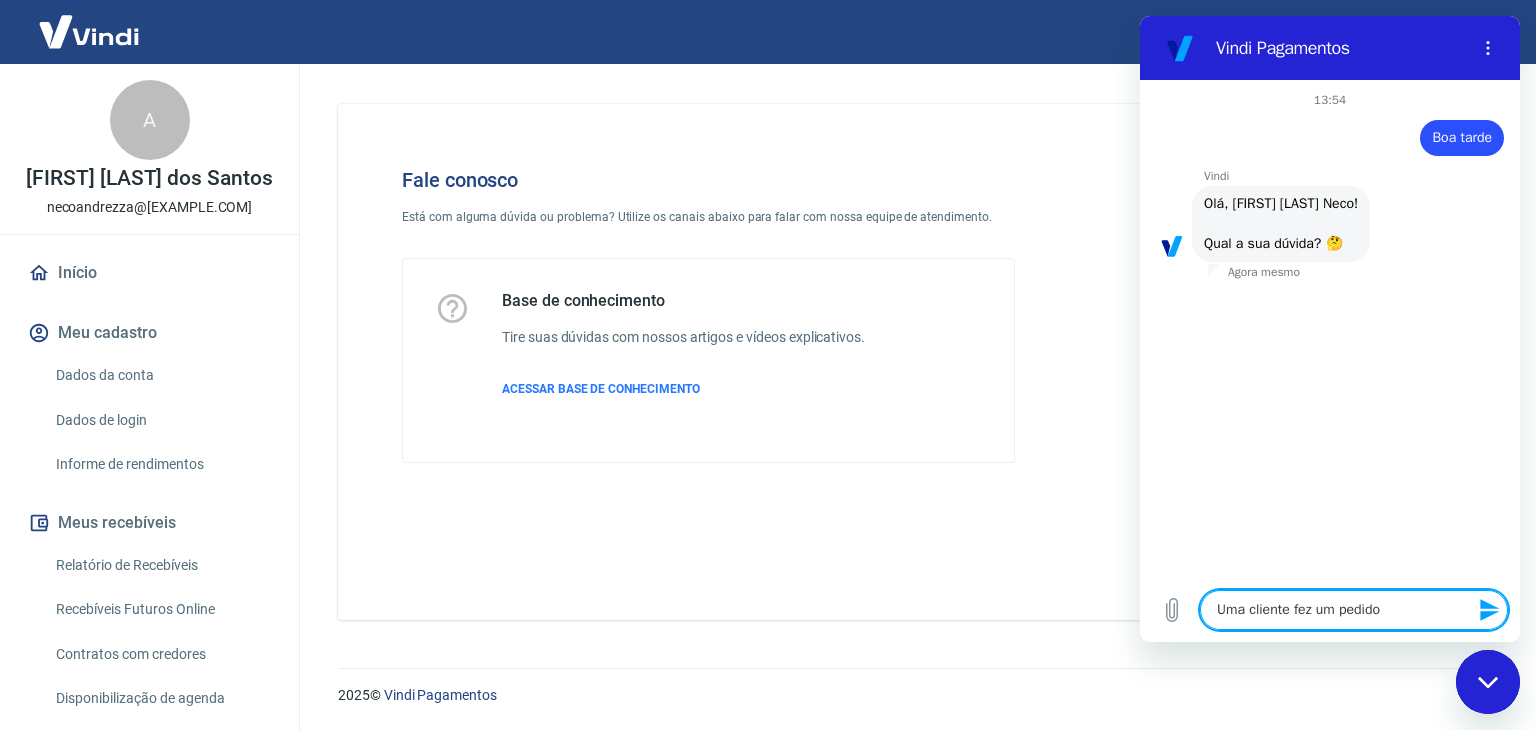 type on "Uma cliente fez um pedido" 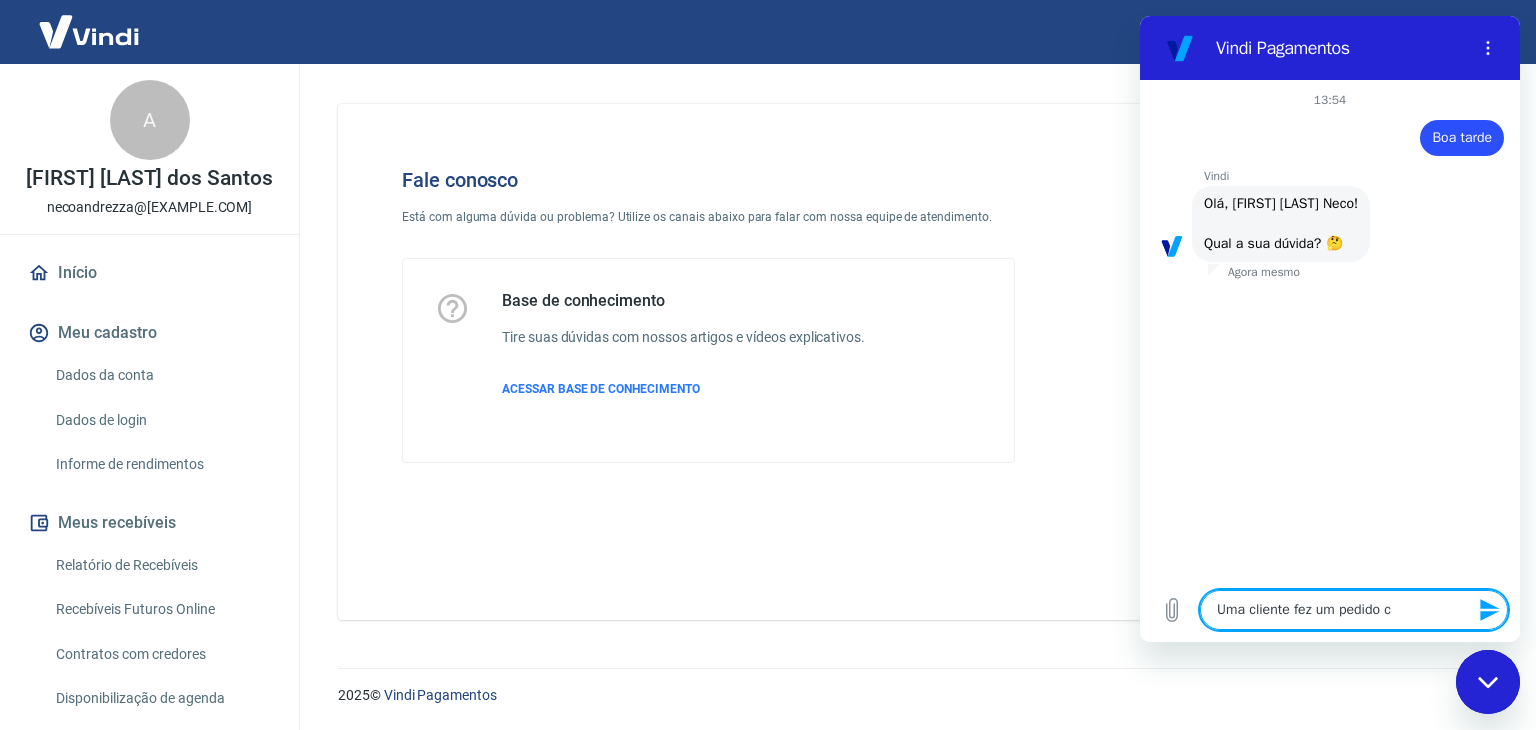 type on "Uma cliente fez um pedido co" 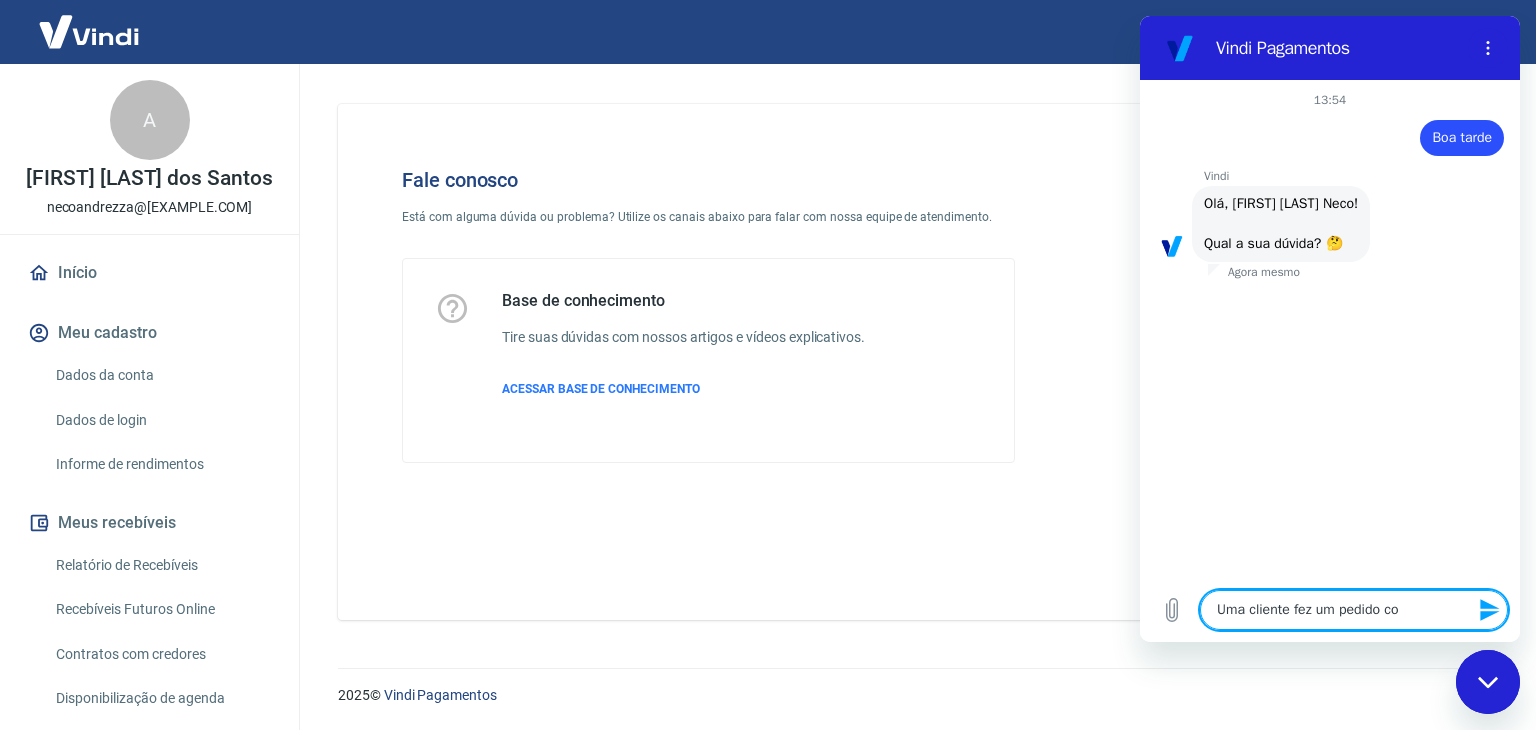 type on "Uma cliente fez um pedido com" 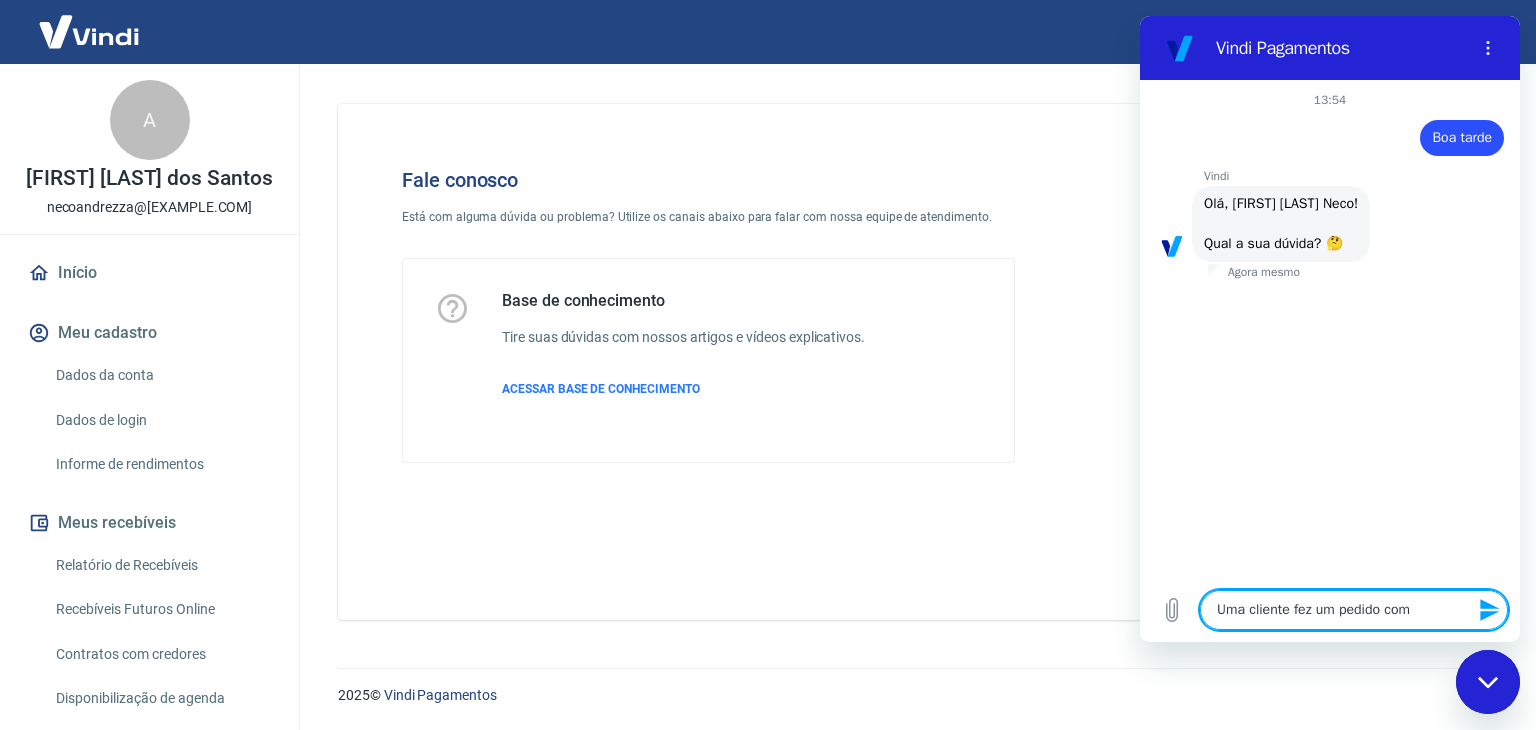 scroll, scrollTop: 72, scrollLeft: 0, axis: vertical 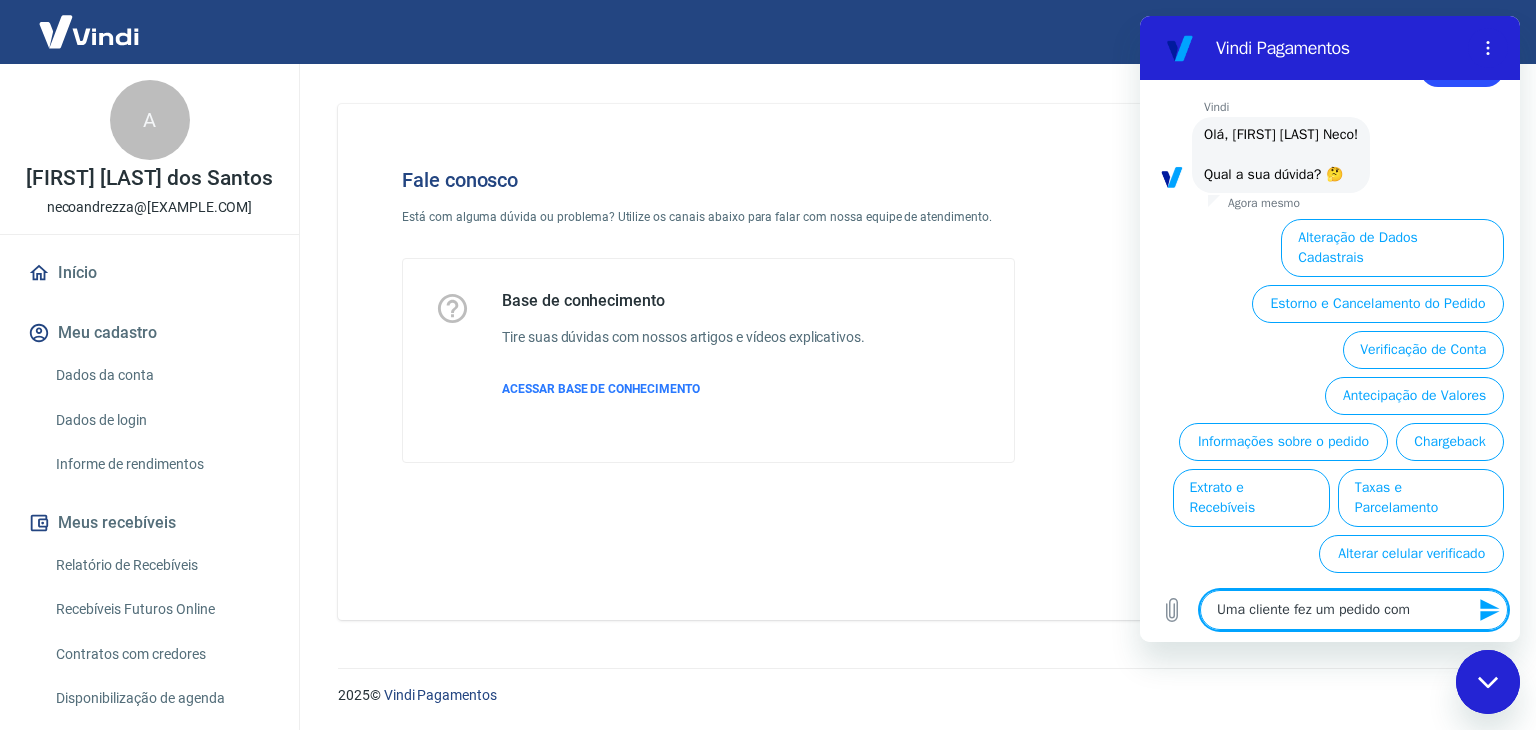 type on "Uma cliente fez um pedido com n" 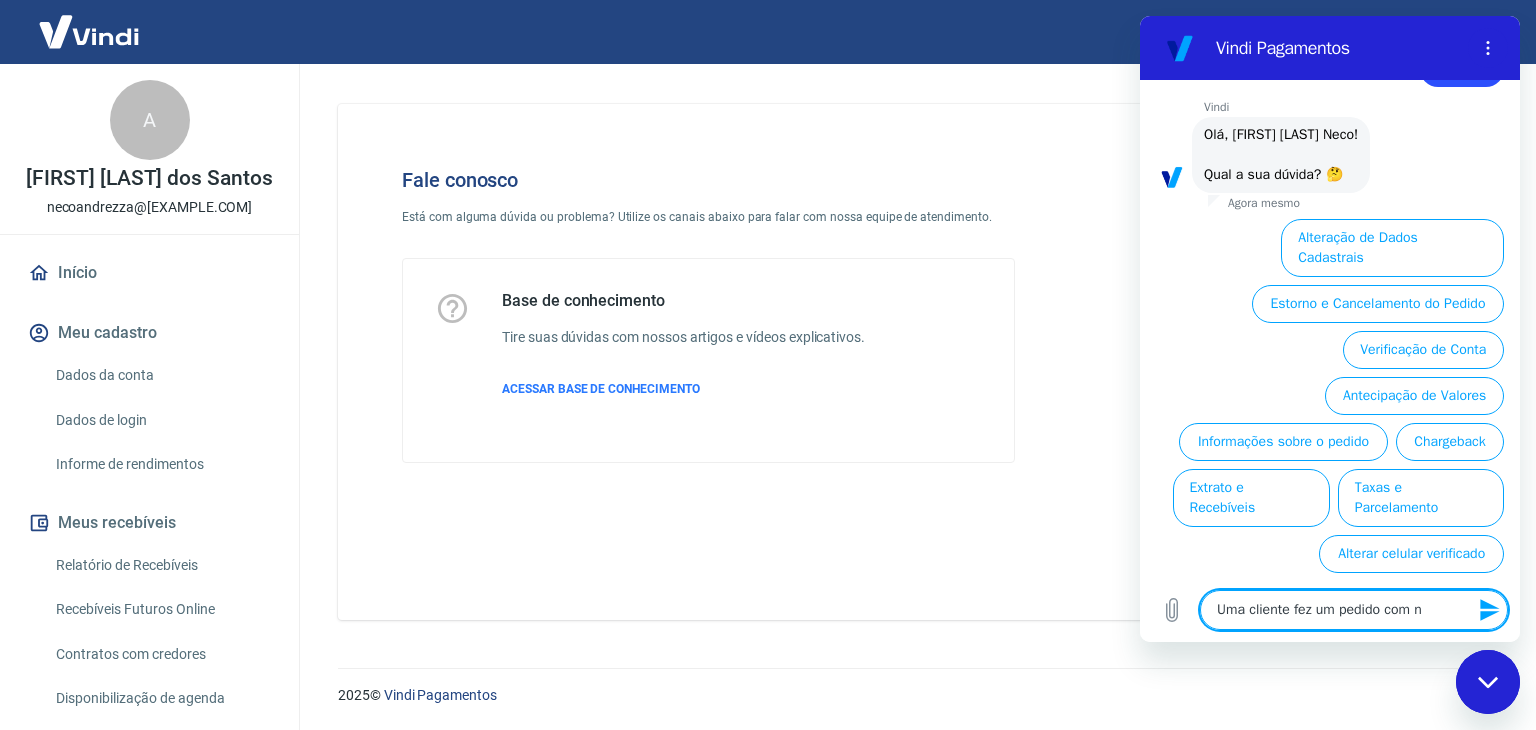 type on "Uma cliente fez um pedido com no" 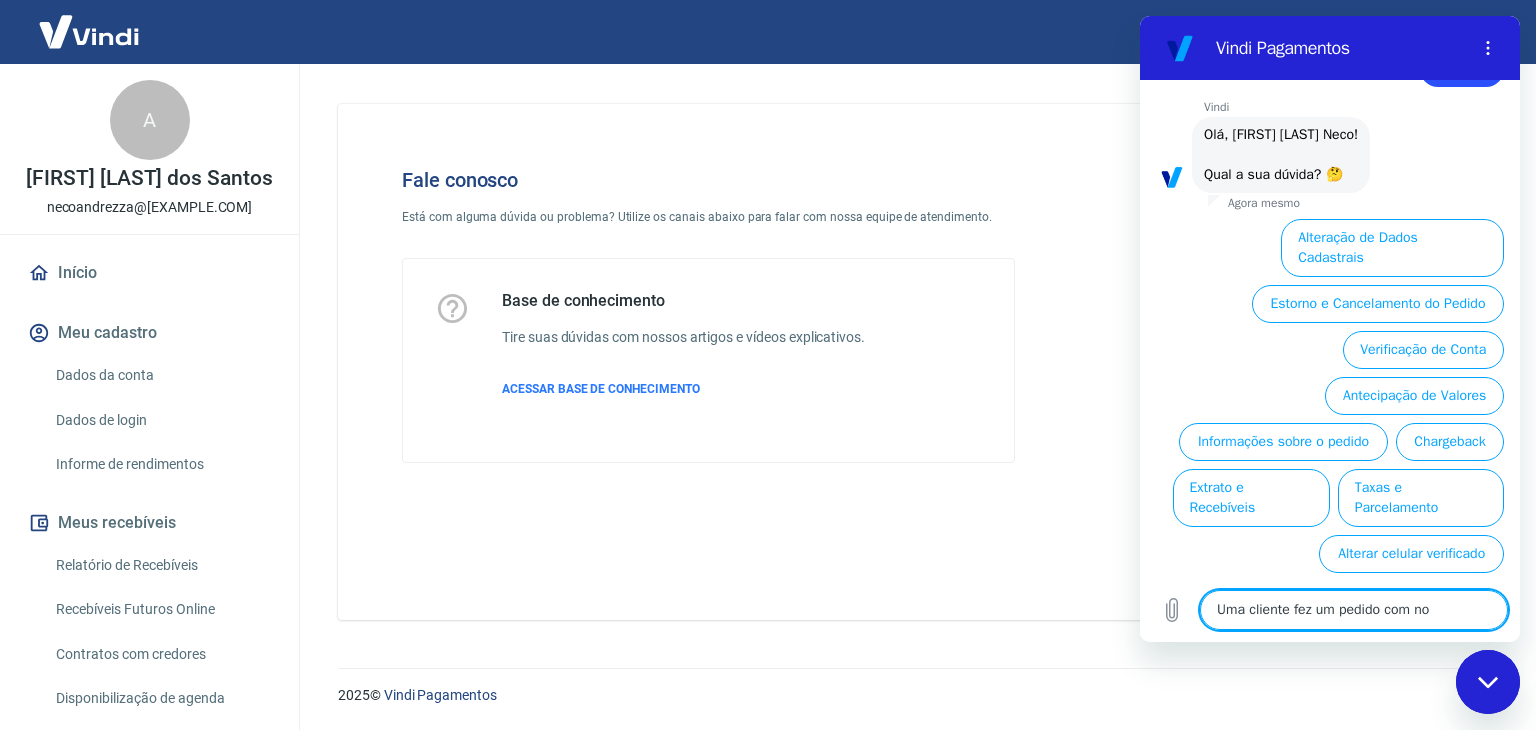type 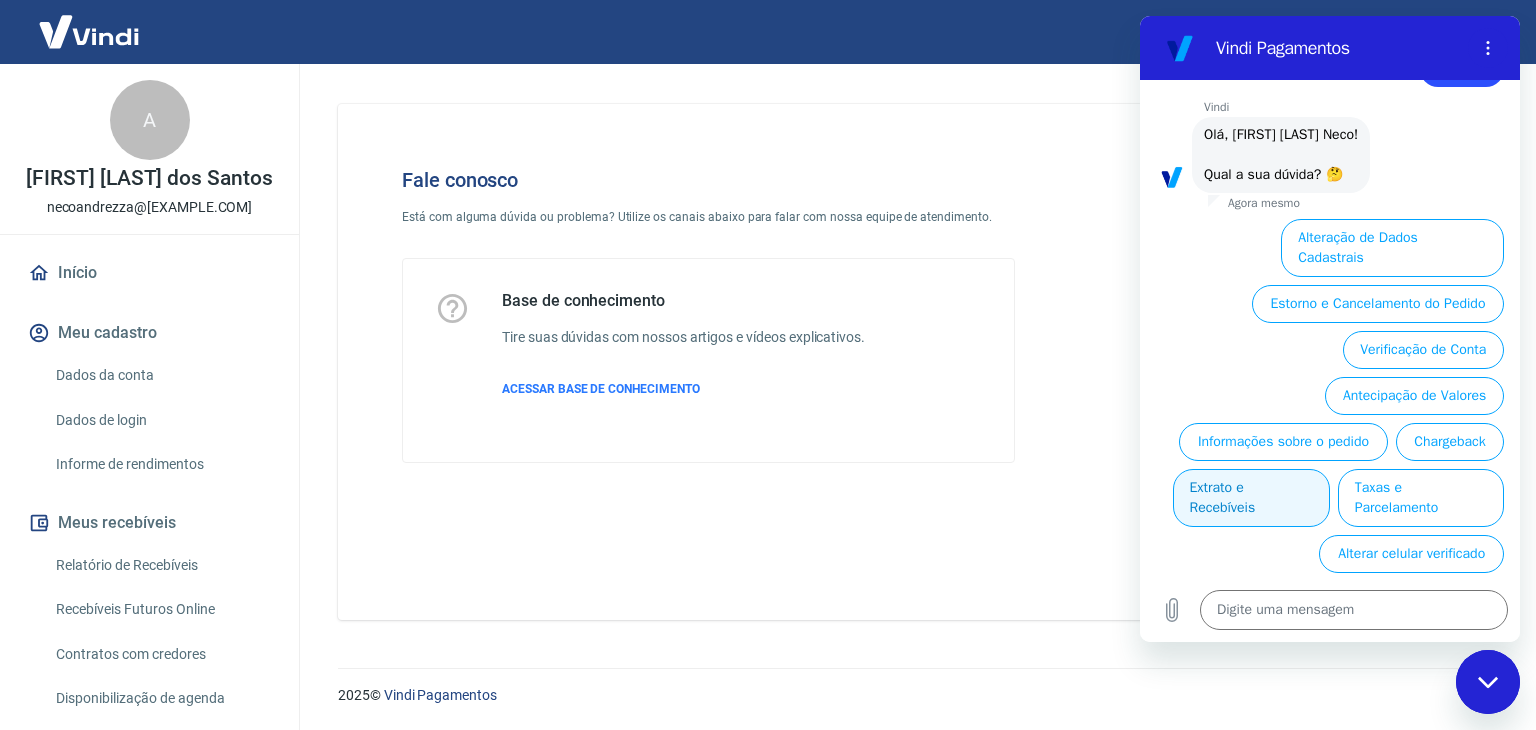 click on "Extrato e Recebíveis" at bounding box center (1251, 498) 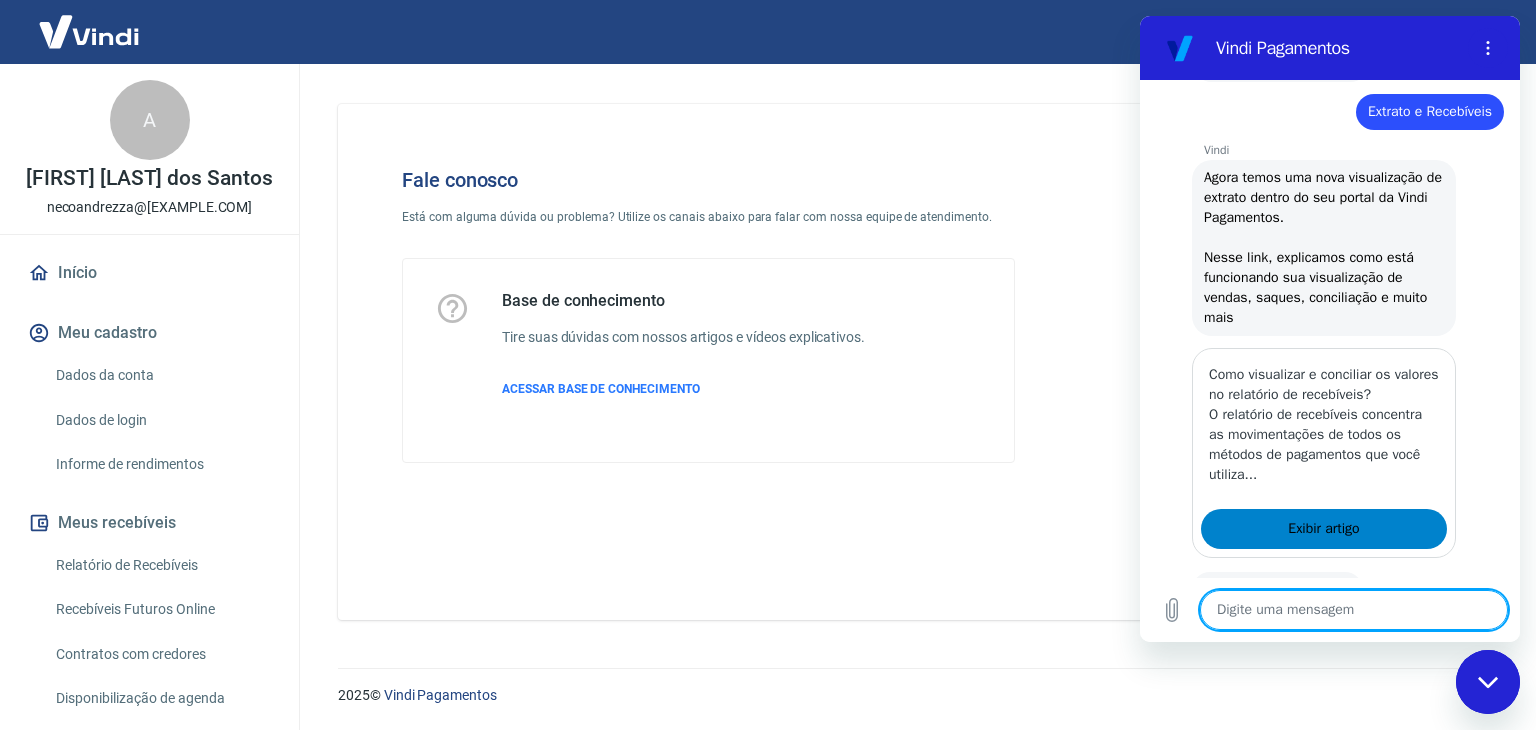 type on "x" 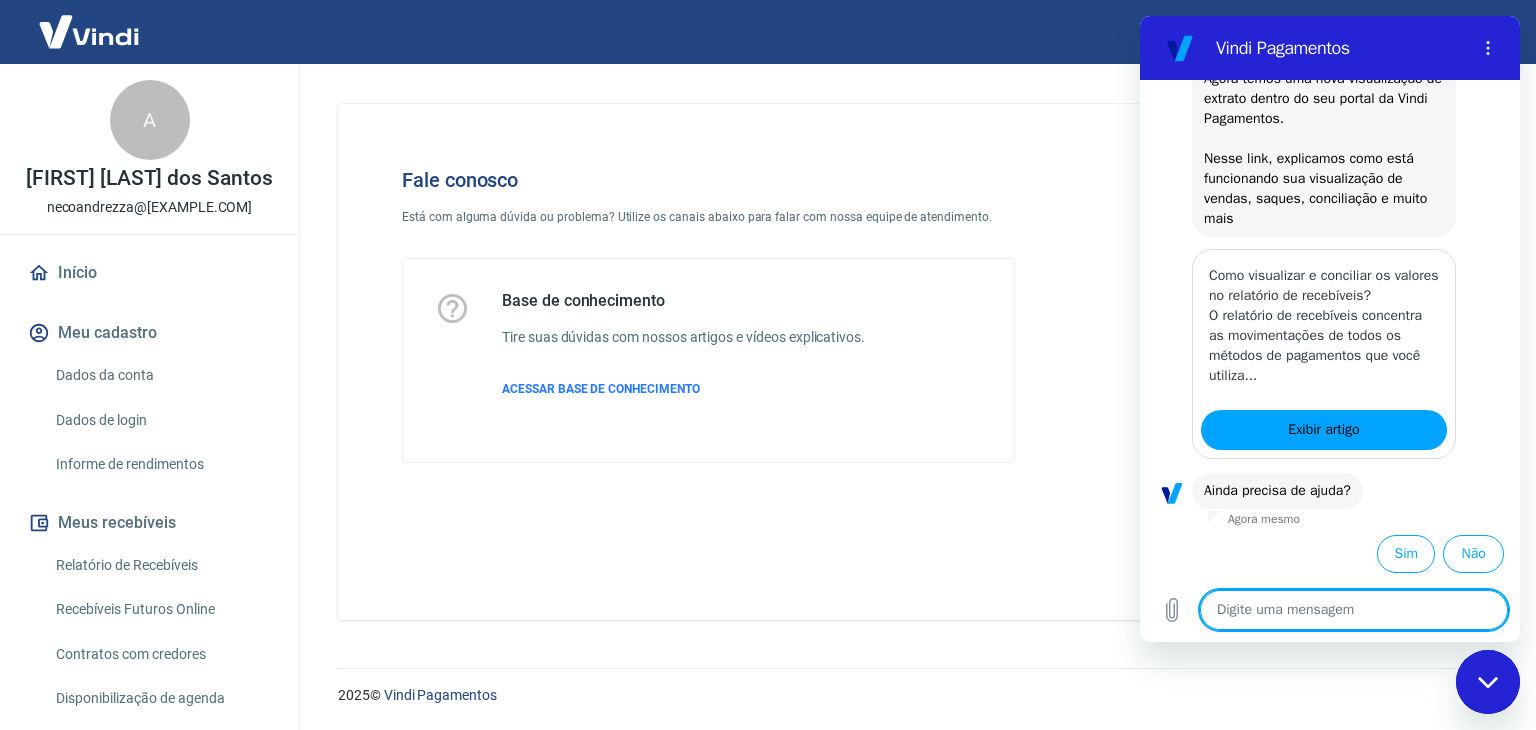 scroll, scrollTop: 298, scrollLeft: 0, axis: vertical 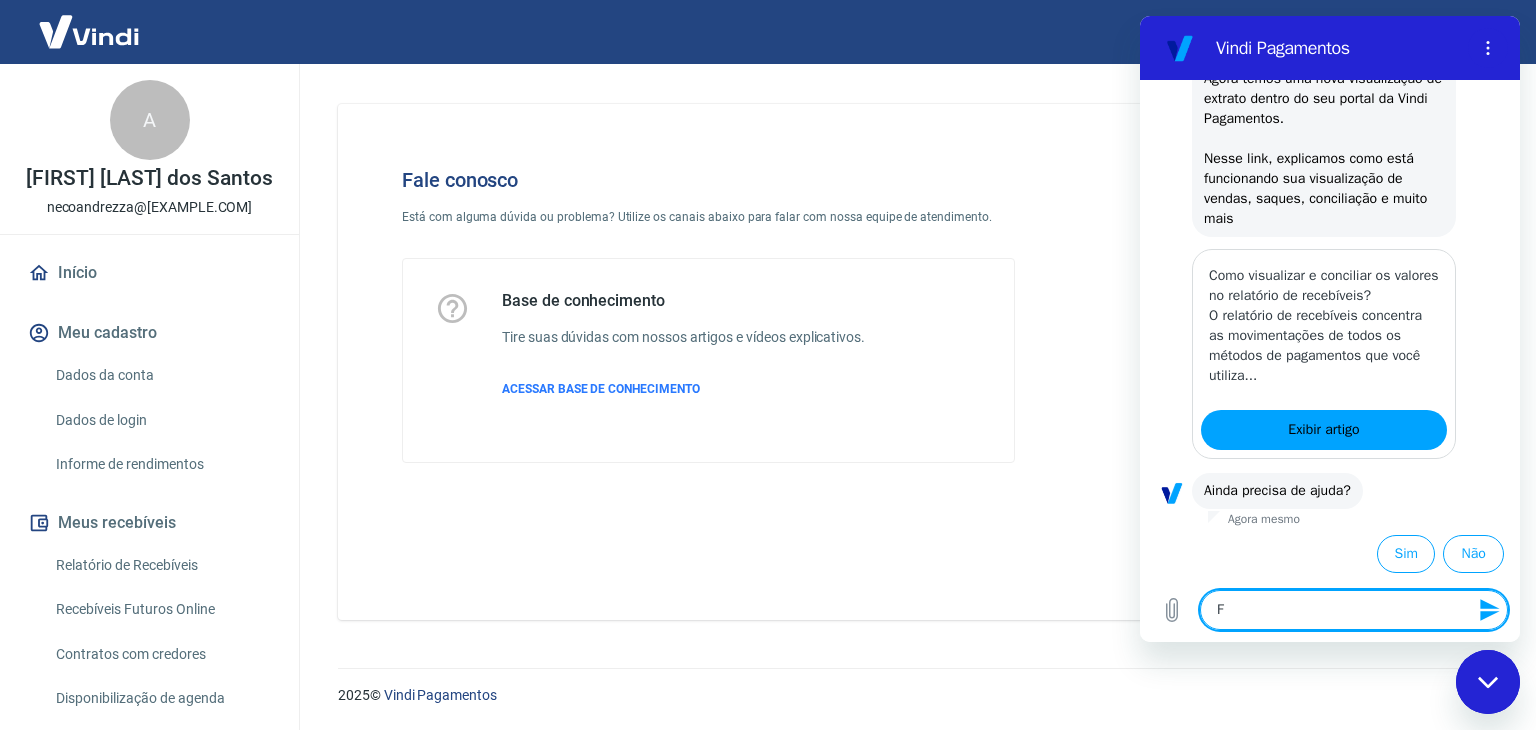 type on "Fa" 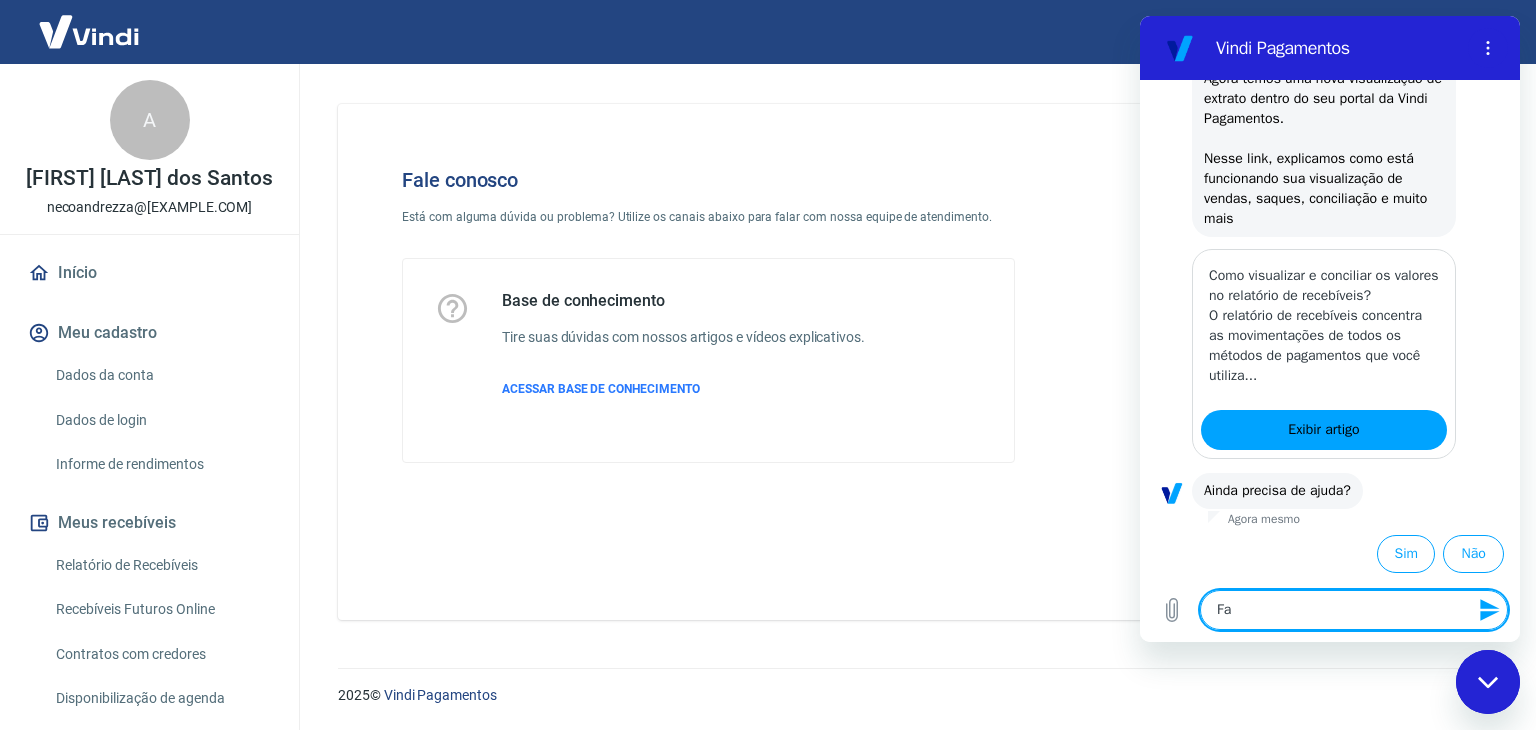 type on "Fal" 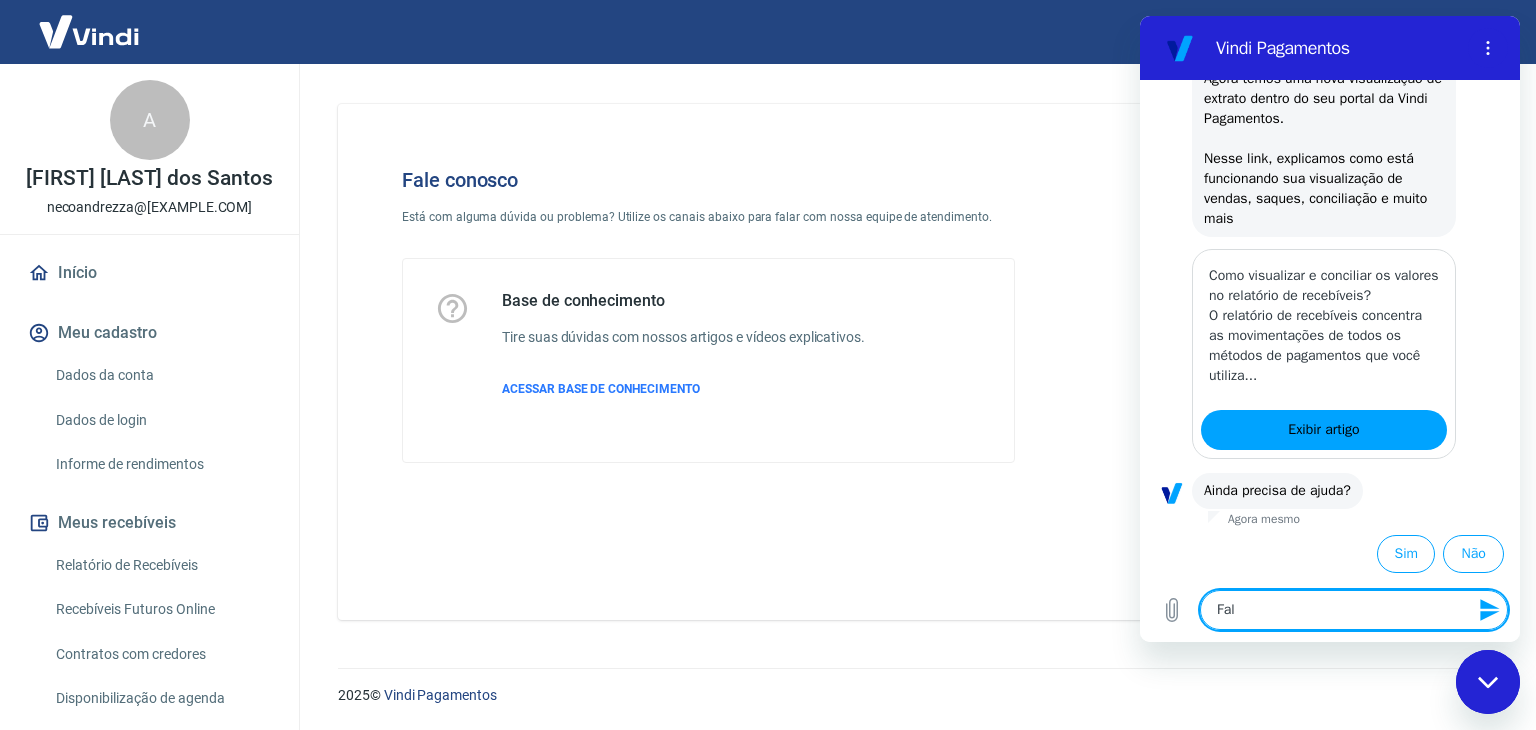 type on "x" 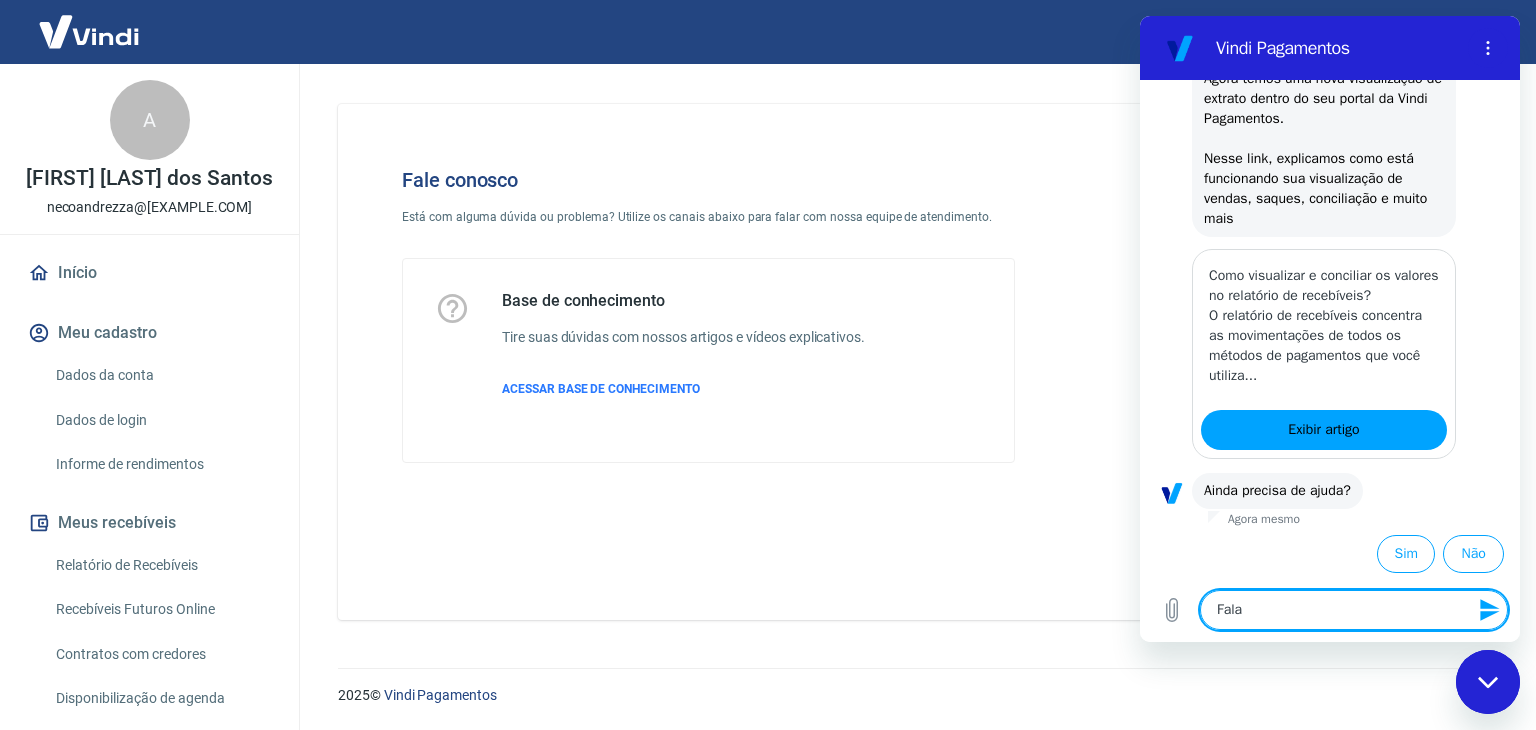 type on "Falar" 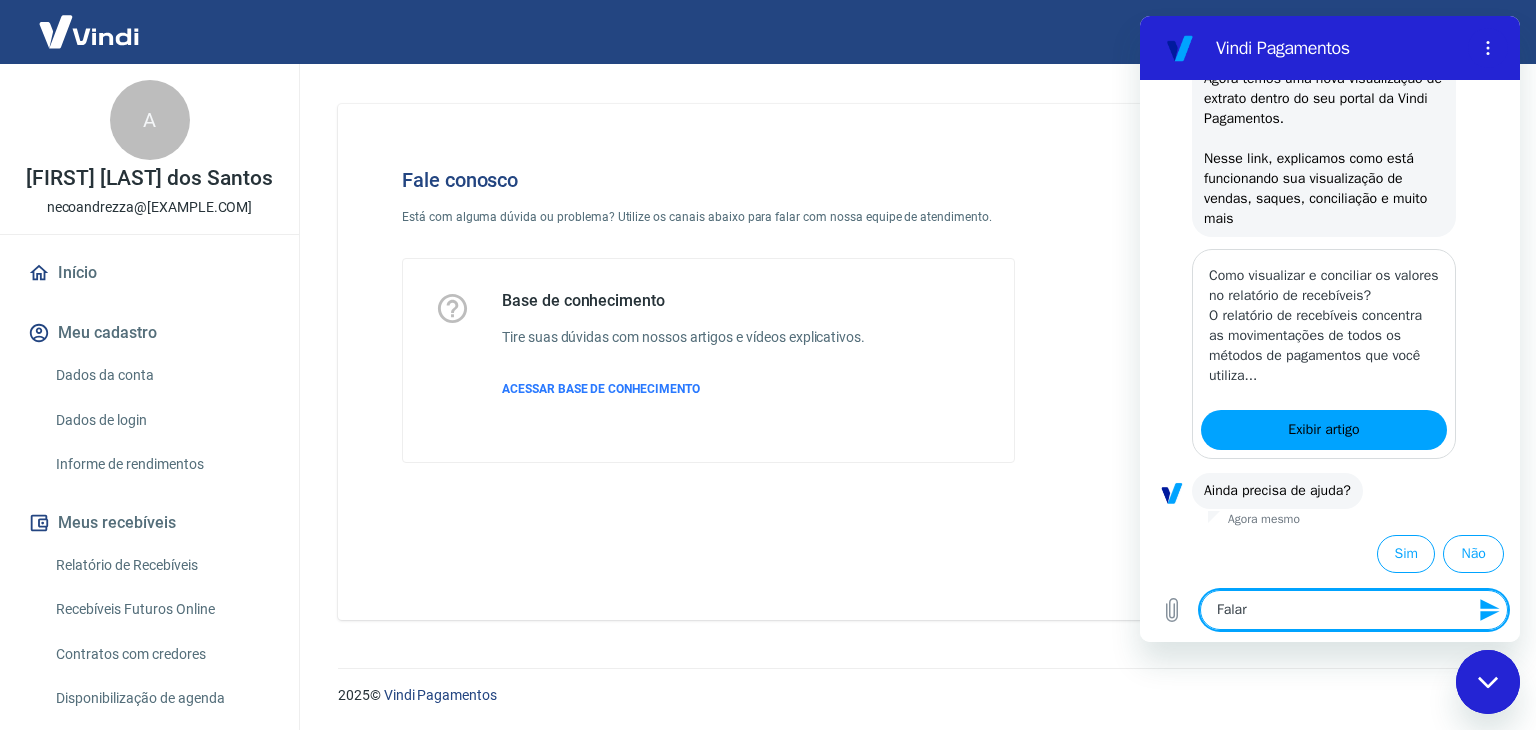 type on "Falar" 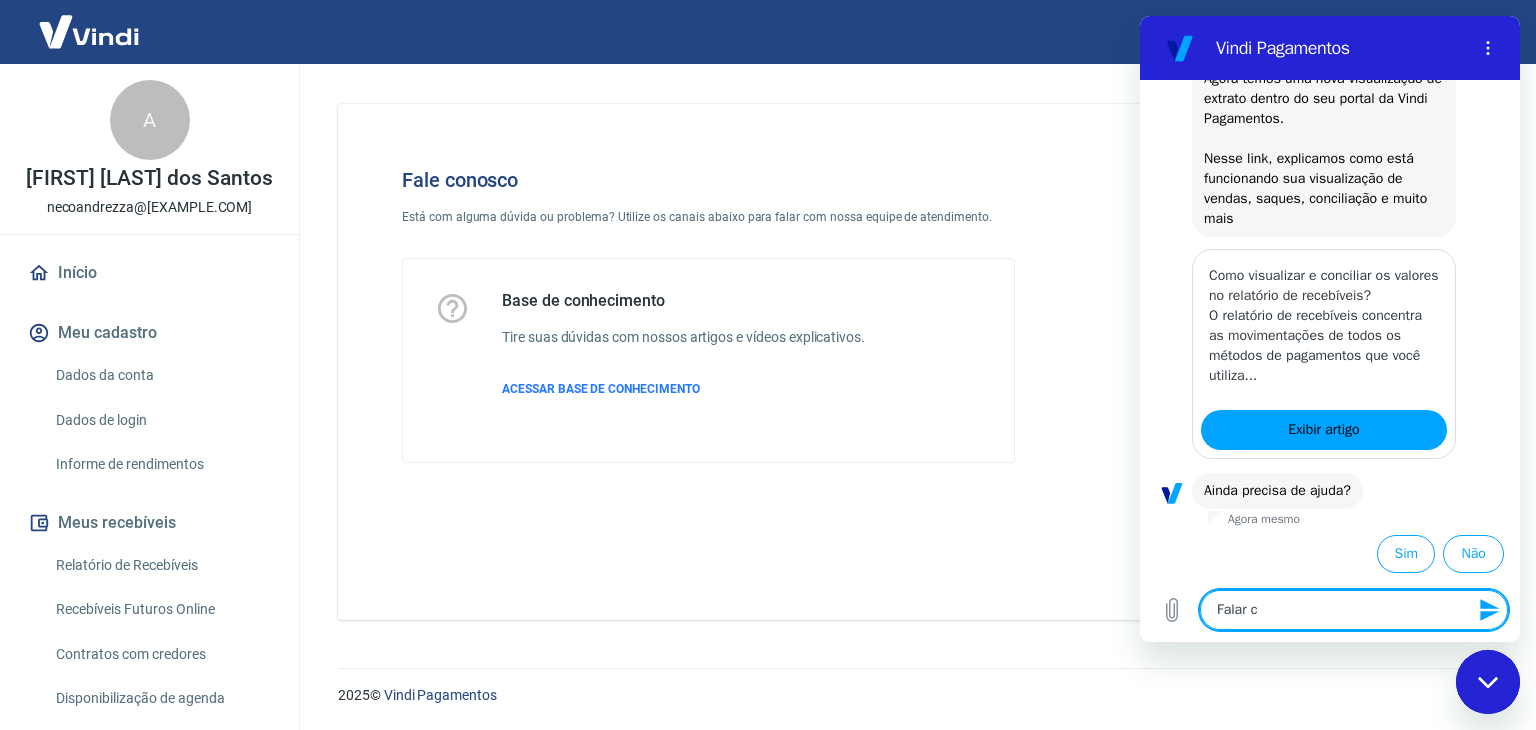 type on "Falar co" 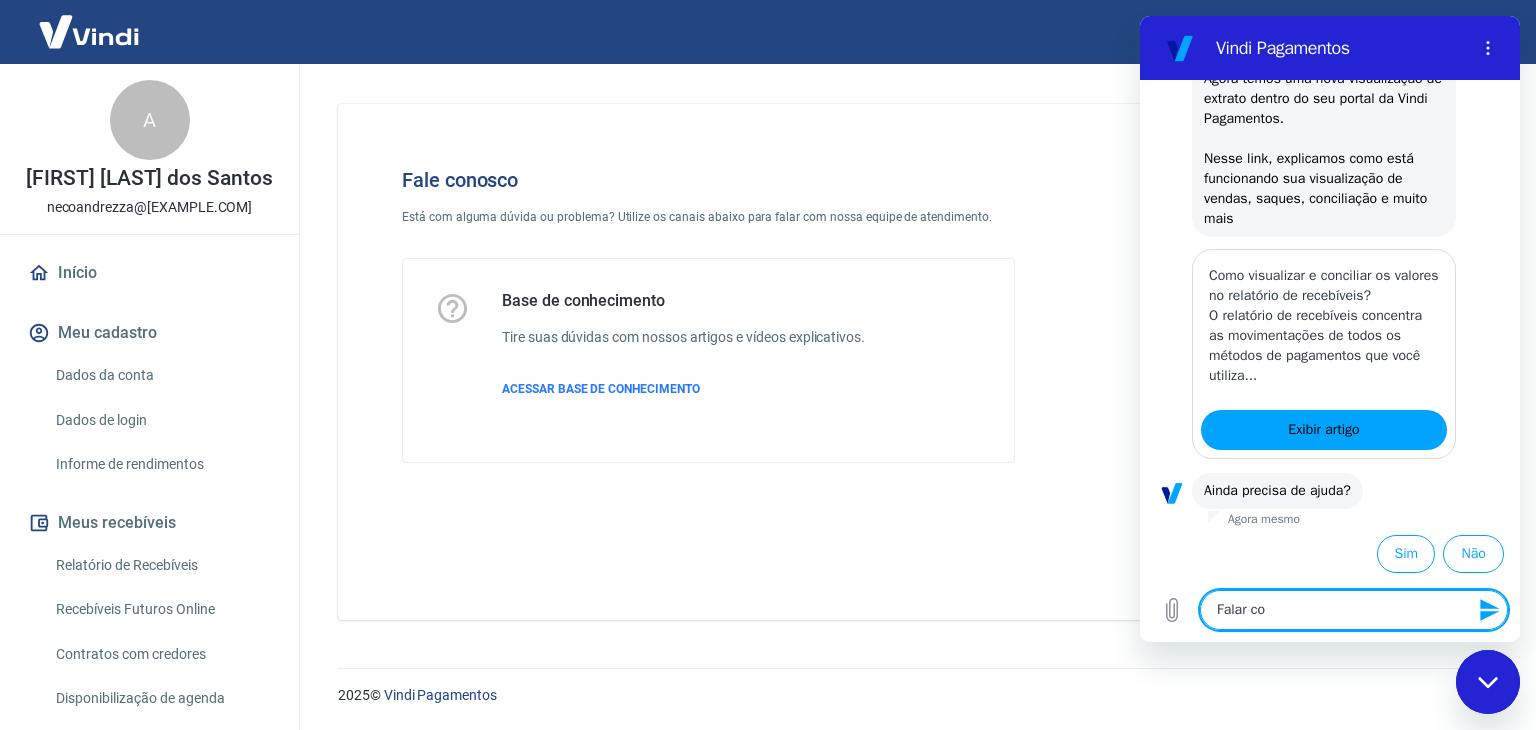 type on "Falar com" 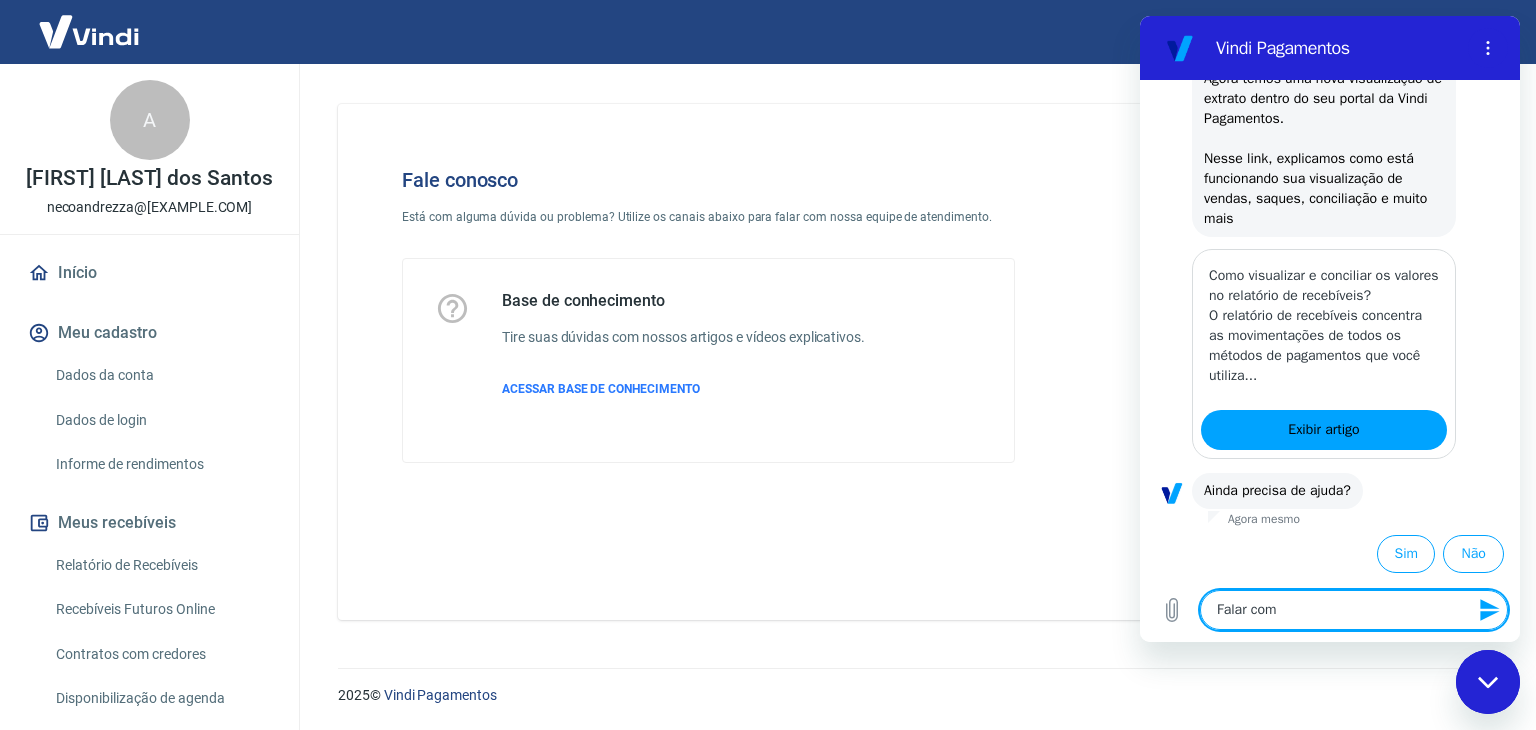type on "Falar com" 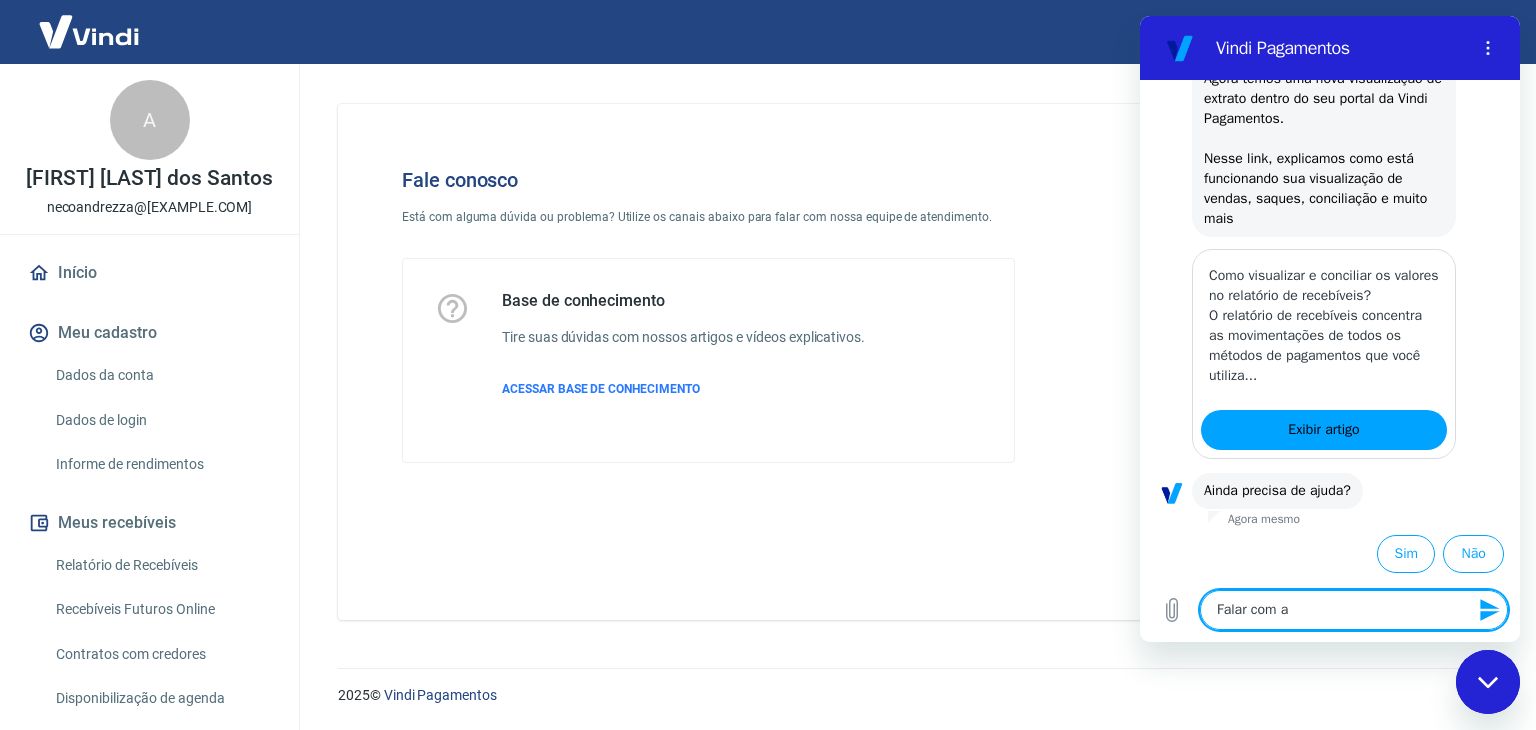 type on "Falar com at" 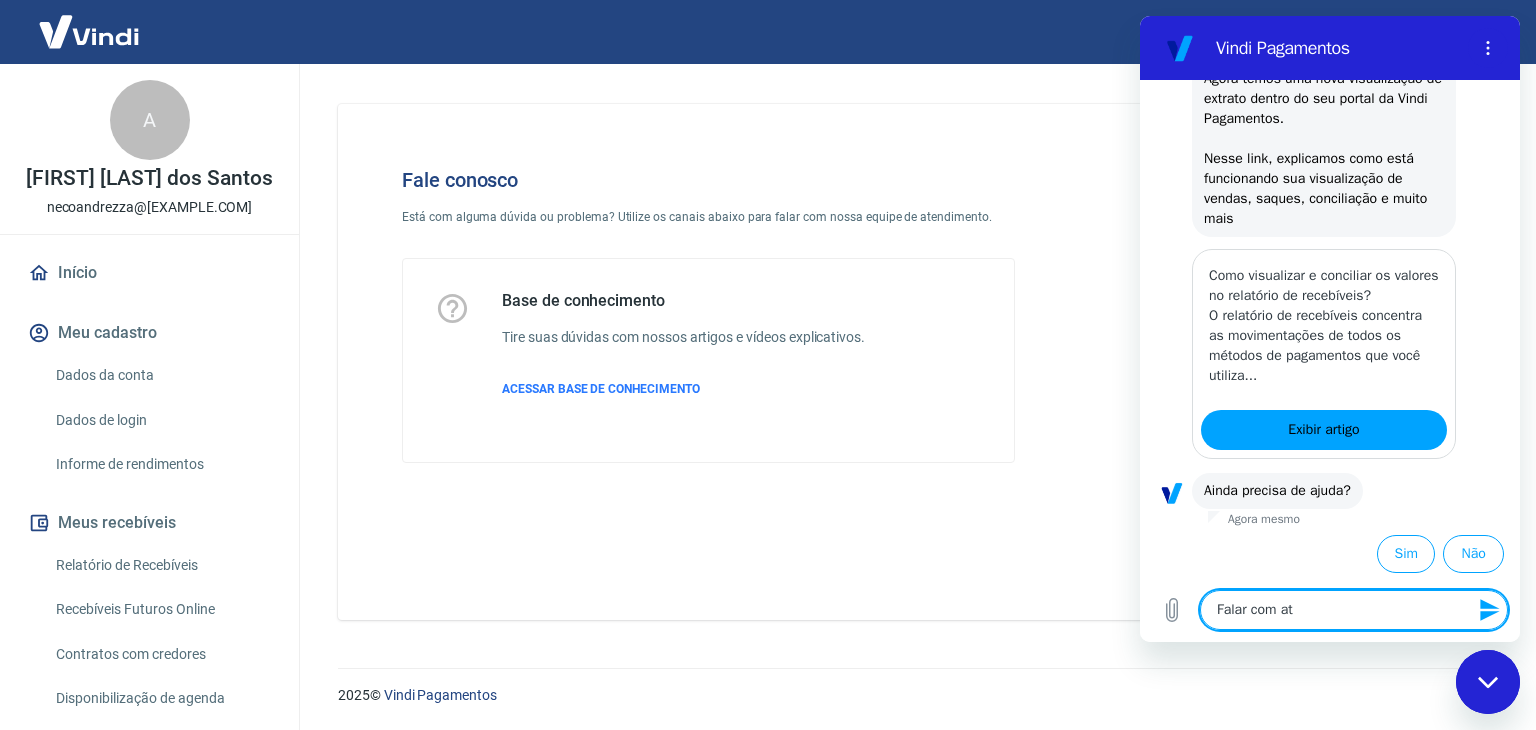 type on "Falar com ate" 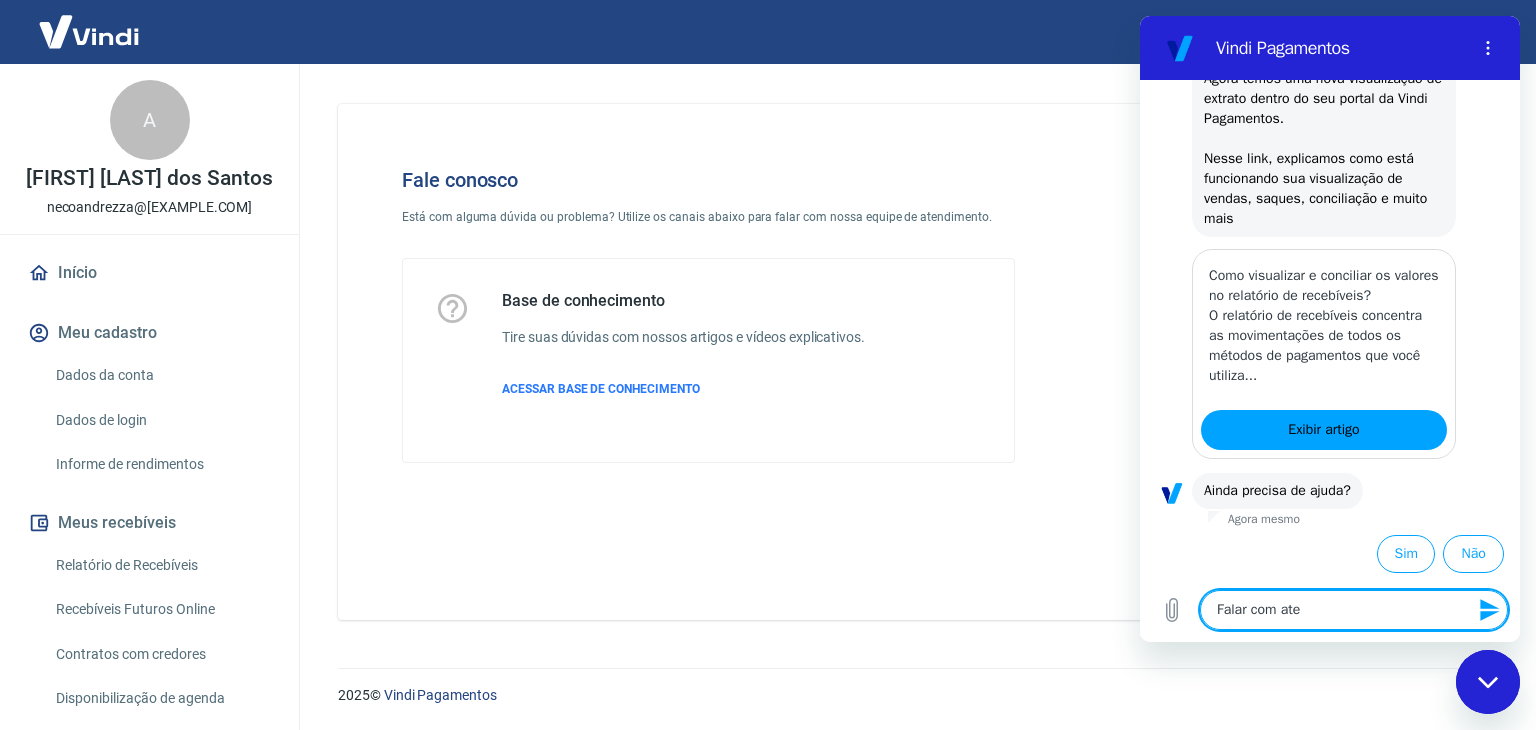 type on "Falar com aten" 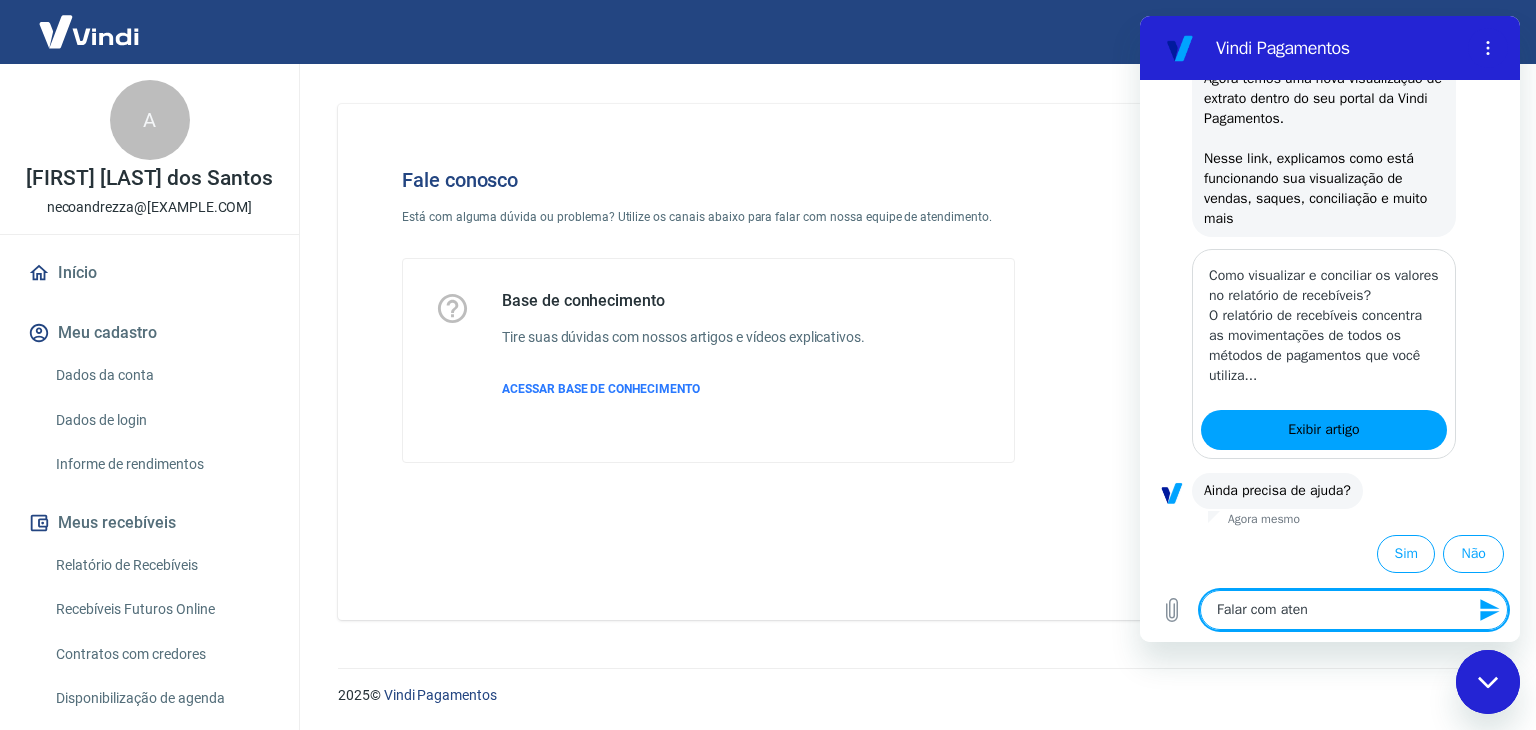 type on "Falar com atend" 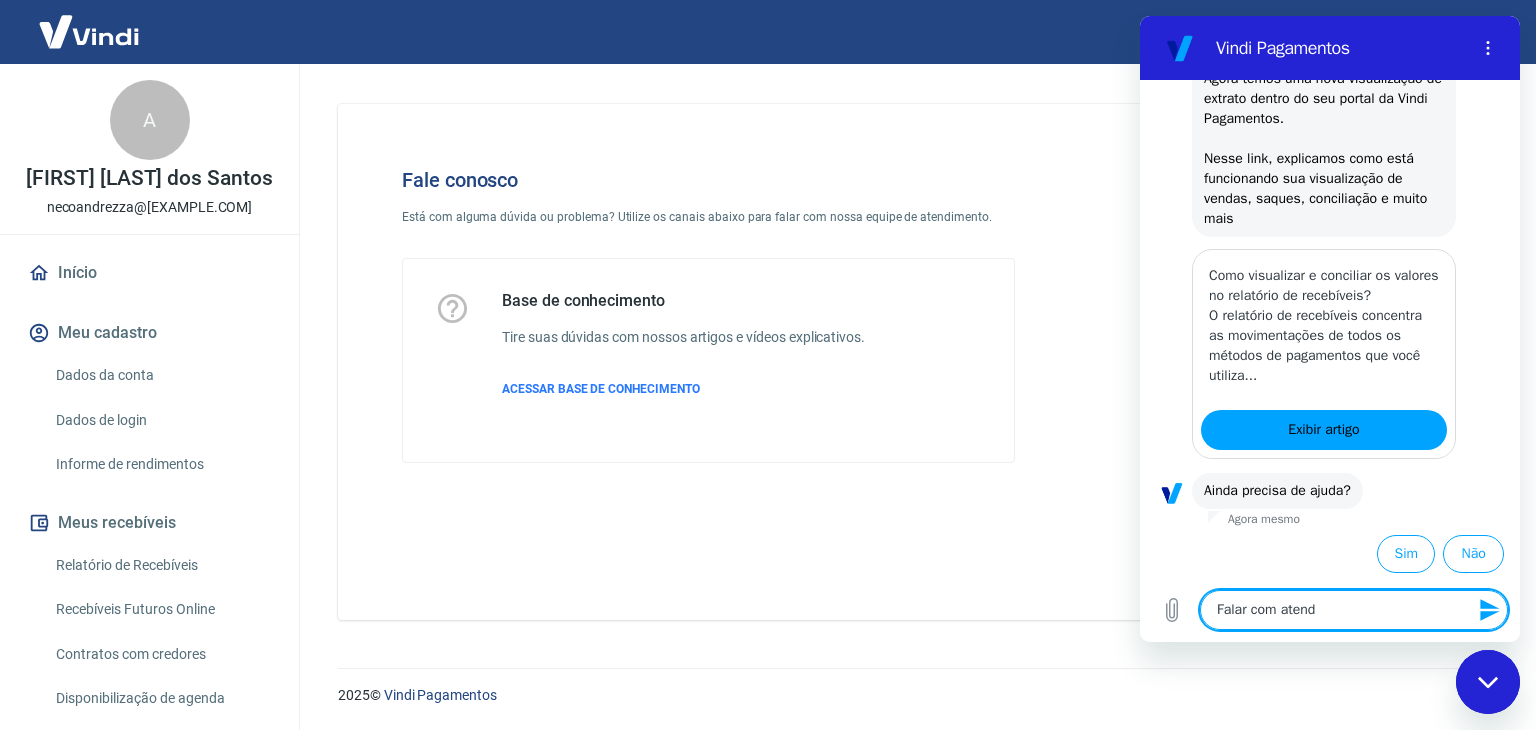 type on "Falar com atendi" 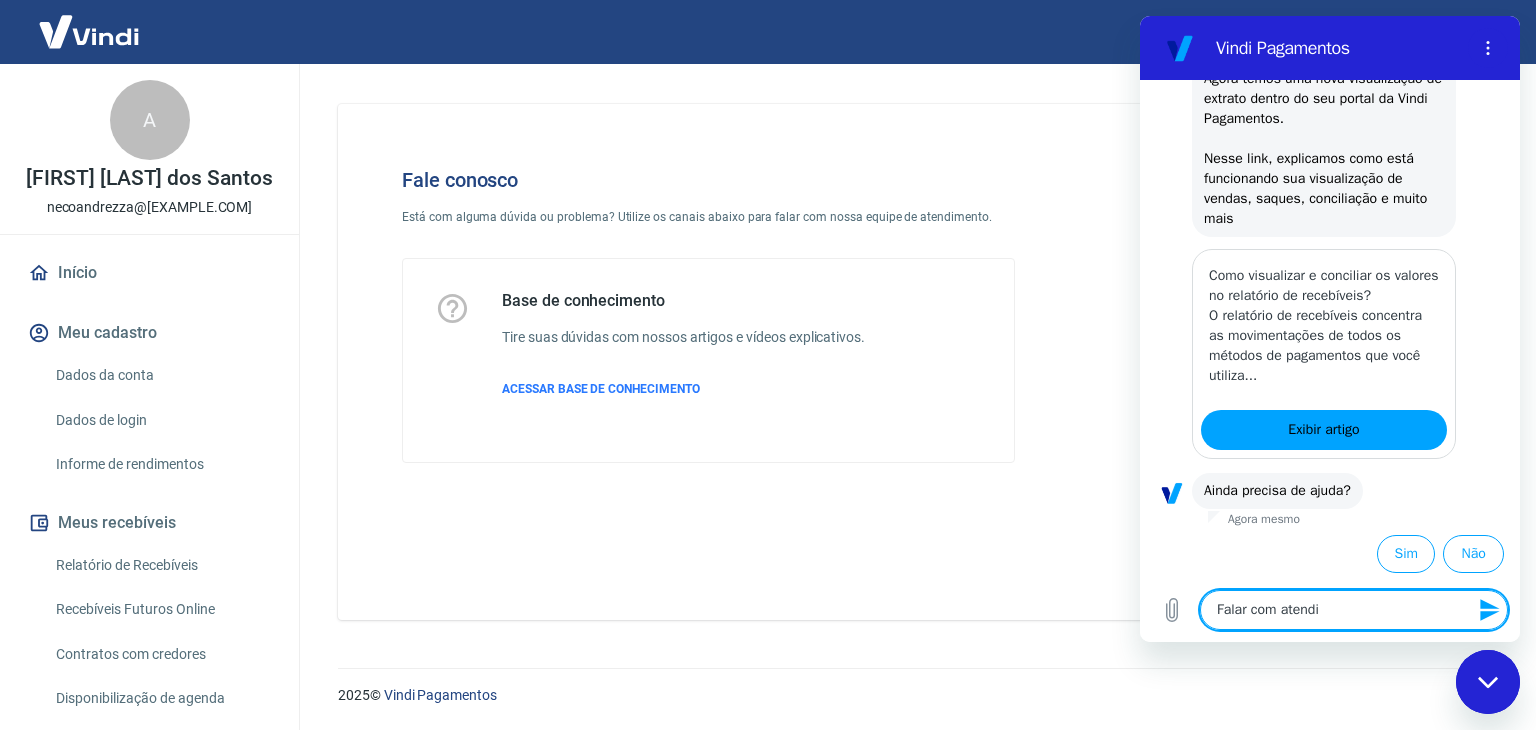 type on "Falar com atend" 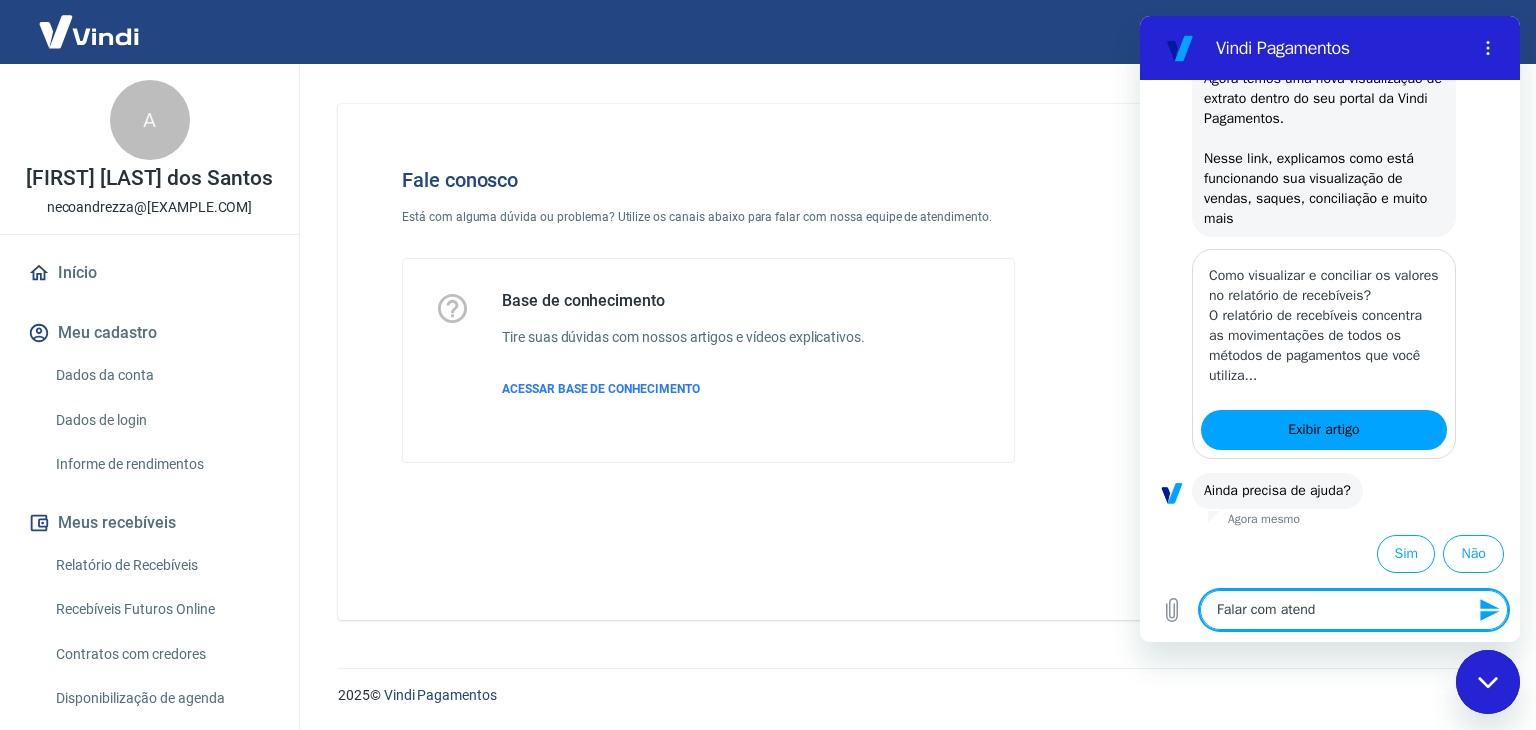 type on "Falar com atende" 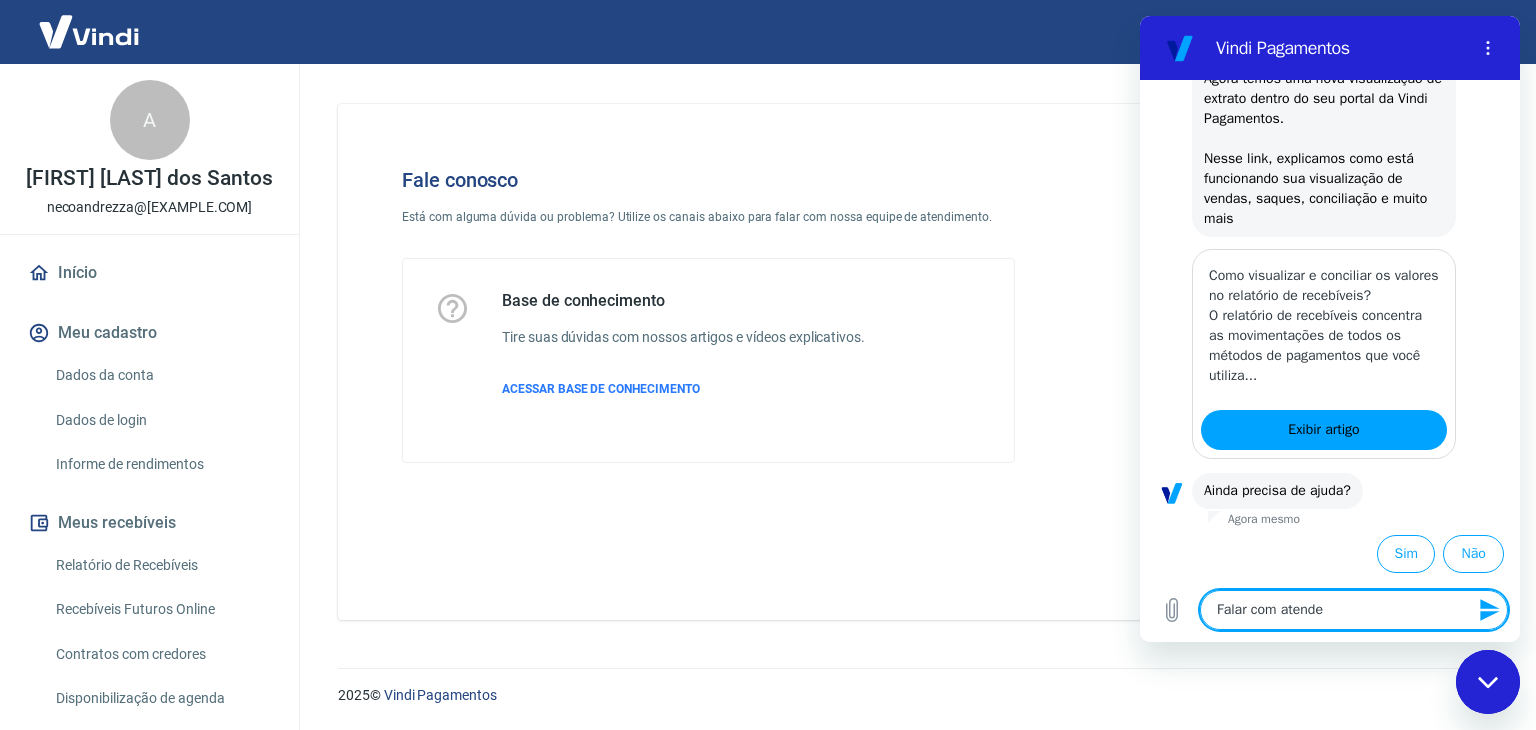 type on "Falar com atenden" 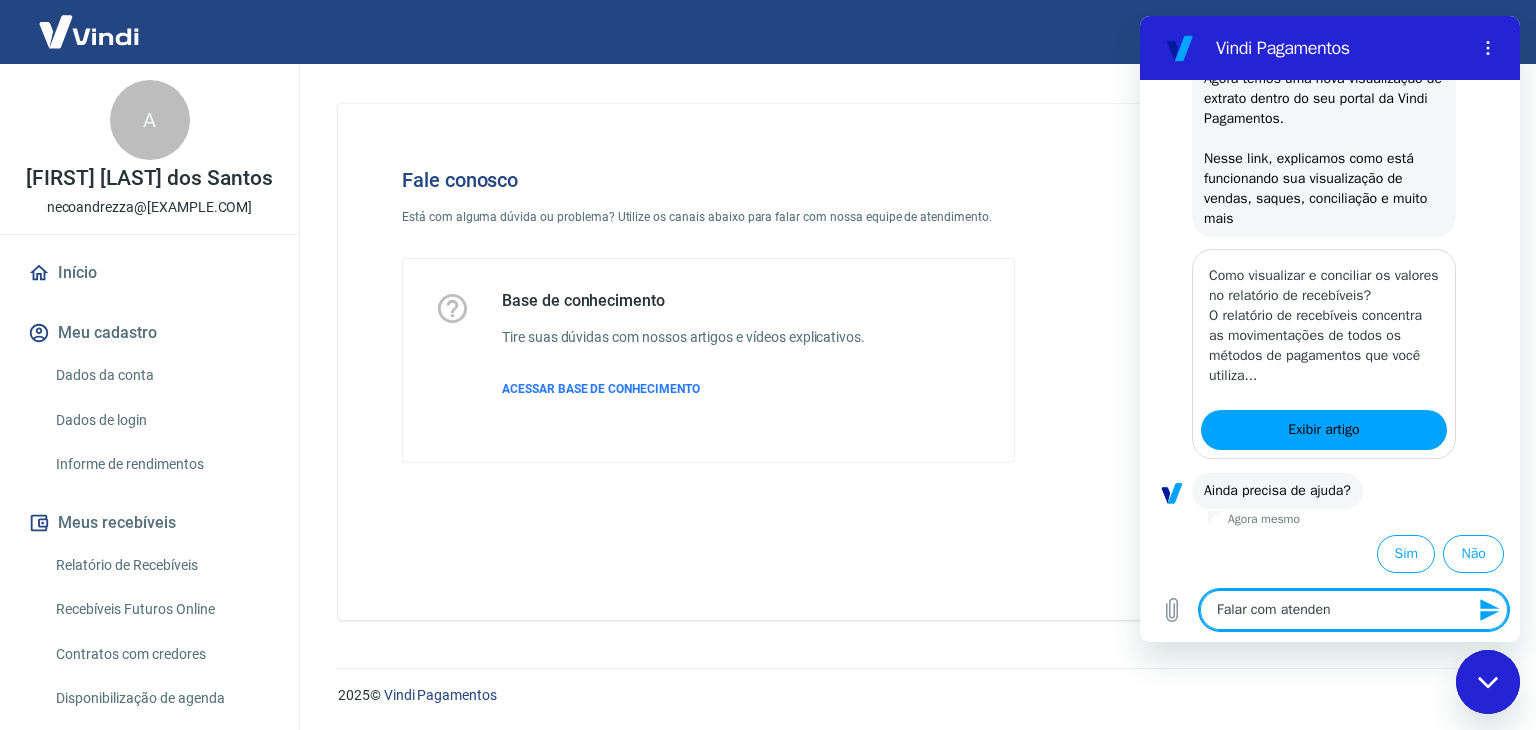 type on "Falar com atendent" 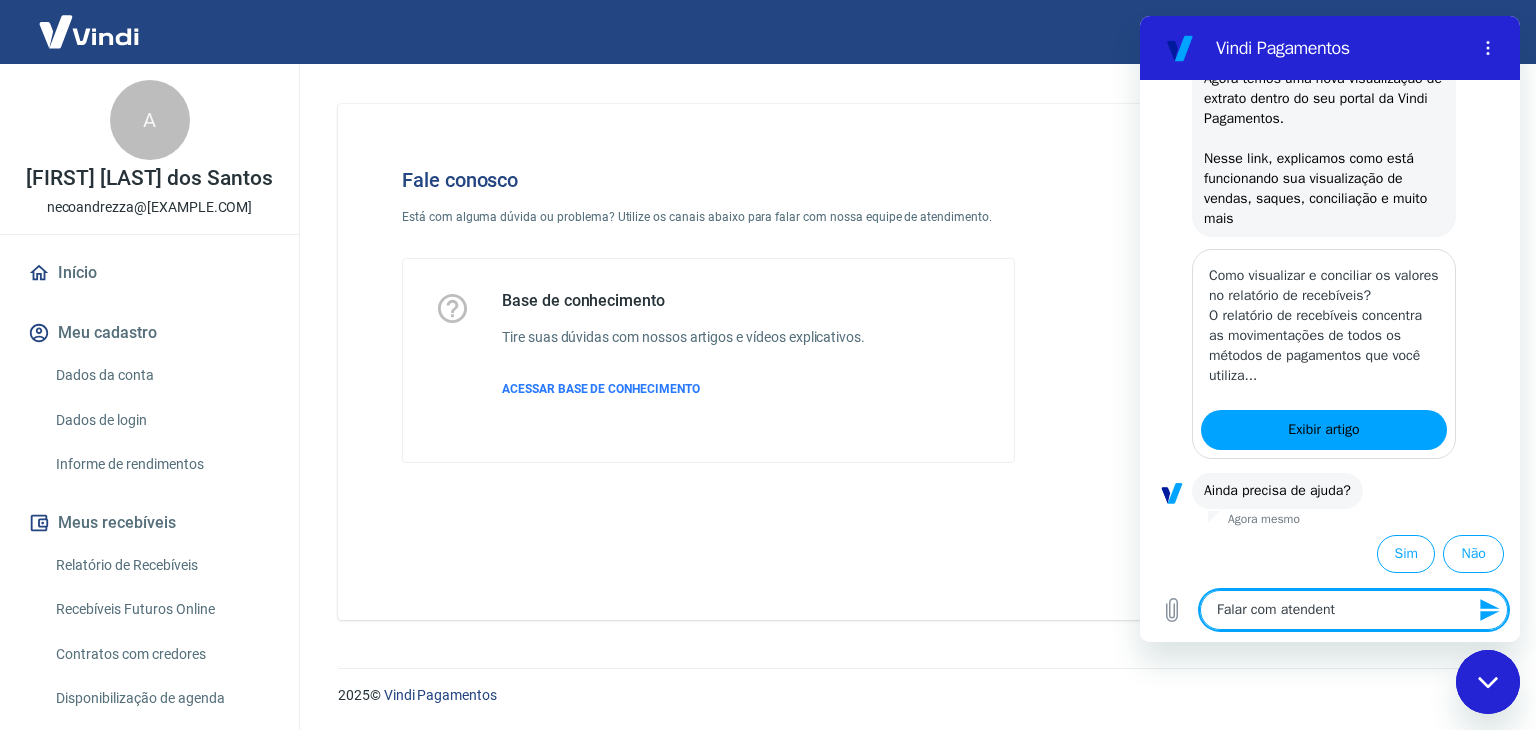 type on "Falar com atendente" 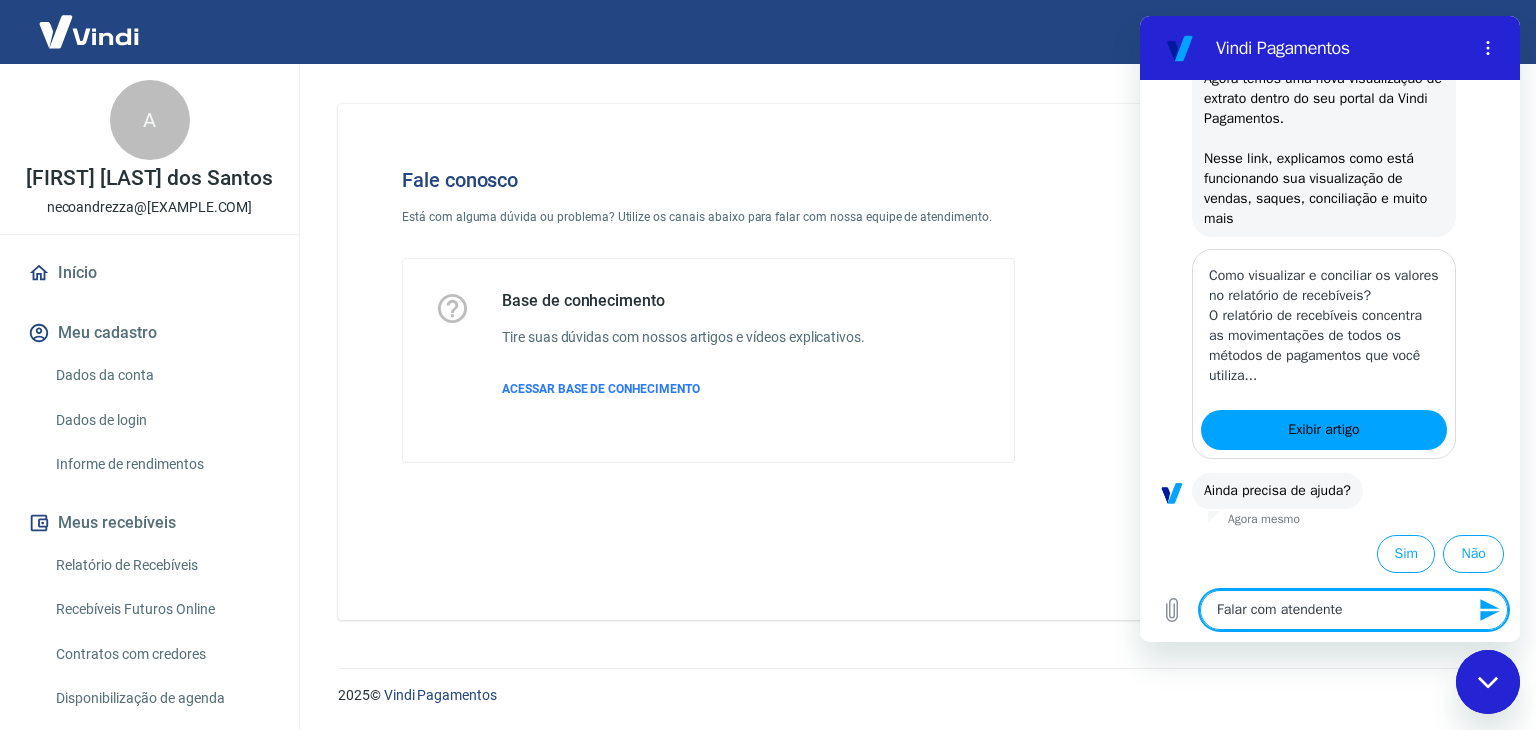 type on "Falar com atendente" 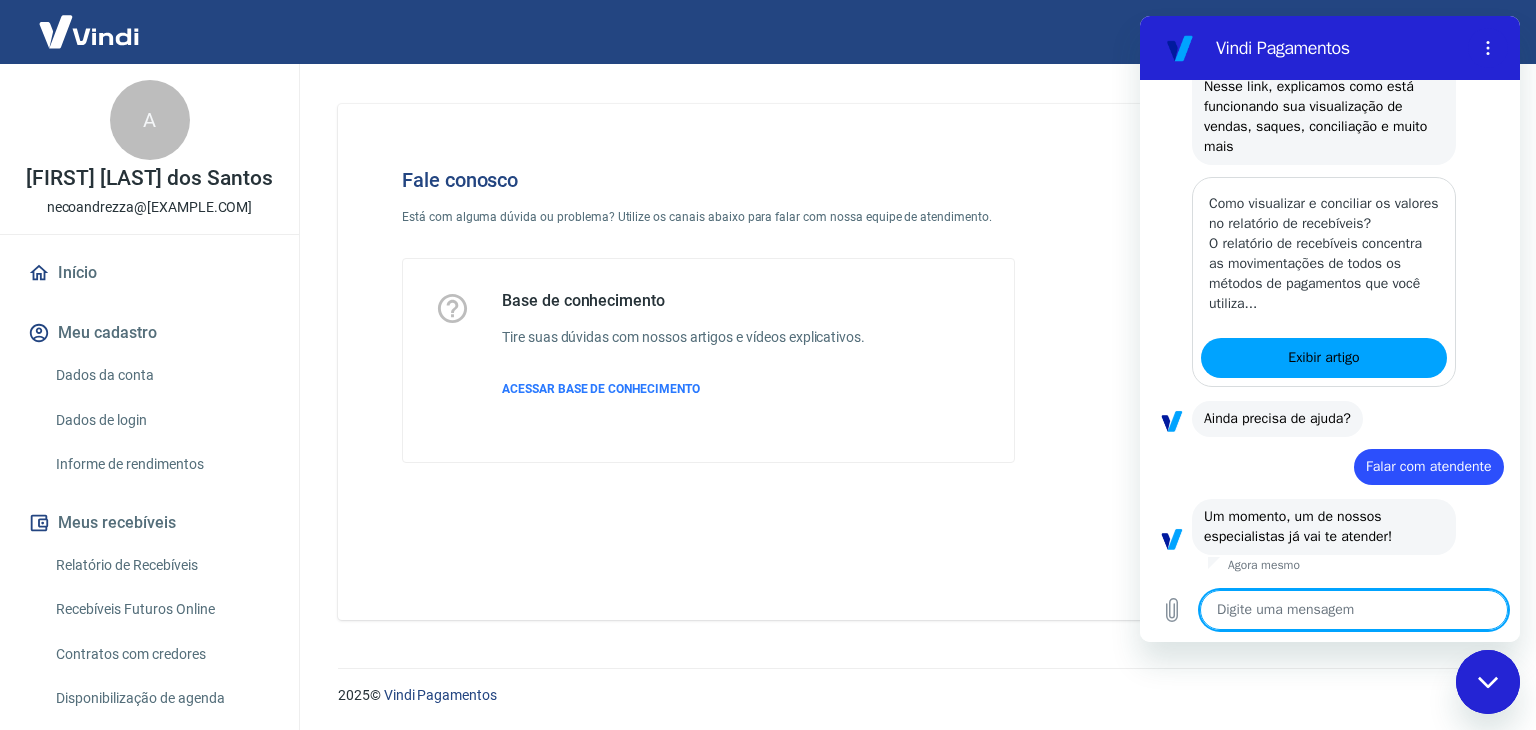 scroll, scrollTop: 371, scrollLeft: 0, axis: vertical 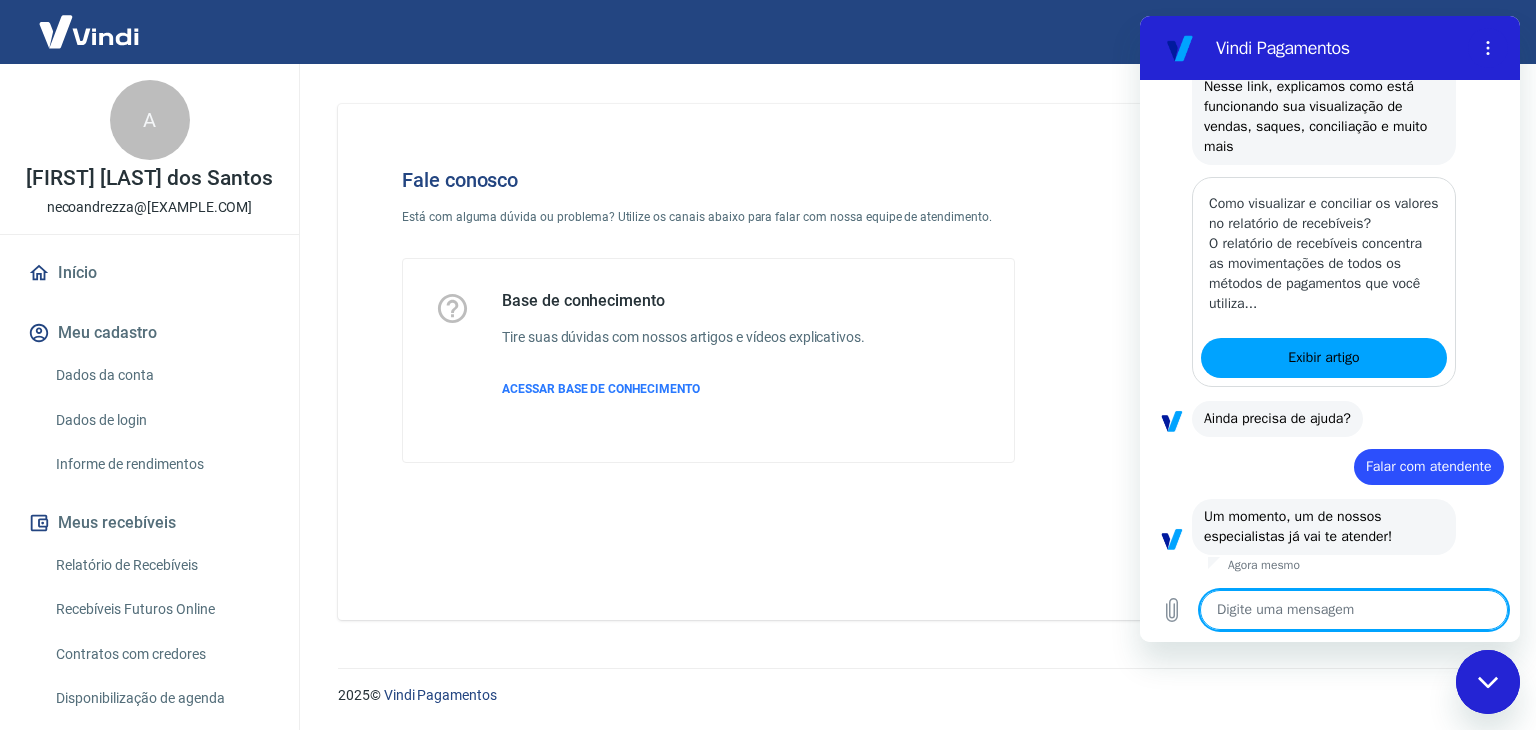 click at bounding box center [1354, 610] 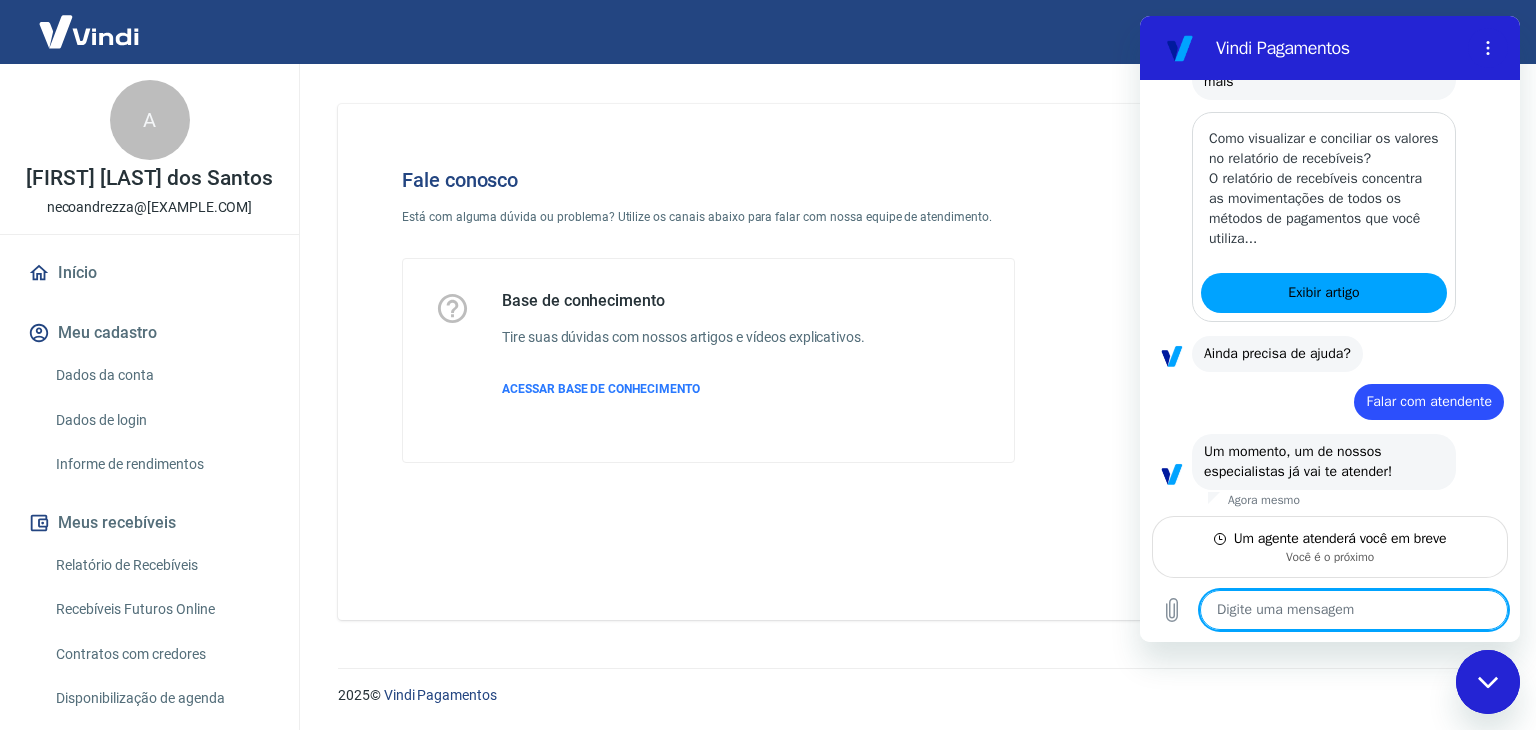 scroll, scrollTop: 440, scrollLeft: 0, axis: vertical 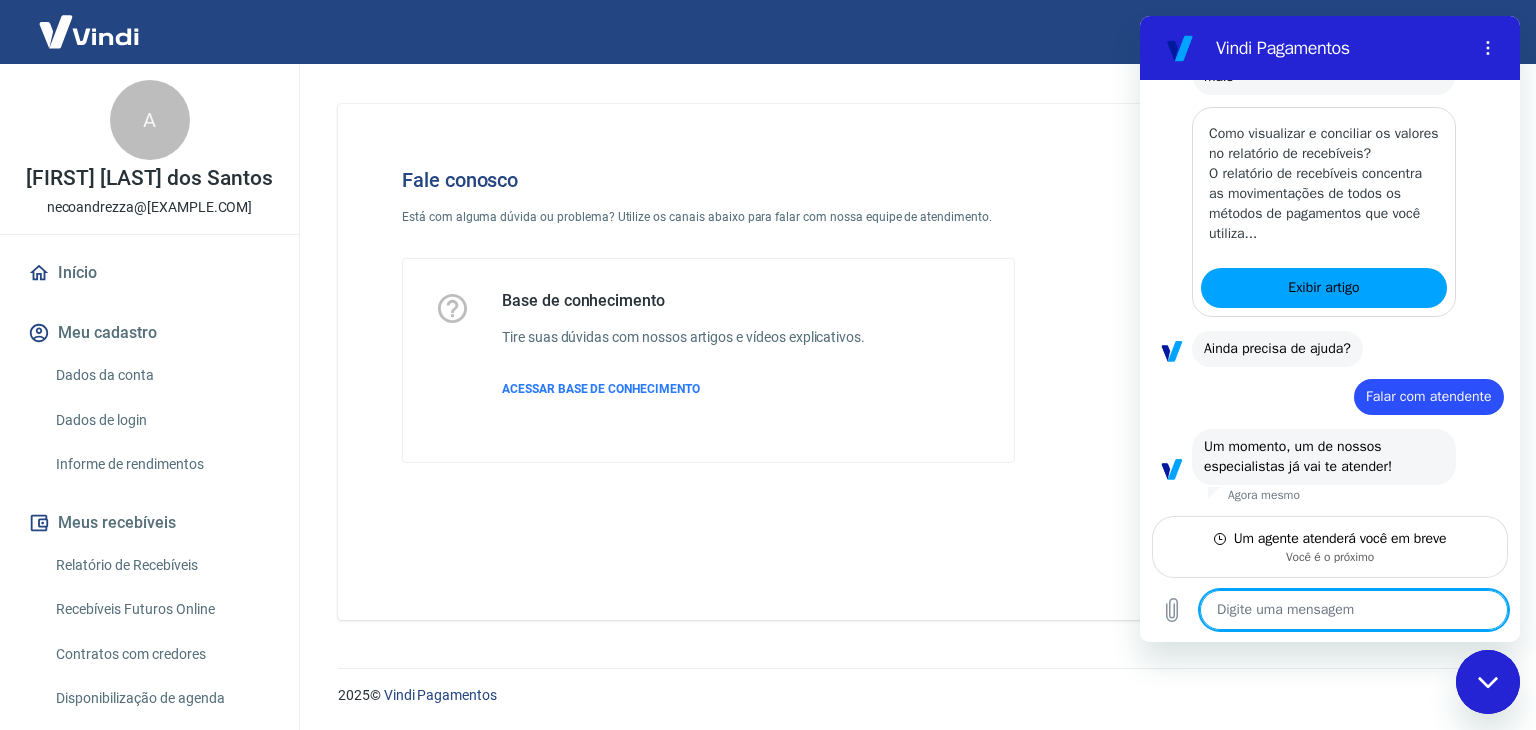 click at bounding box center (1354, 610) 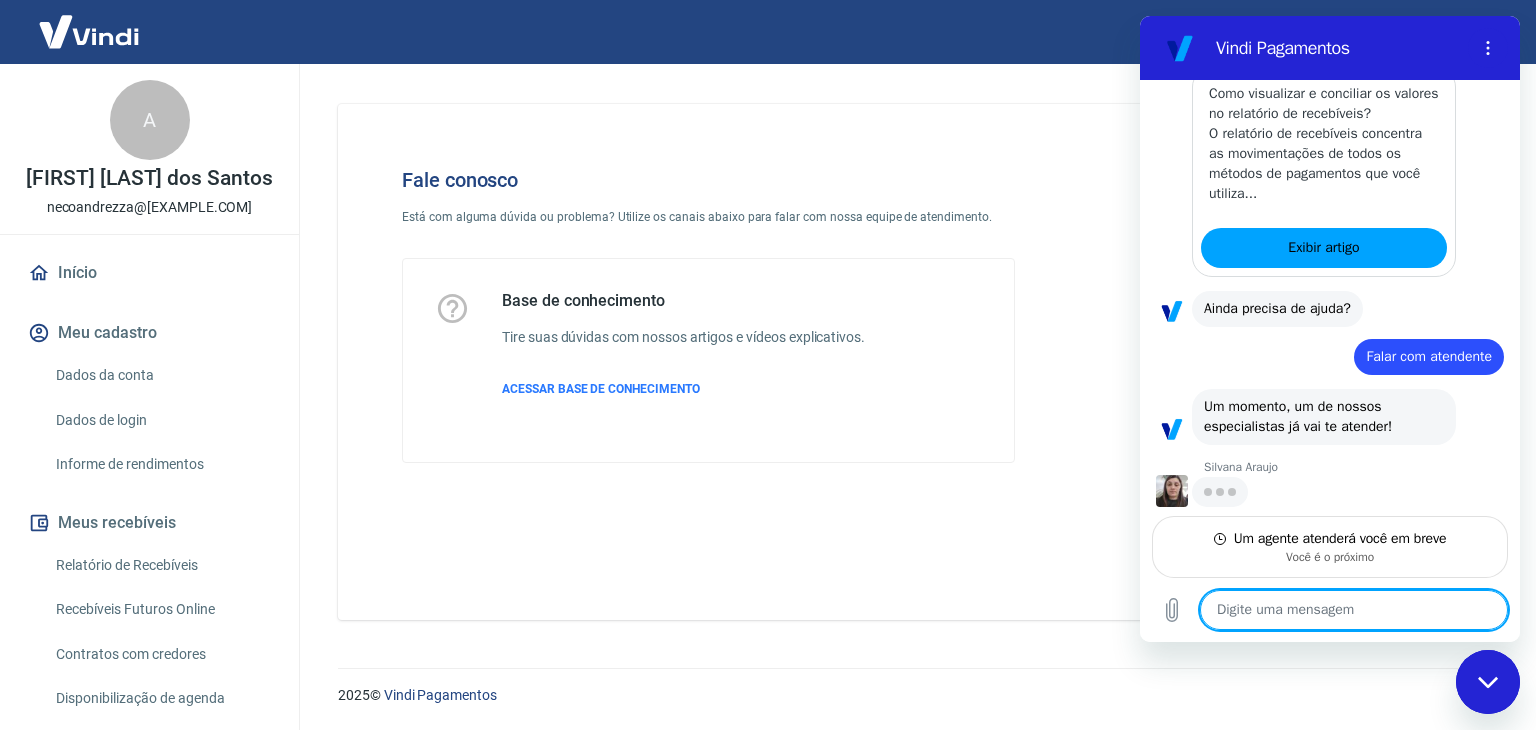 type on "x" 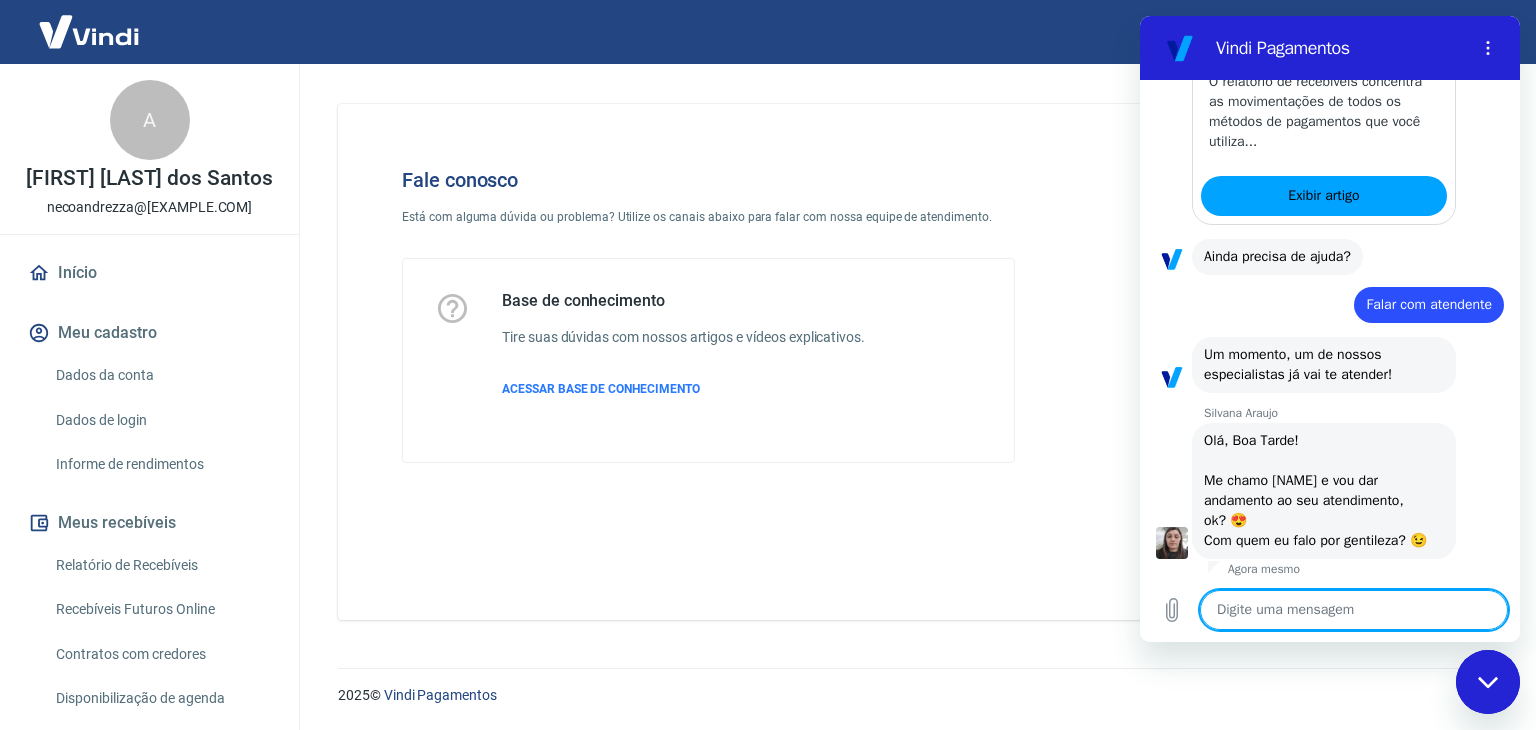 scroll, scrollTop: 556, scrollLeft: 0, axis: vertical 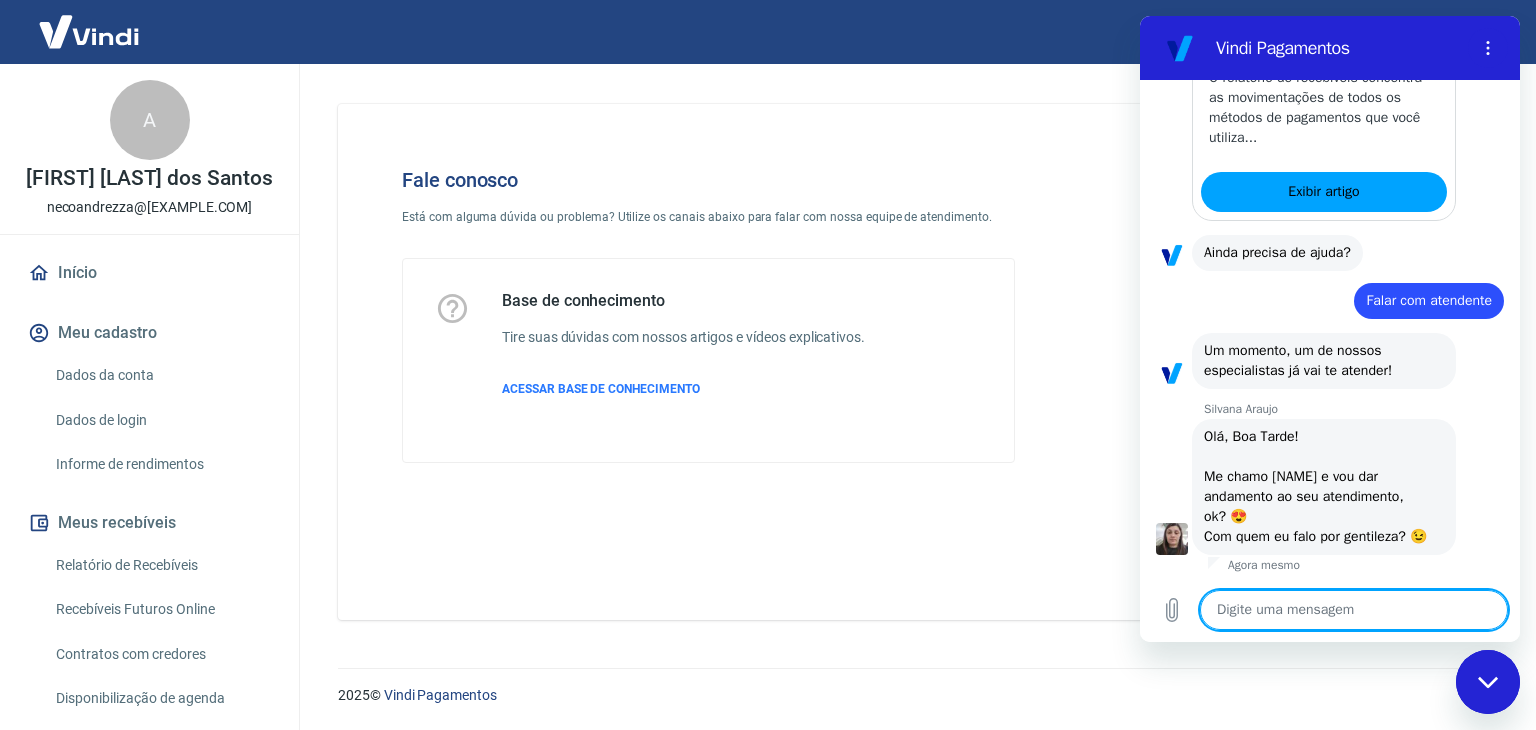 type on "B" 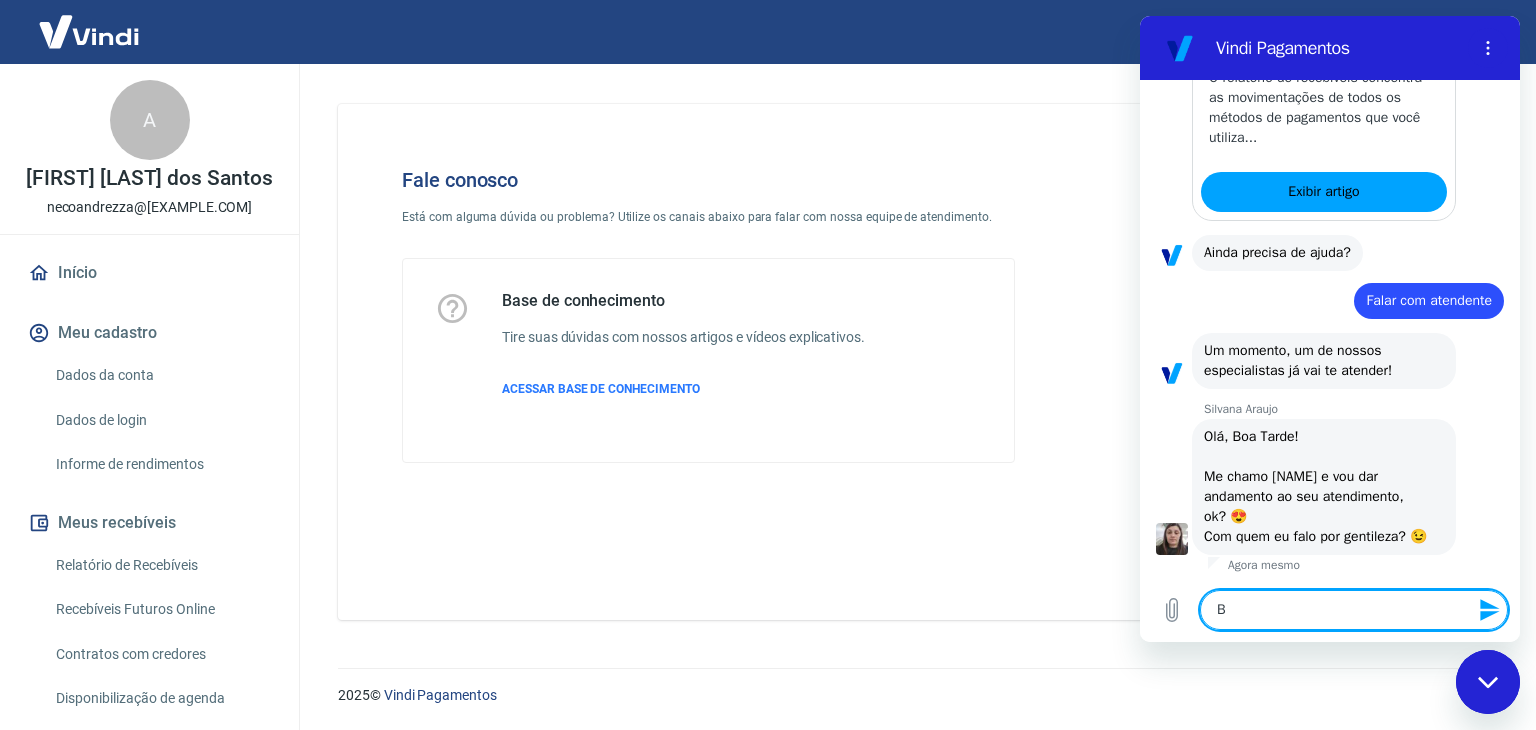 type on "Bo" 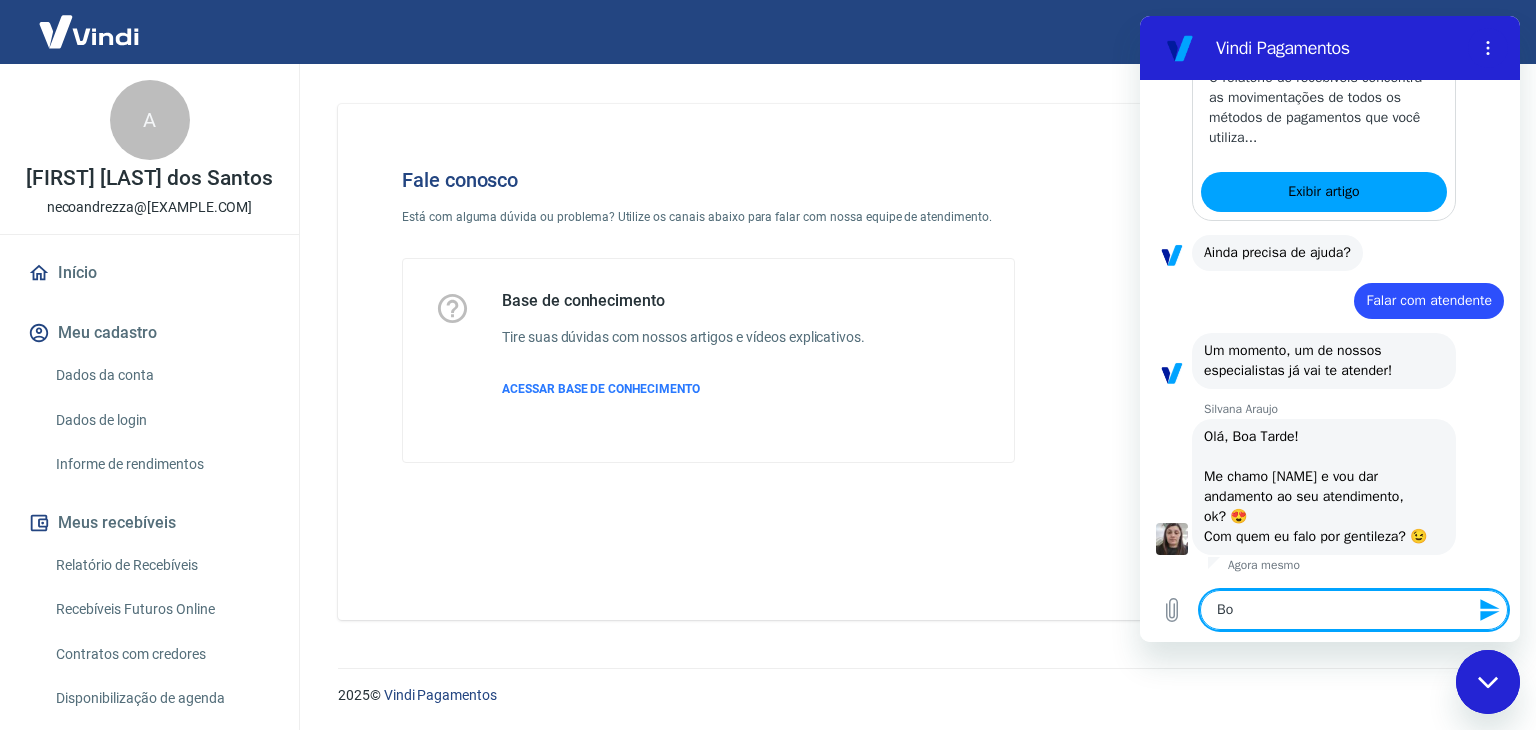 type on "Boa" 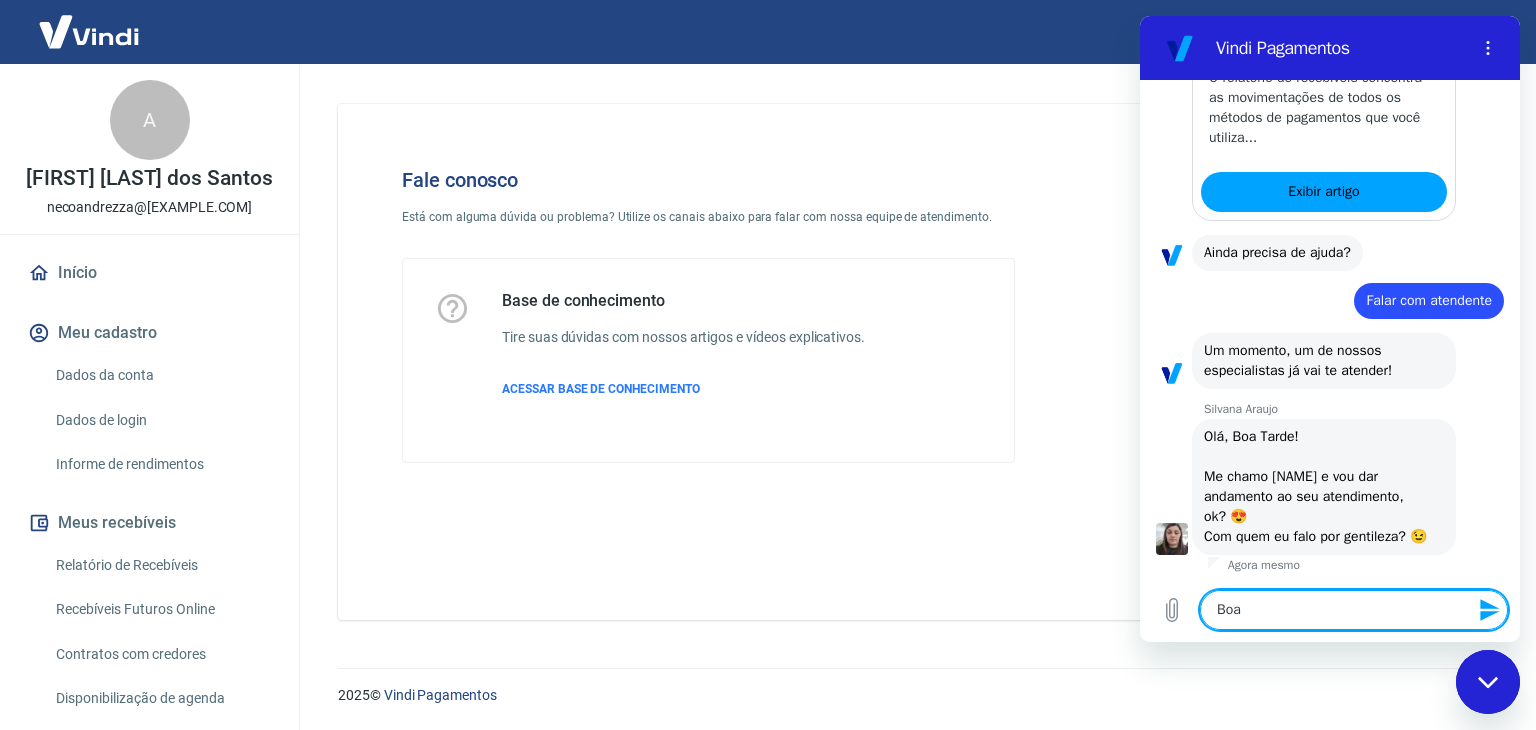 type on "Boa" 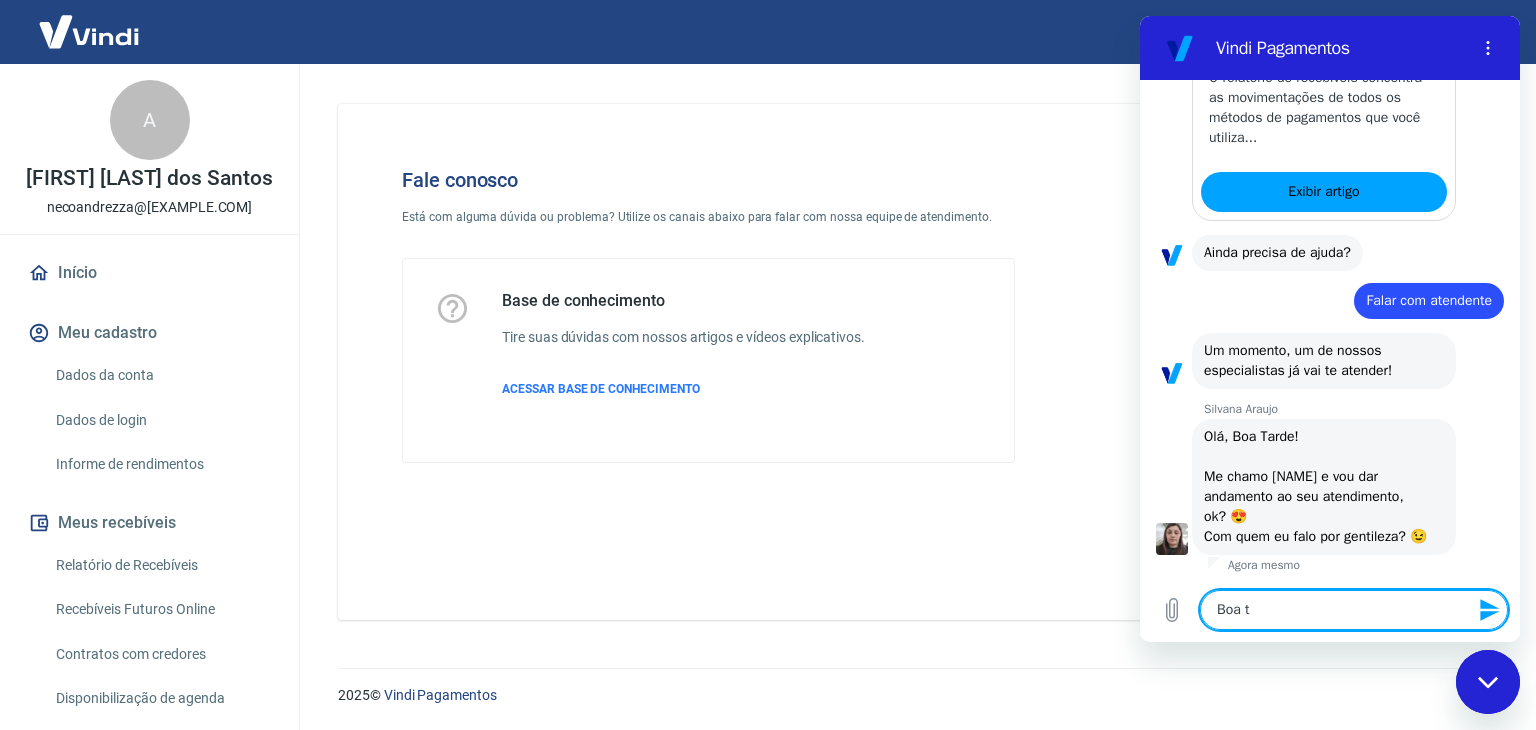 type on "Boa ta" 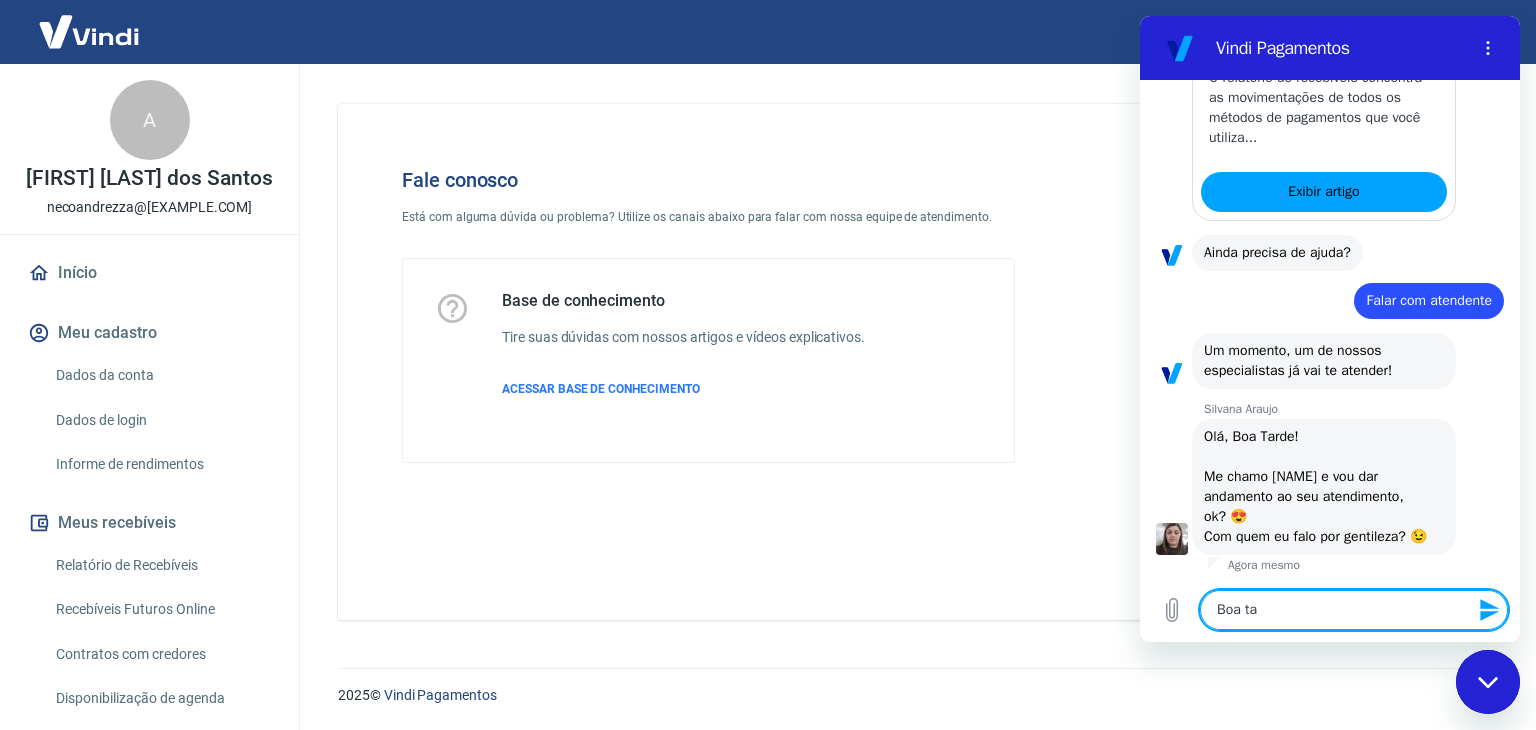 type on "Boa tar" 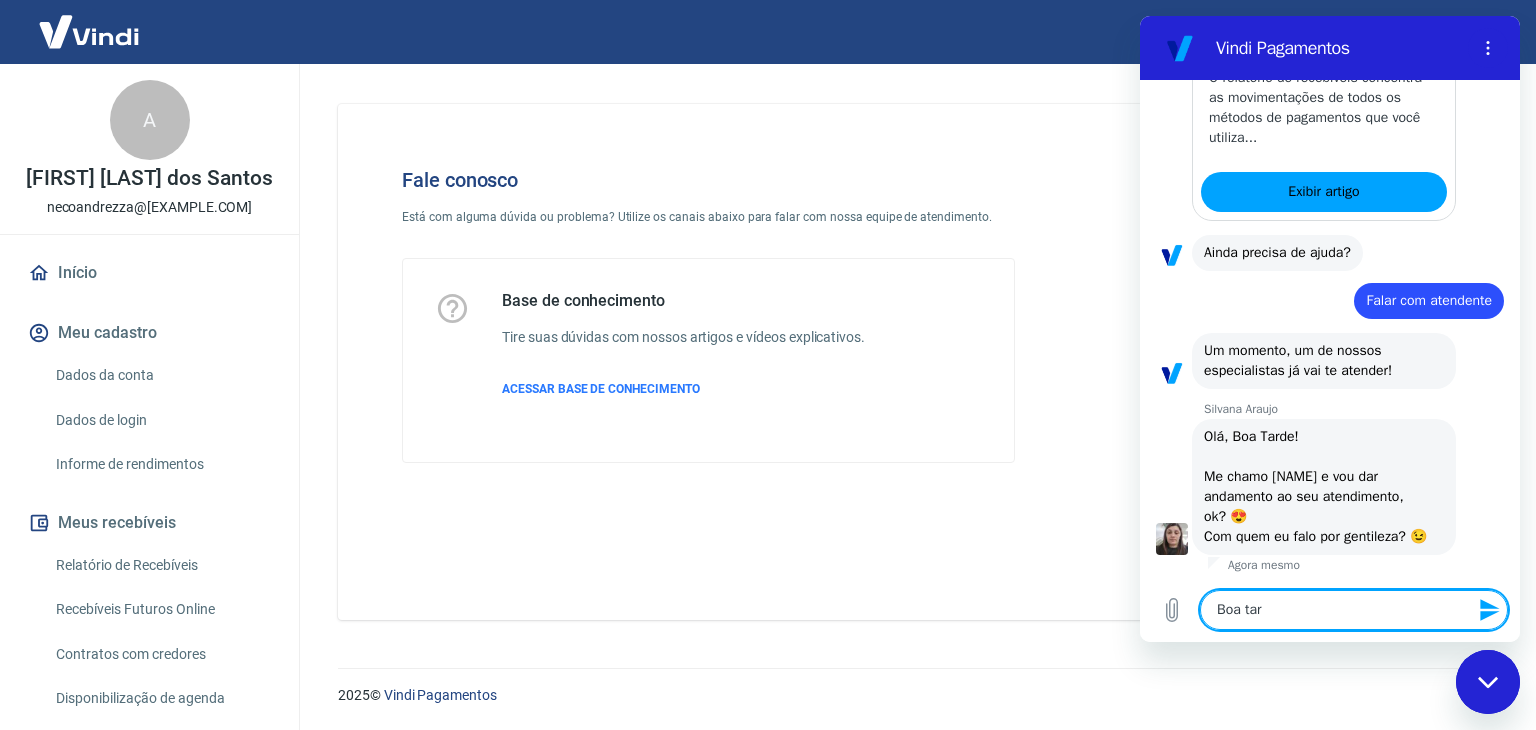 type on "Boa tard" 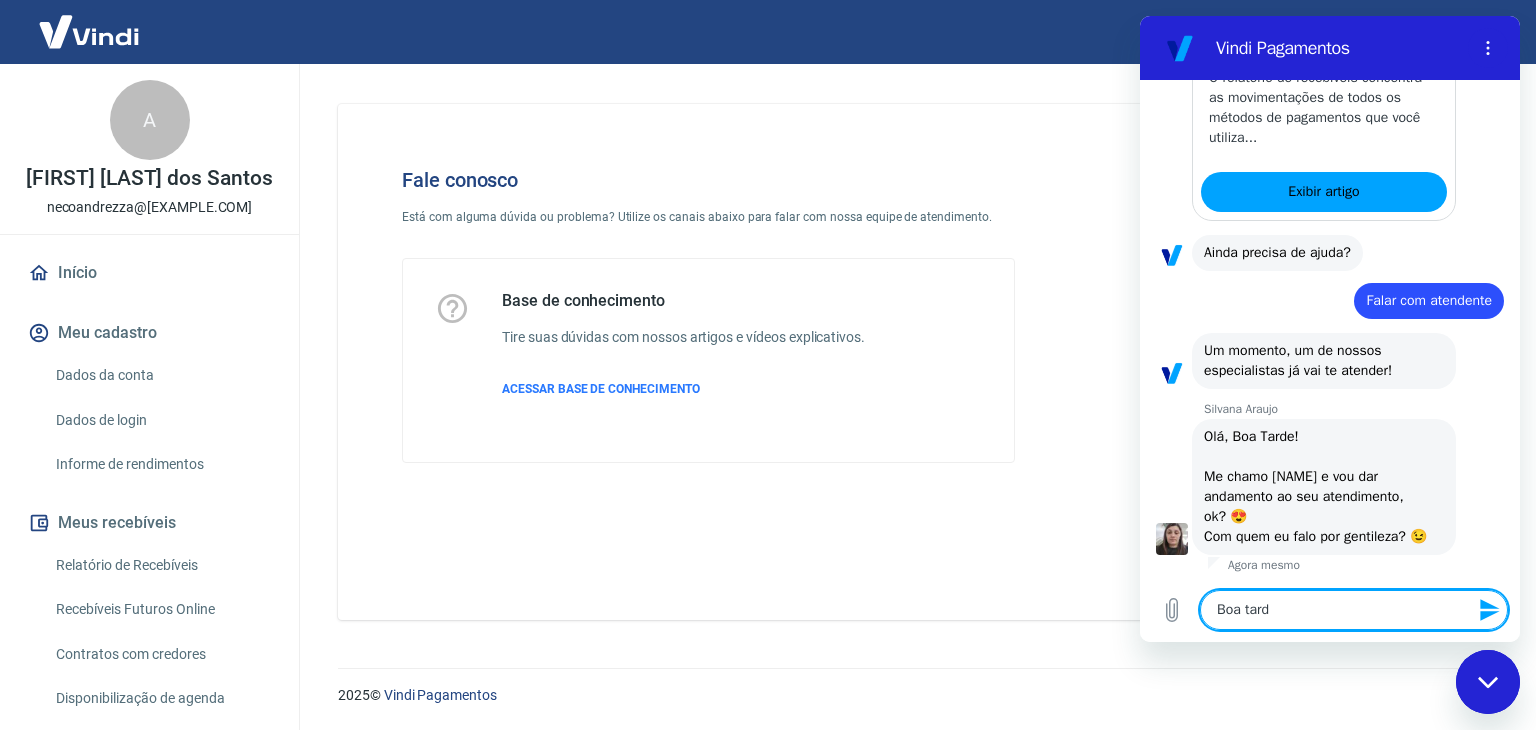 type on "Boa tarde" 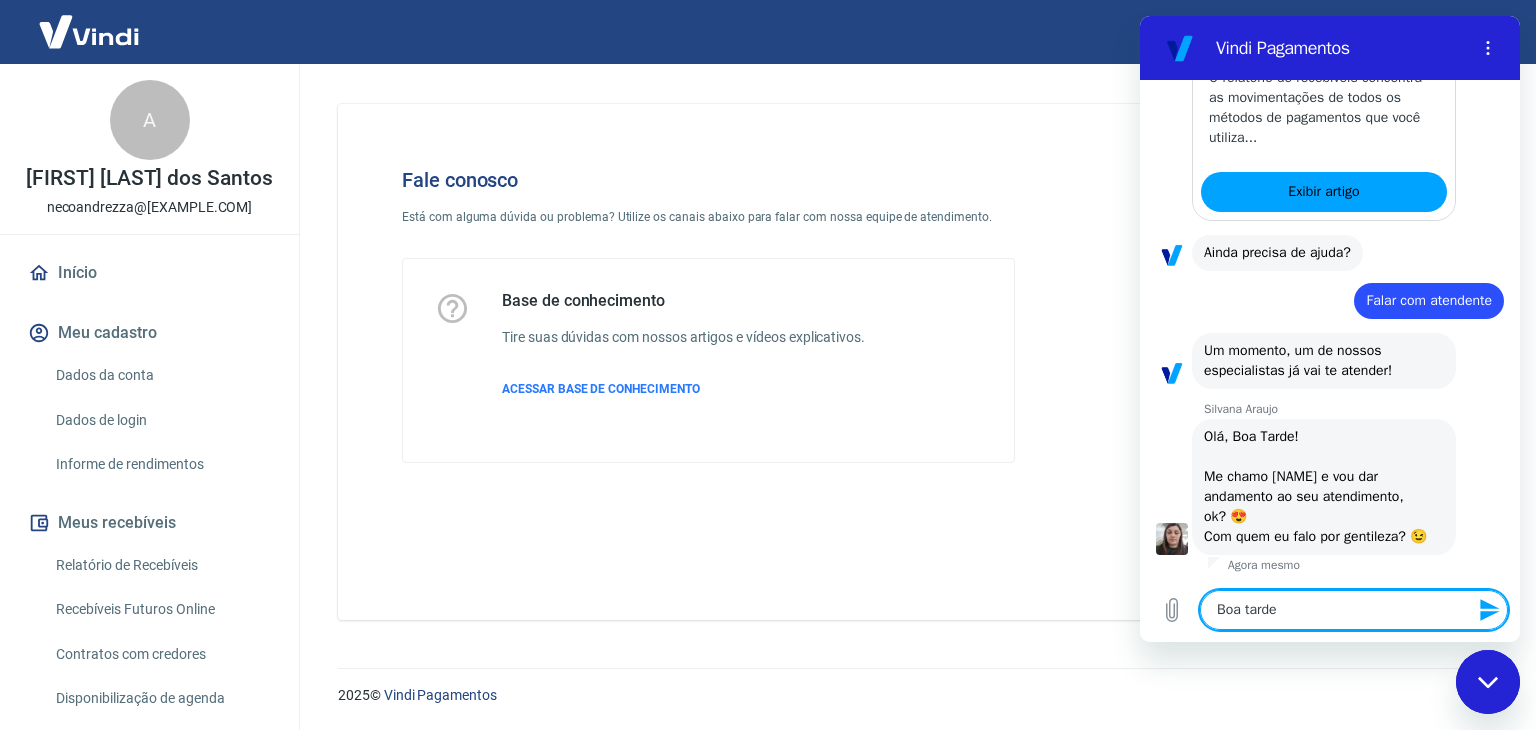 type on "Boa tarde!" 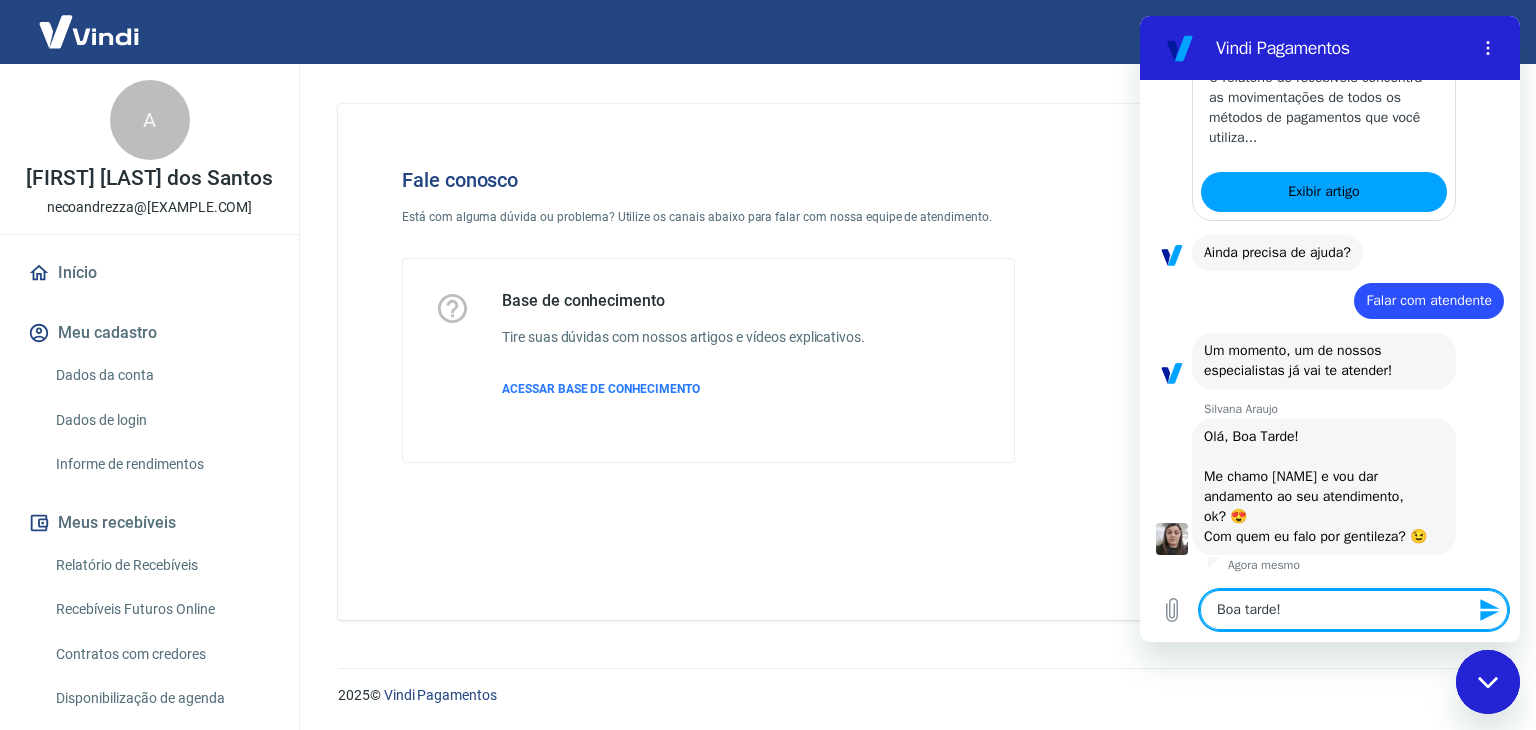 type on "Boa tarde!" 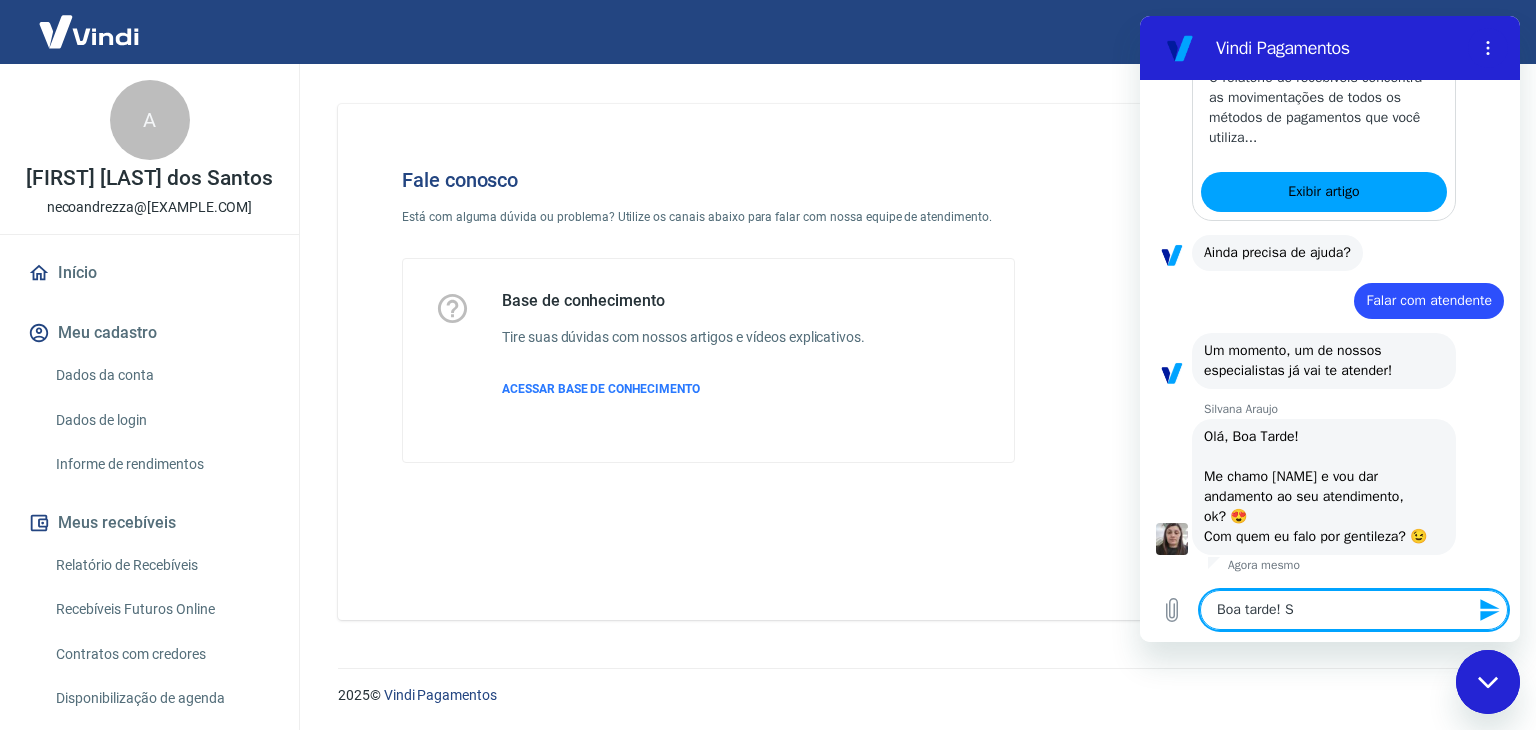 type on "x" 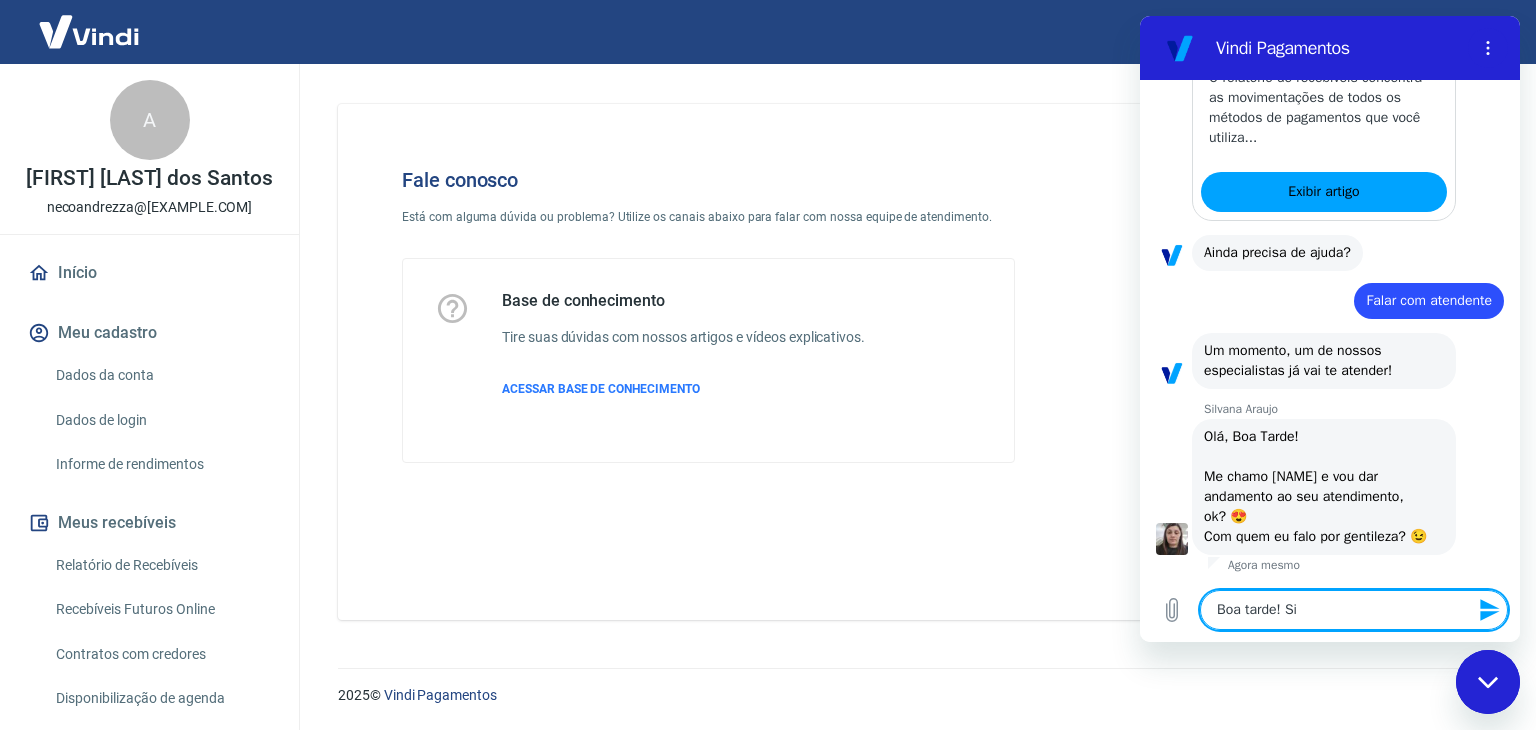 type on "Boa tarde! Sil" 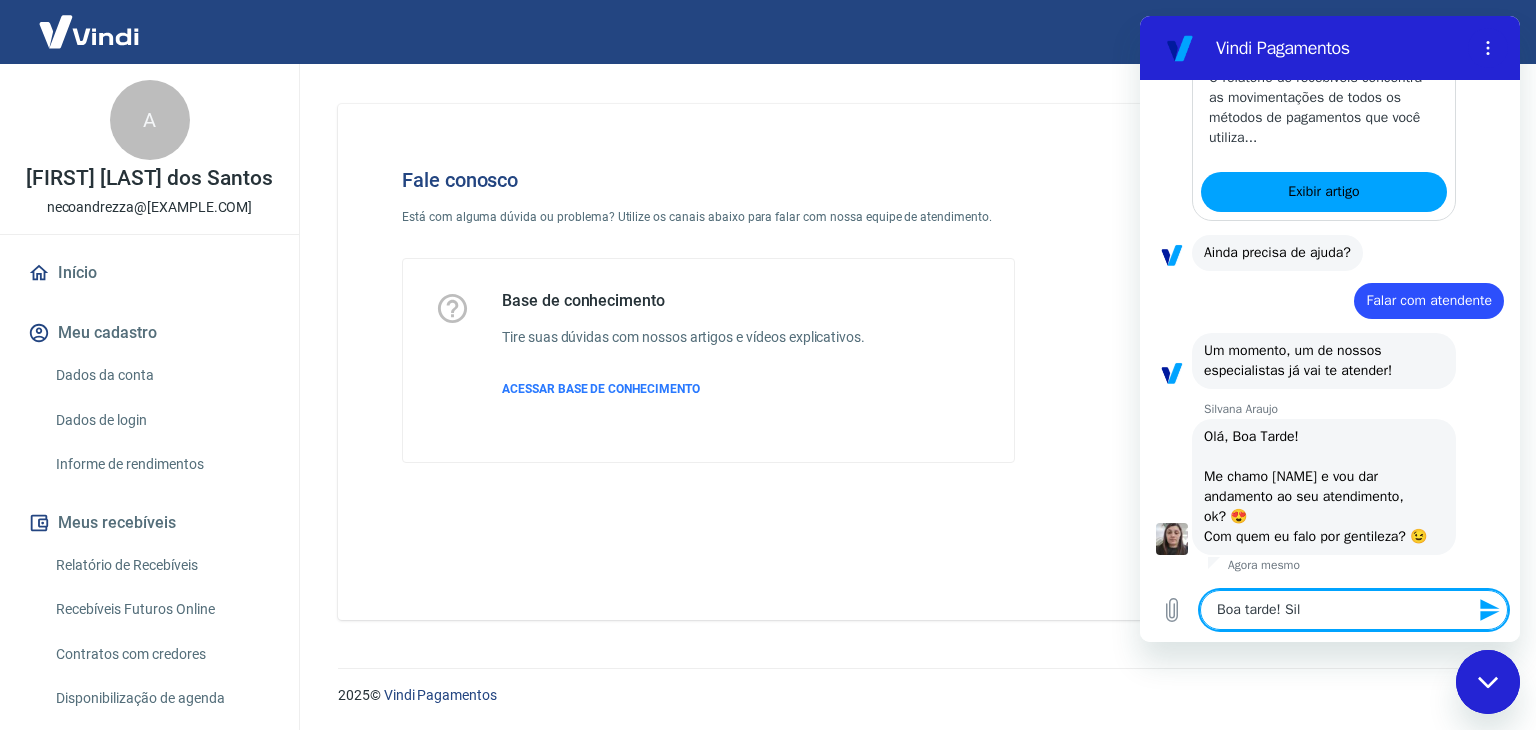 type on "Boa tarde! Silv" 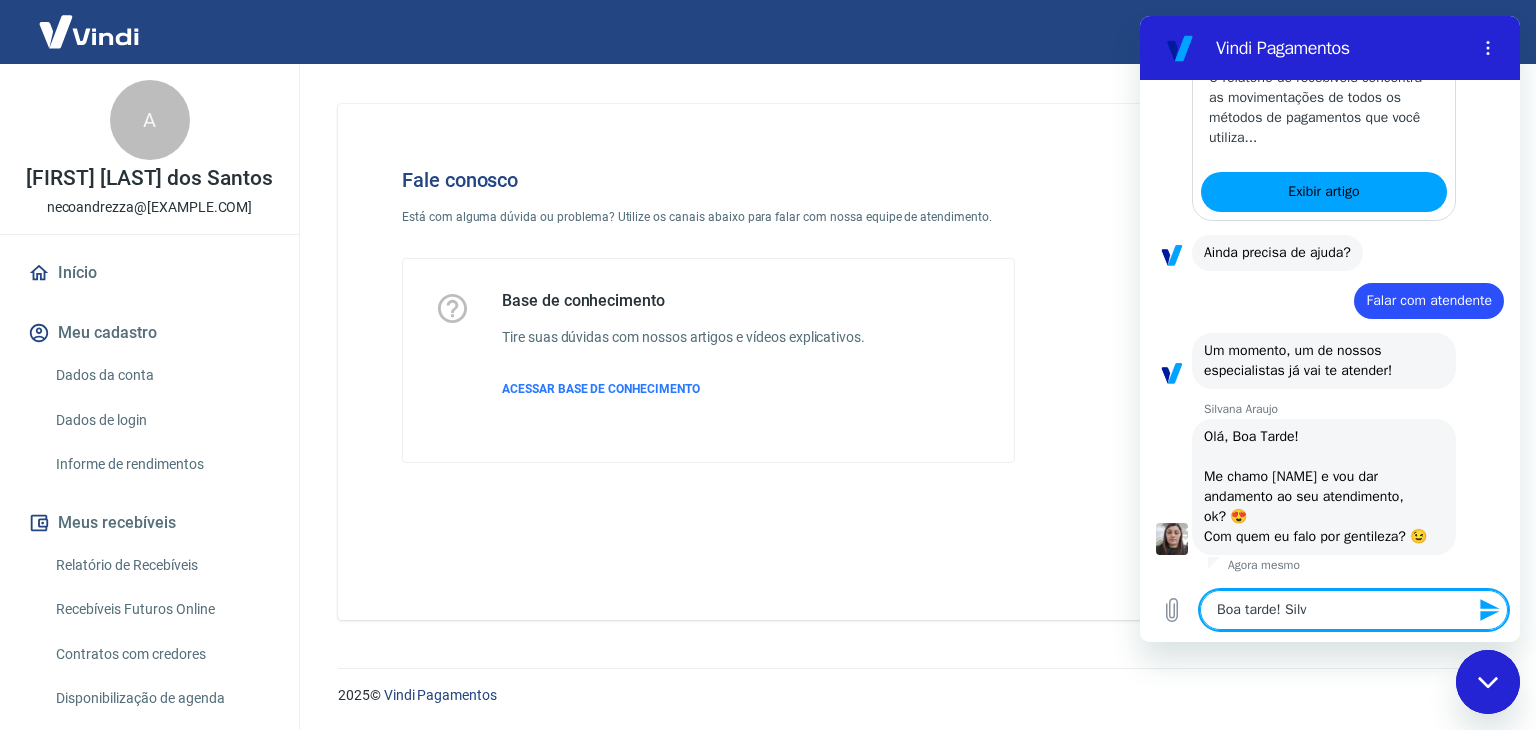 type on "x" 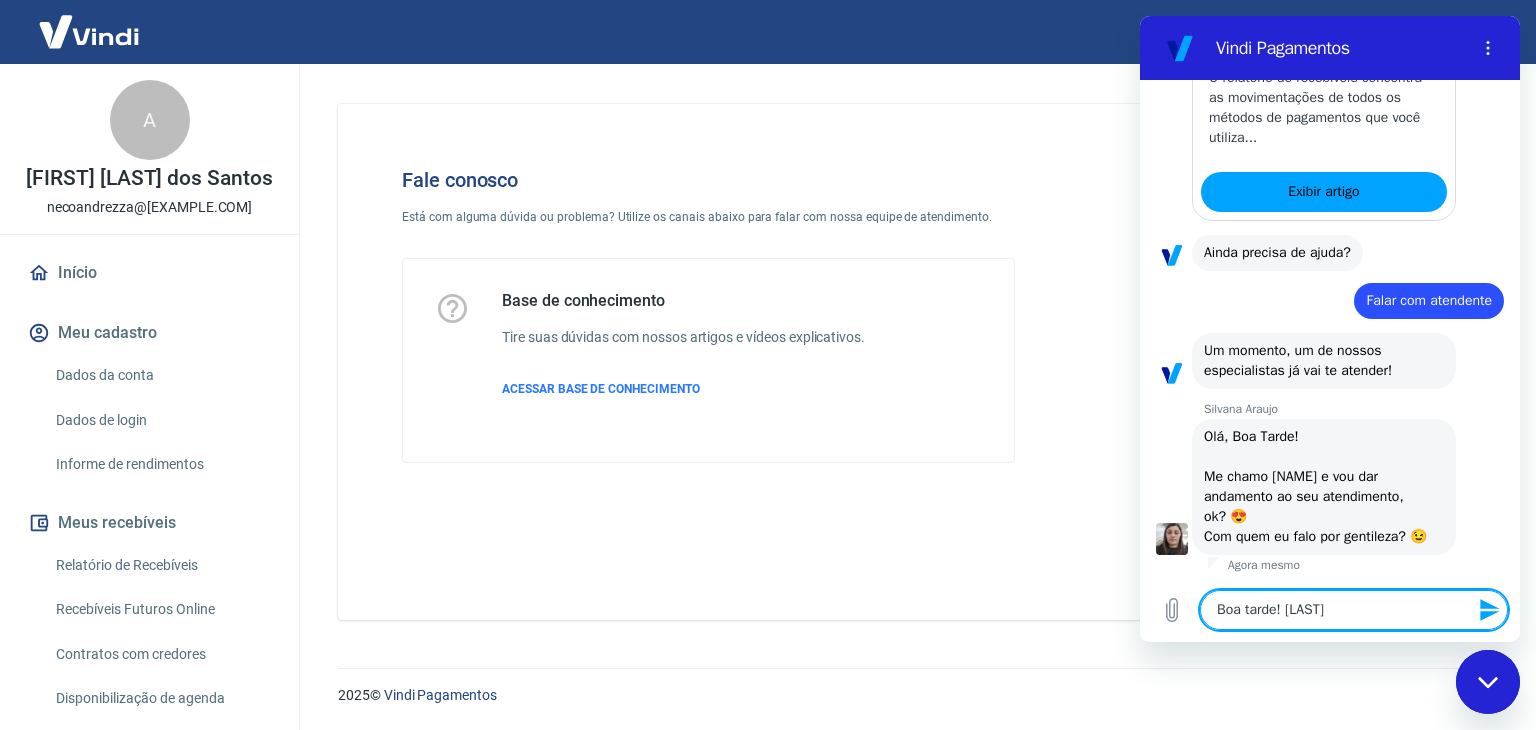 type on "Boa tarde! Silvan" 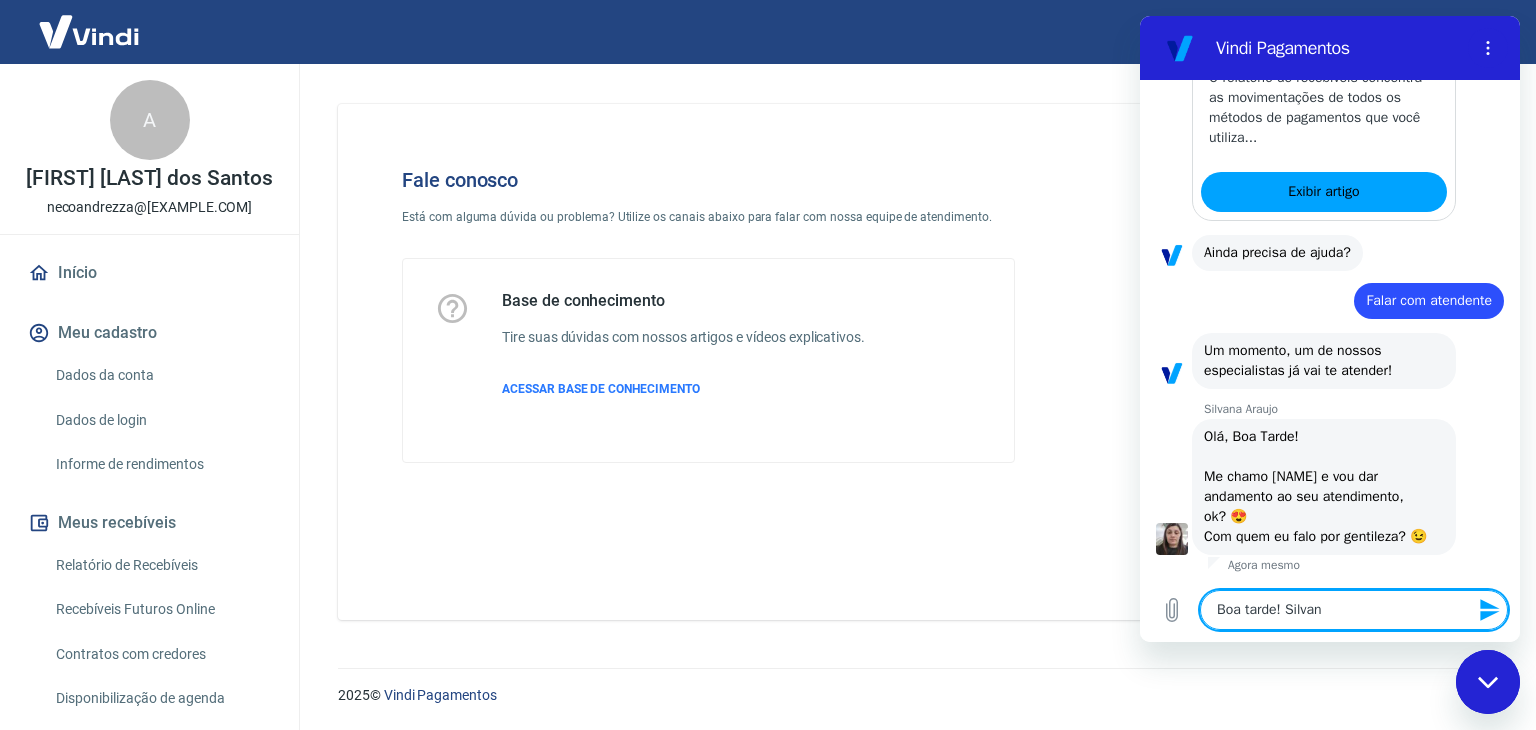 type on "Boa tarde! [LAST]" 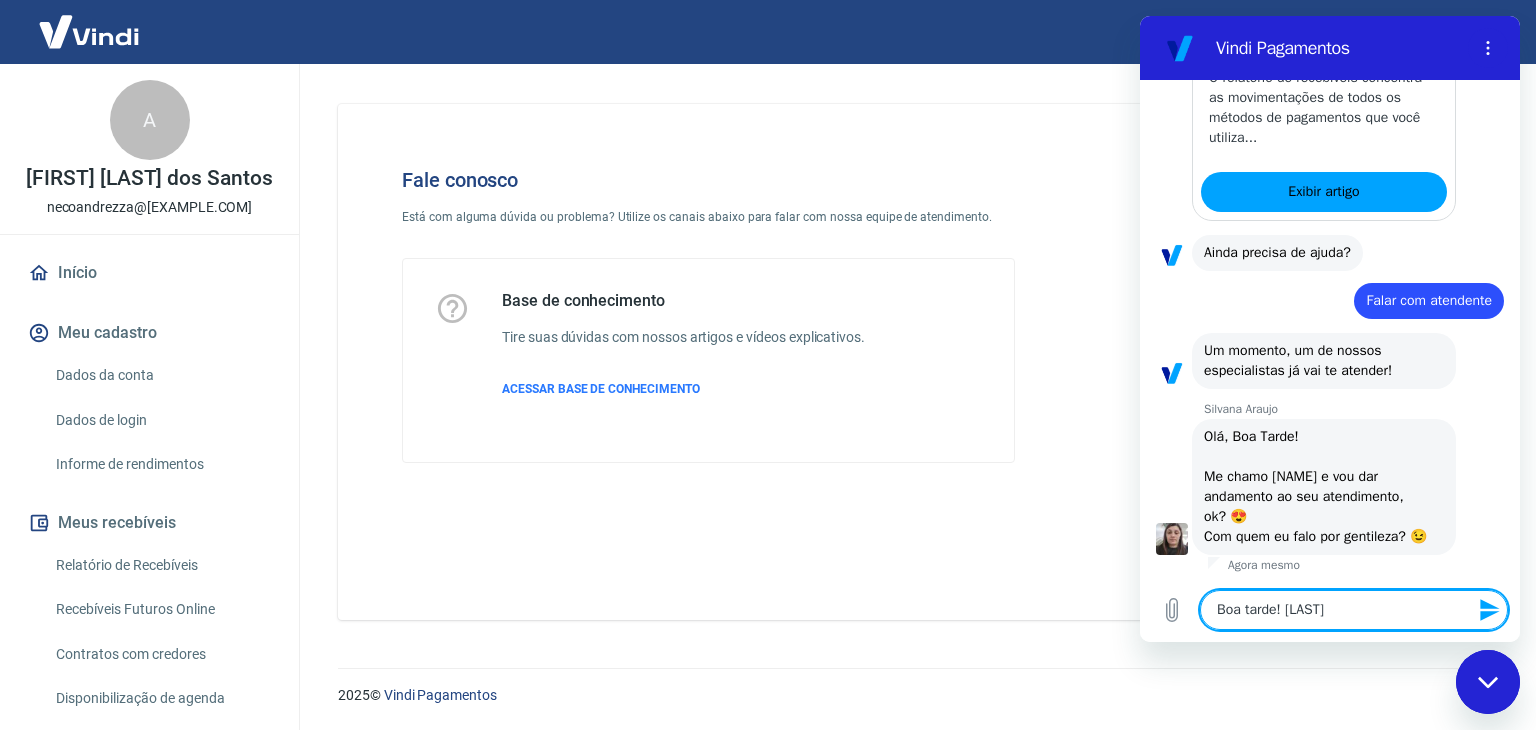 type on "Boa tarde! [LAST]" 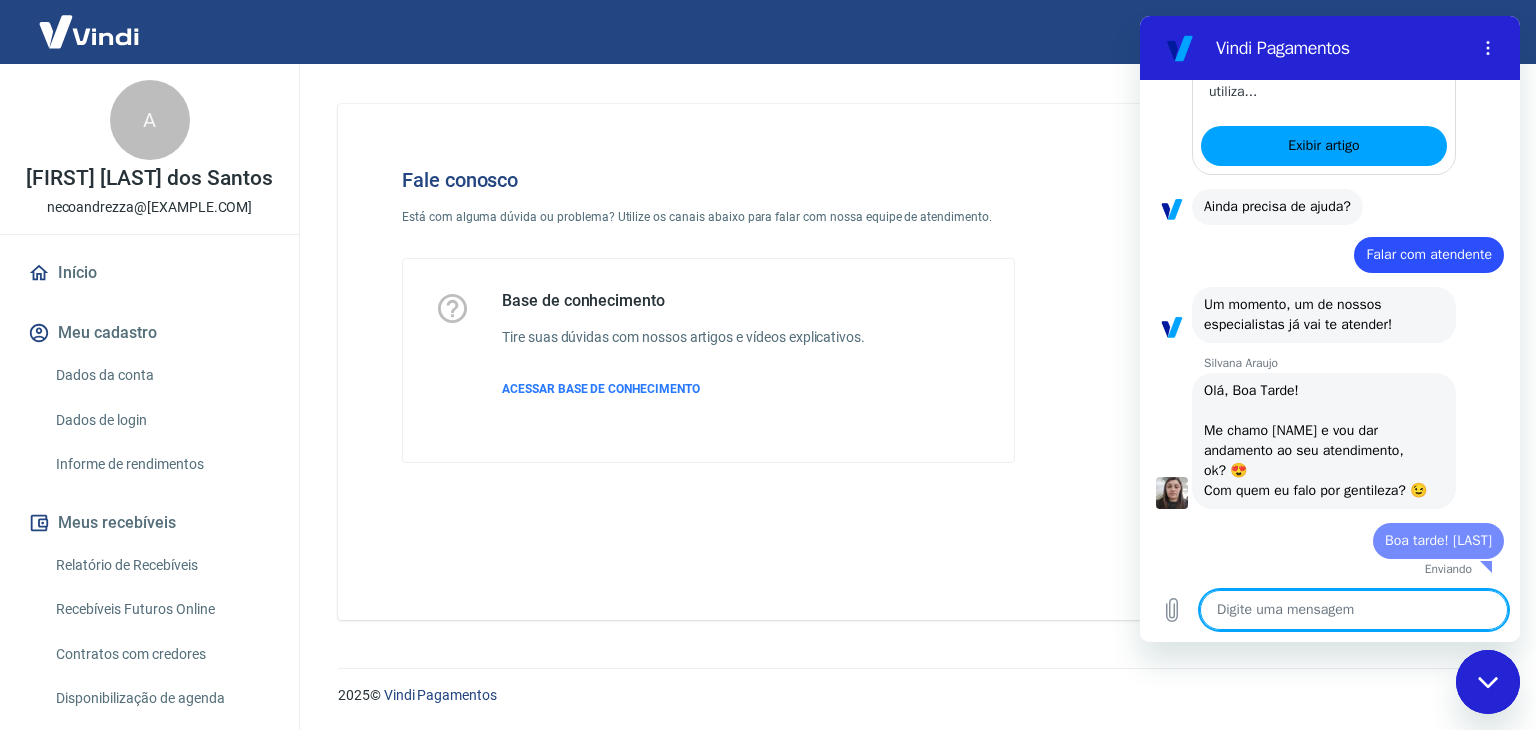 type on "x" 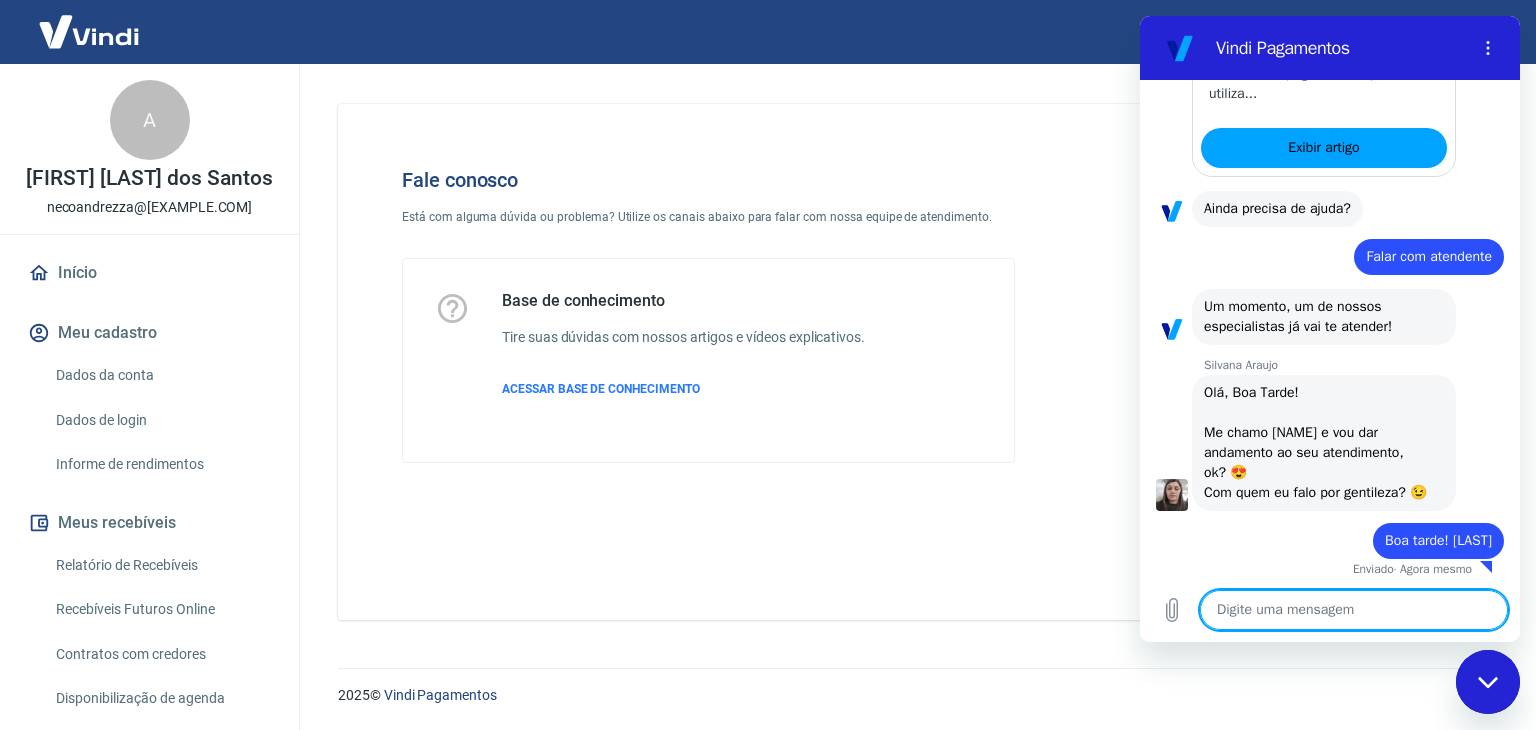 type on "C" 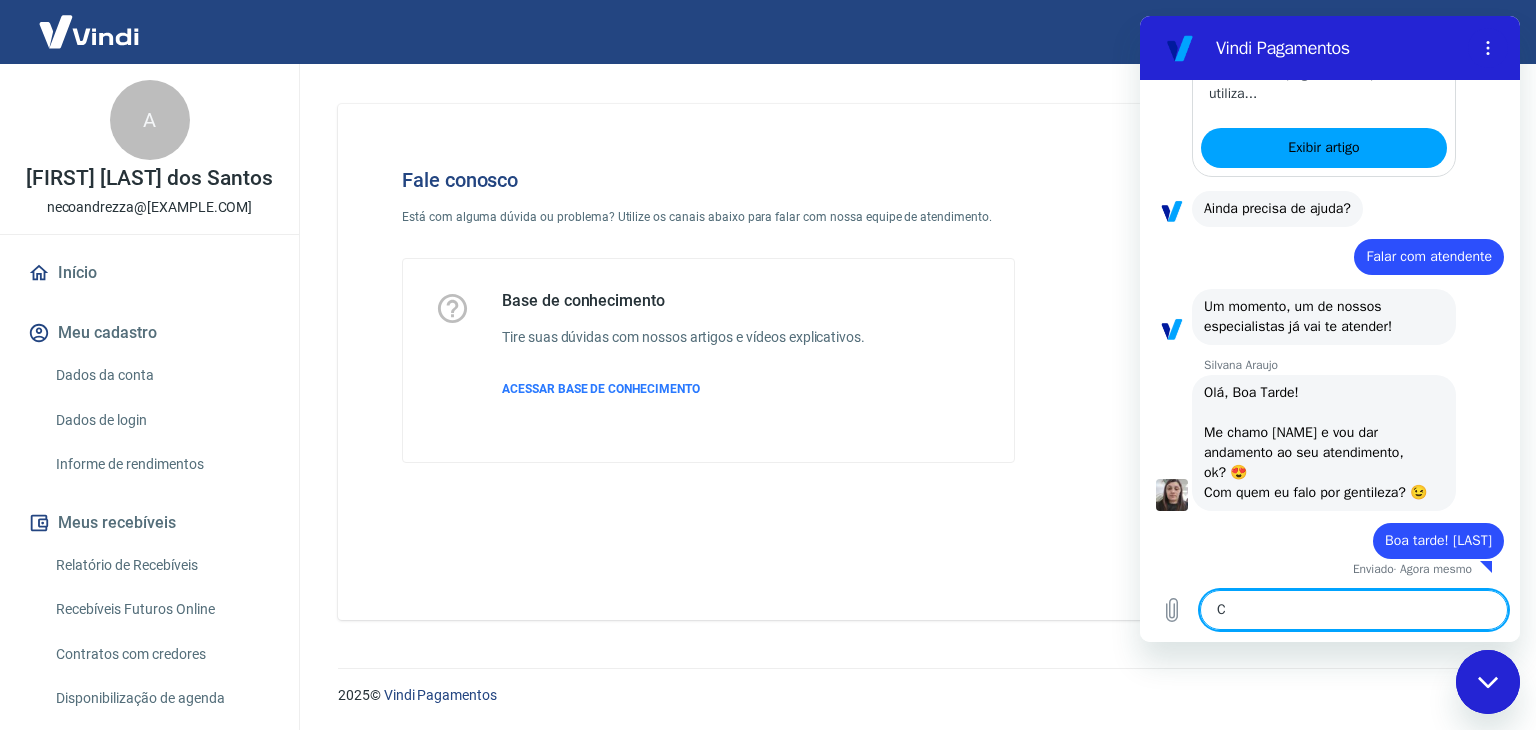 scroll, scrollTop: 604, scrollLeft: 0, axis: vertical 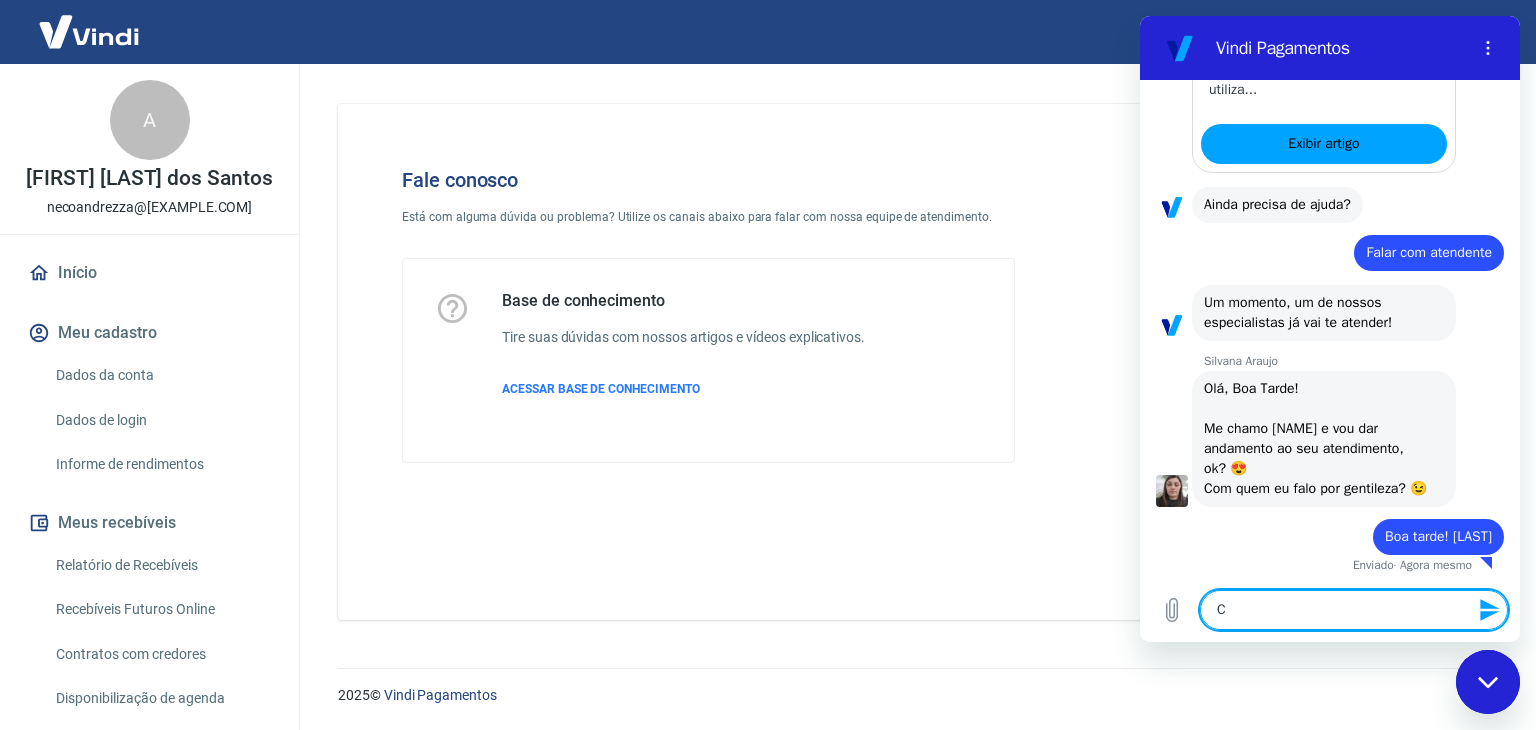 type on "Co" 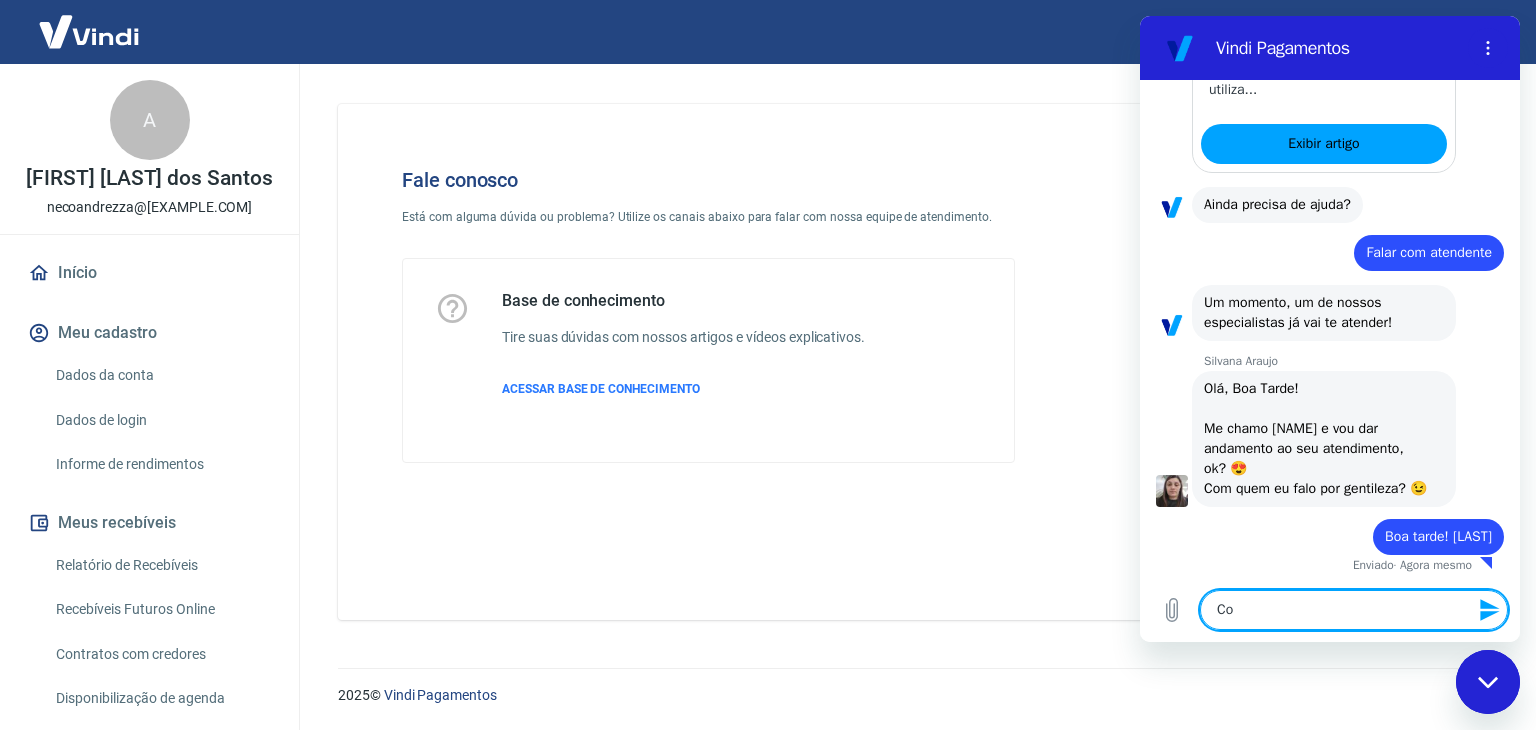 type on "Com" 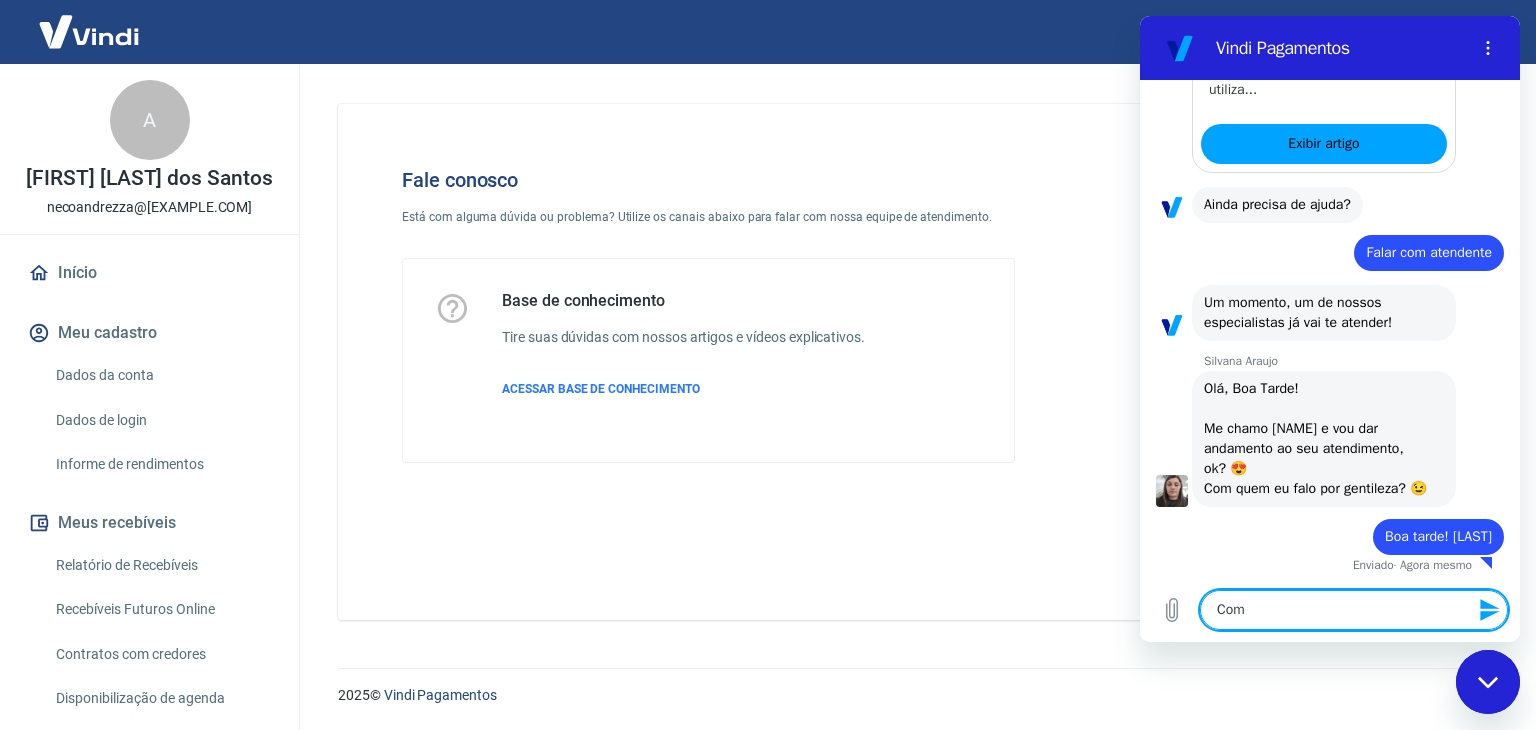 type on "Com" 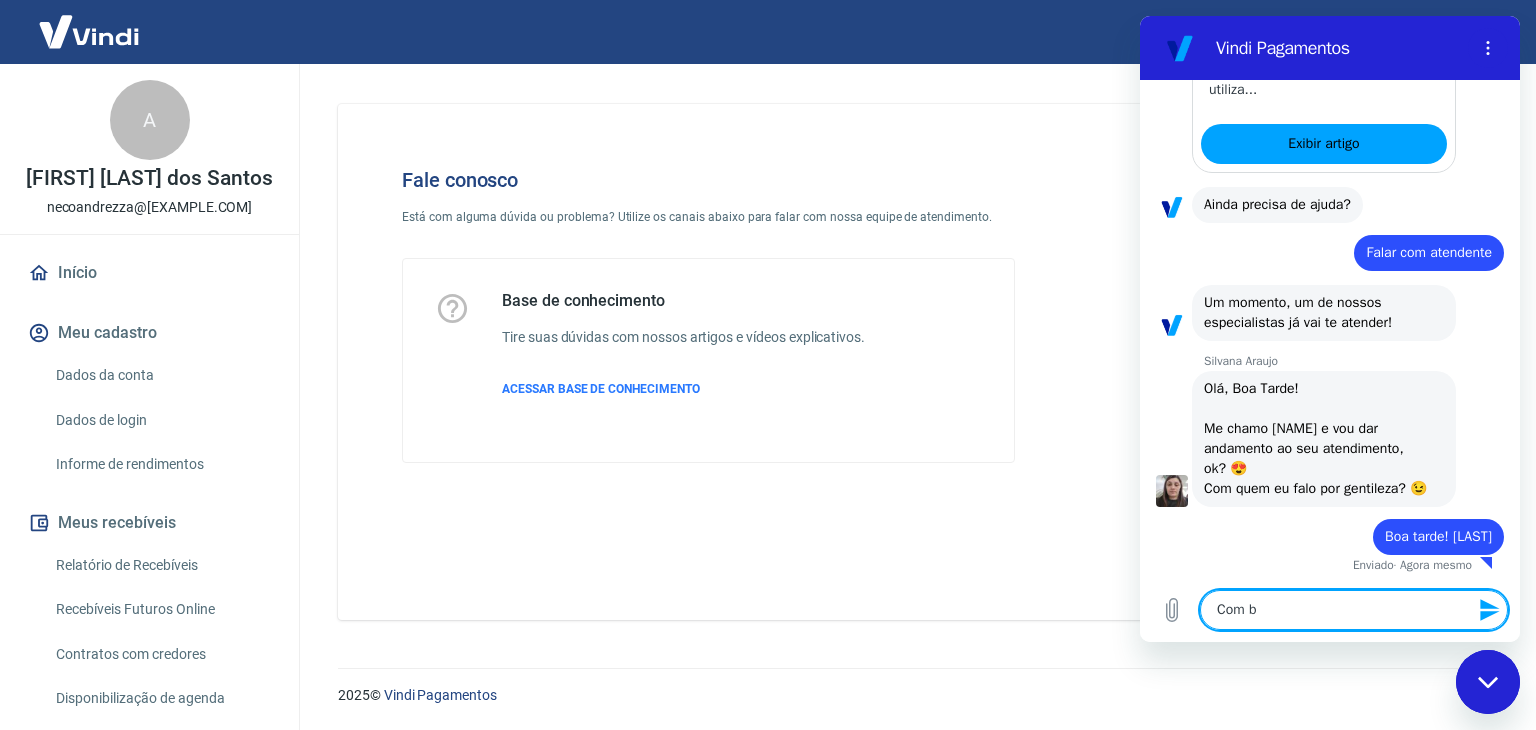 type on "Com" 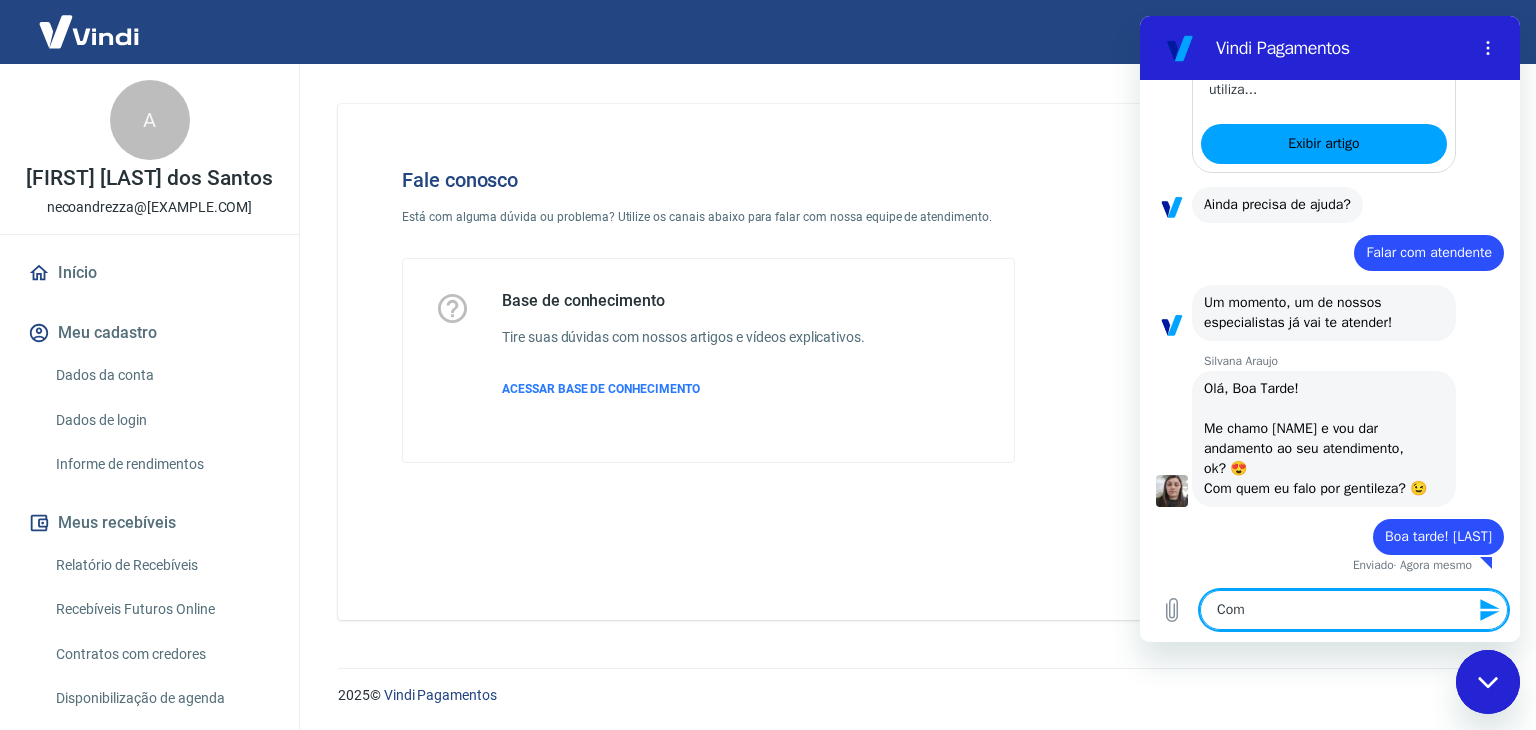 type on "Com n" 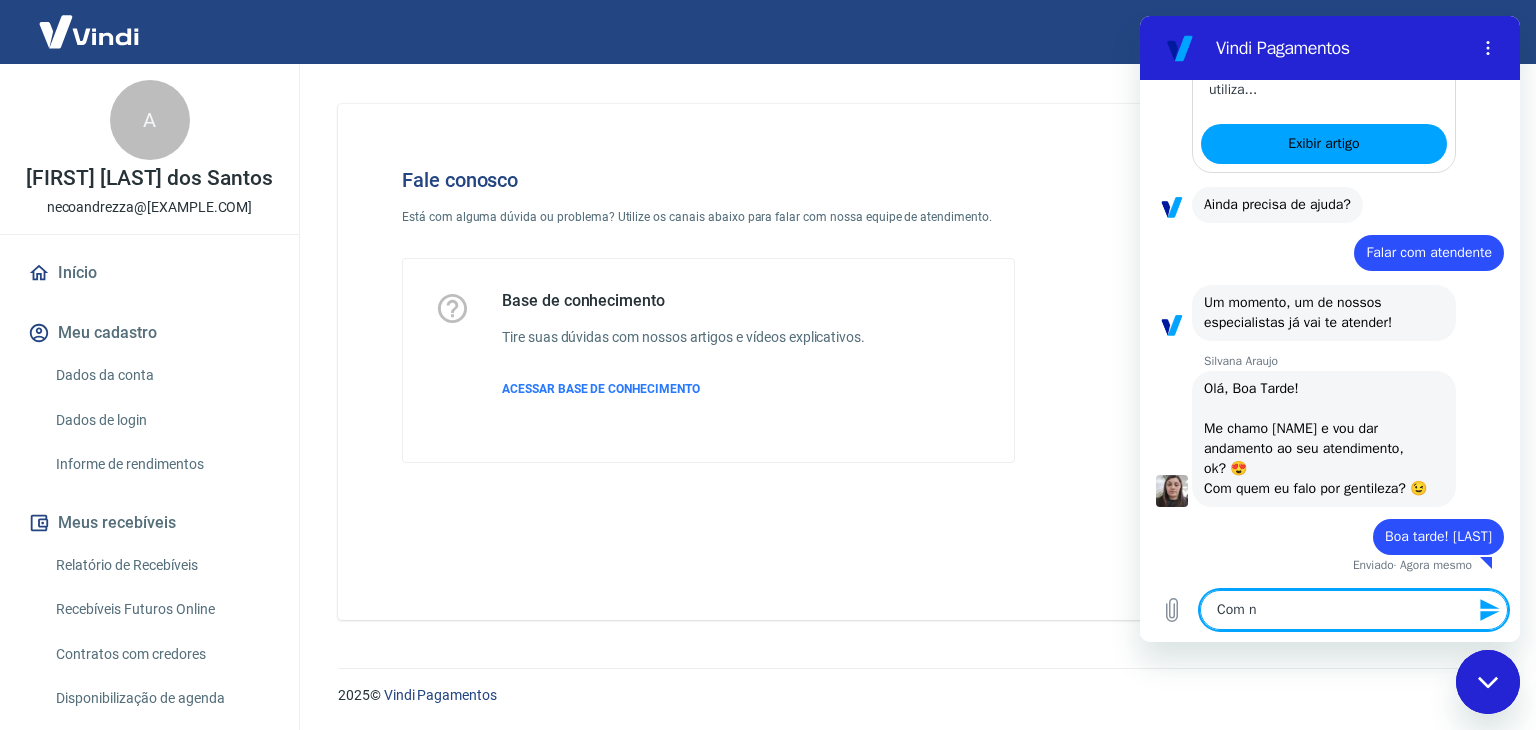 type on "Com nB" 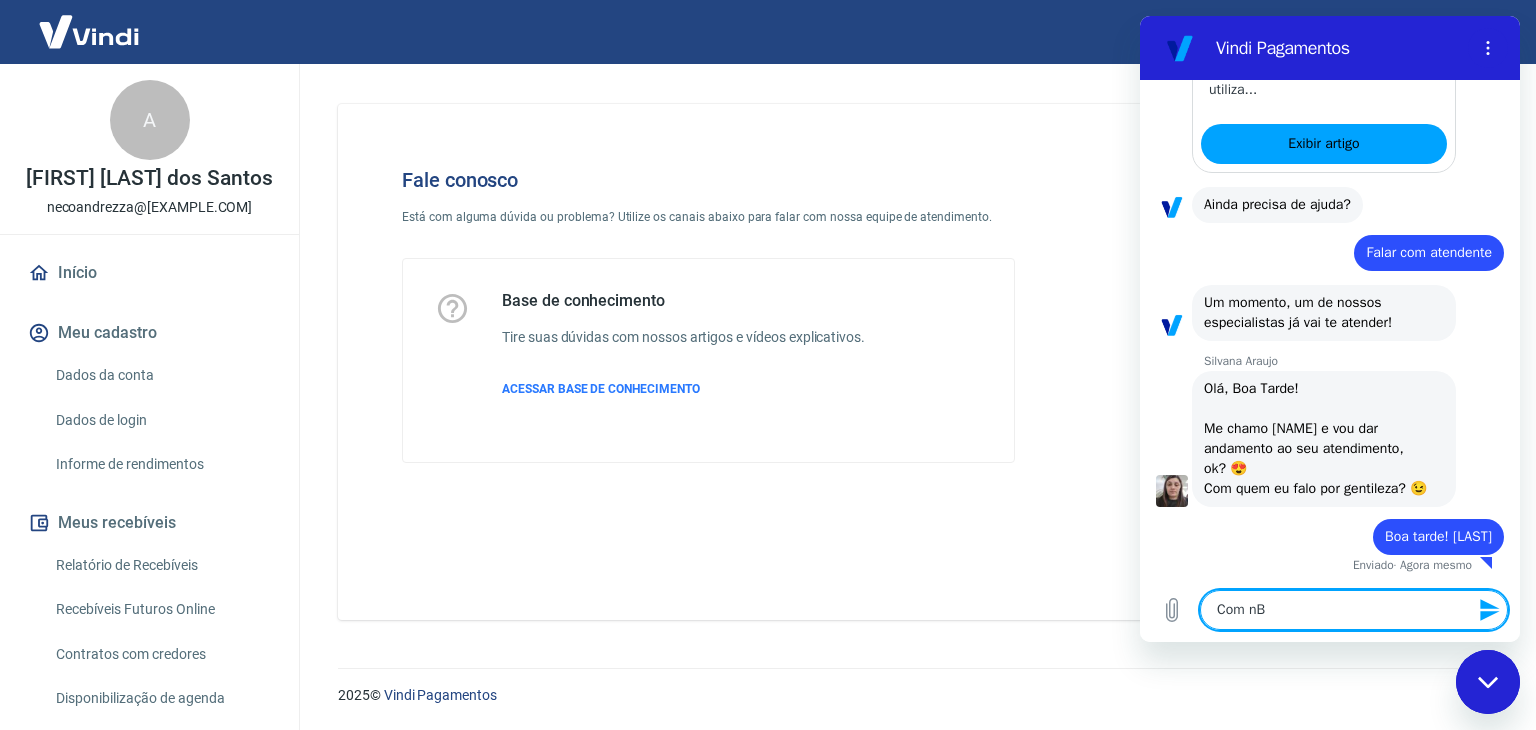 type on "Com n" 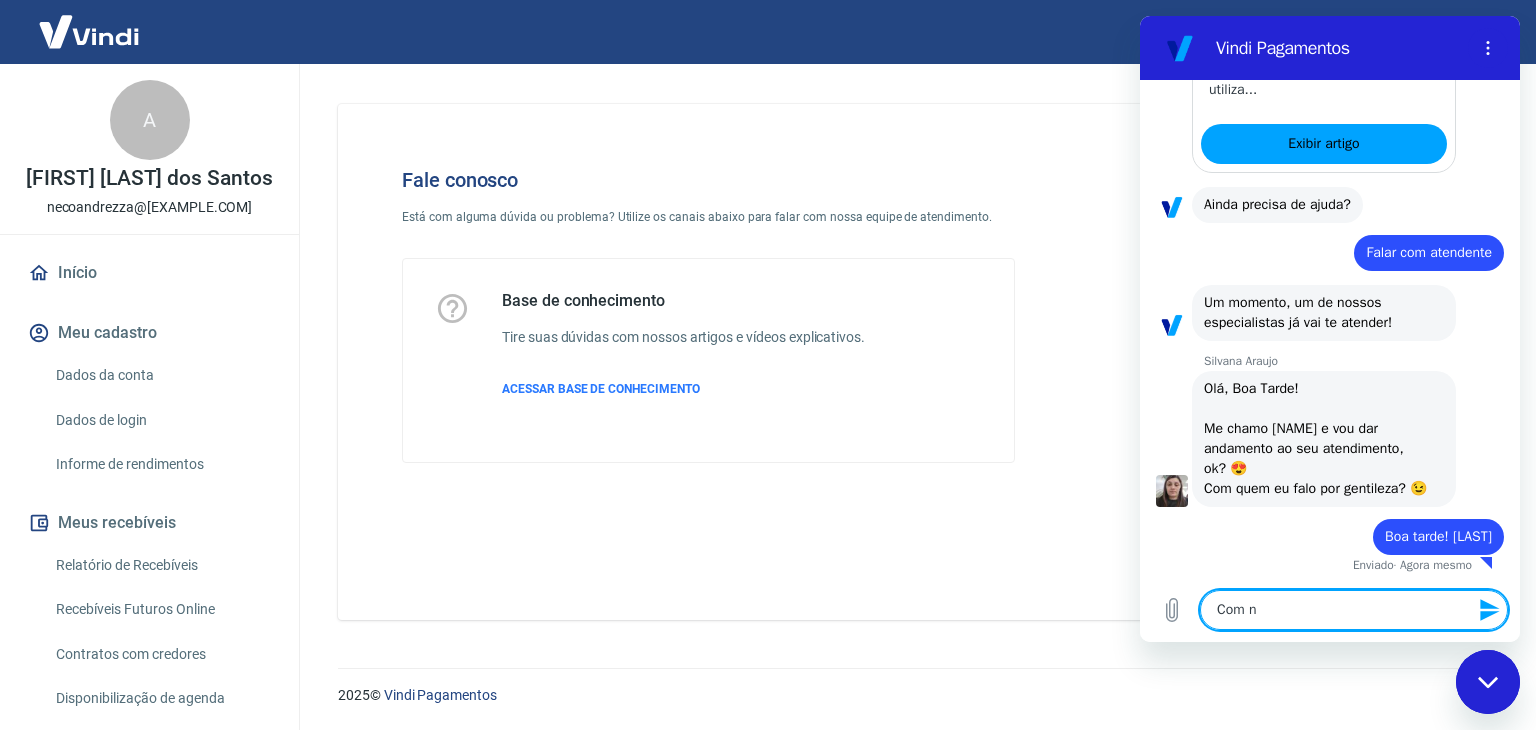 type on "Com" 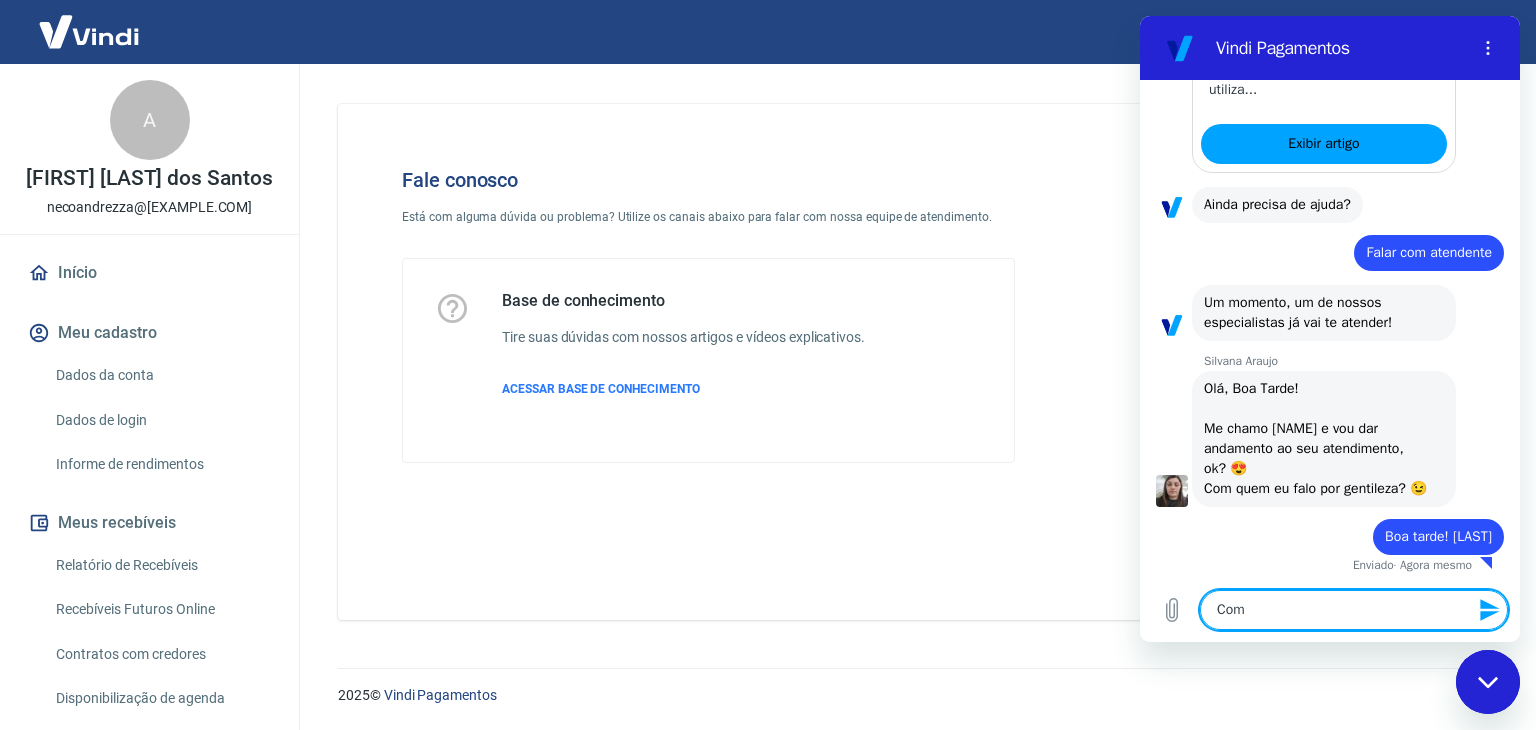 type 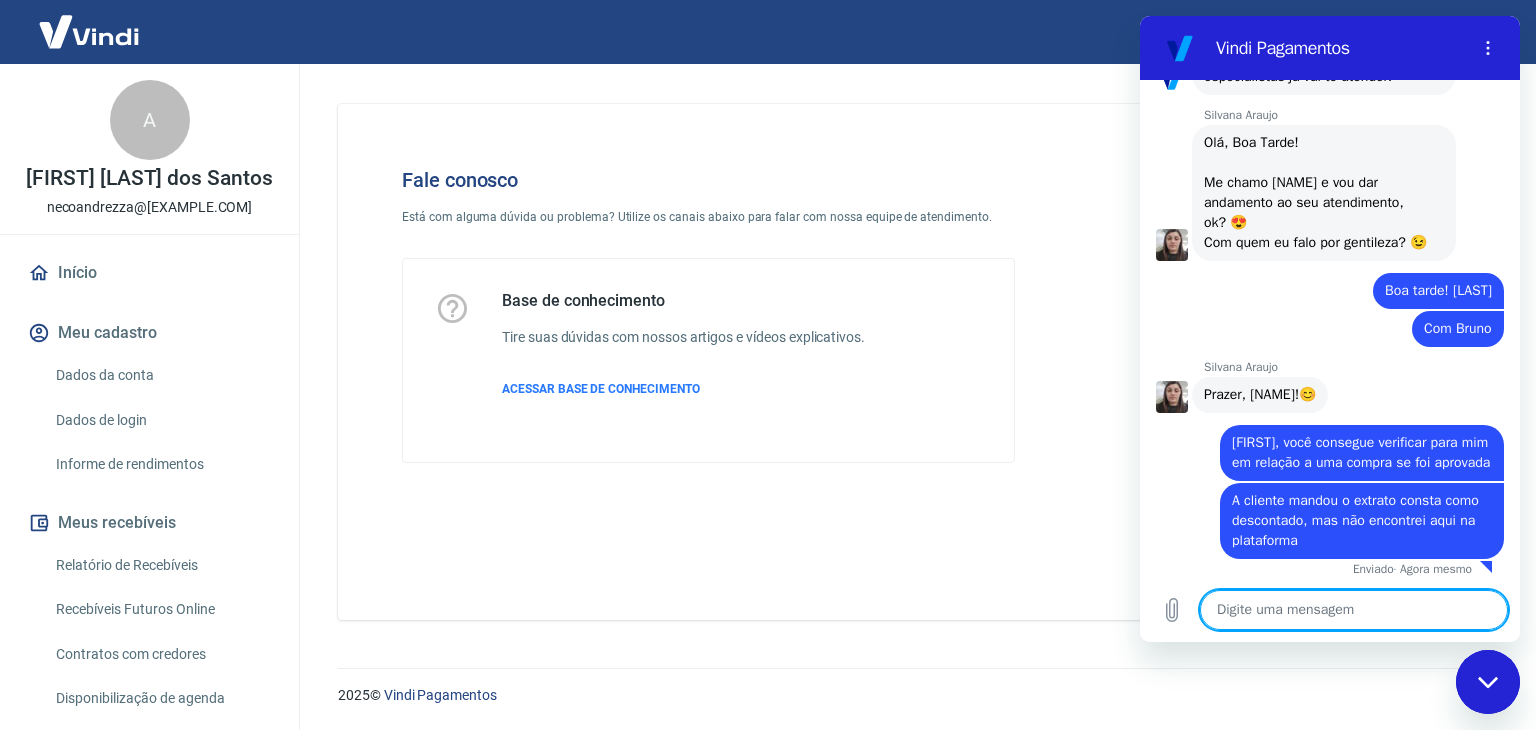 scroll, scrollTop: 875, scrollLeft: 0, axis: vertical 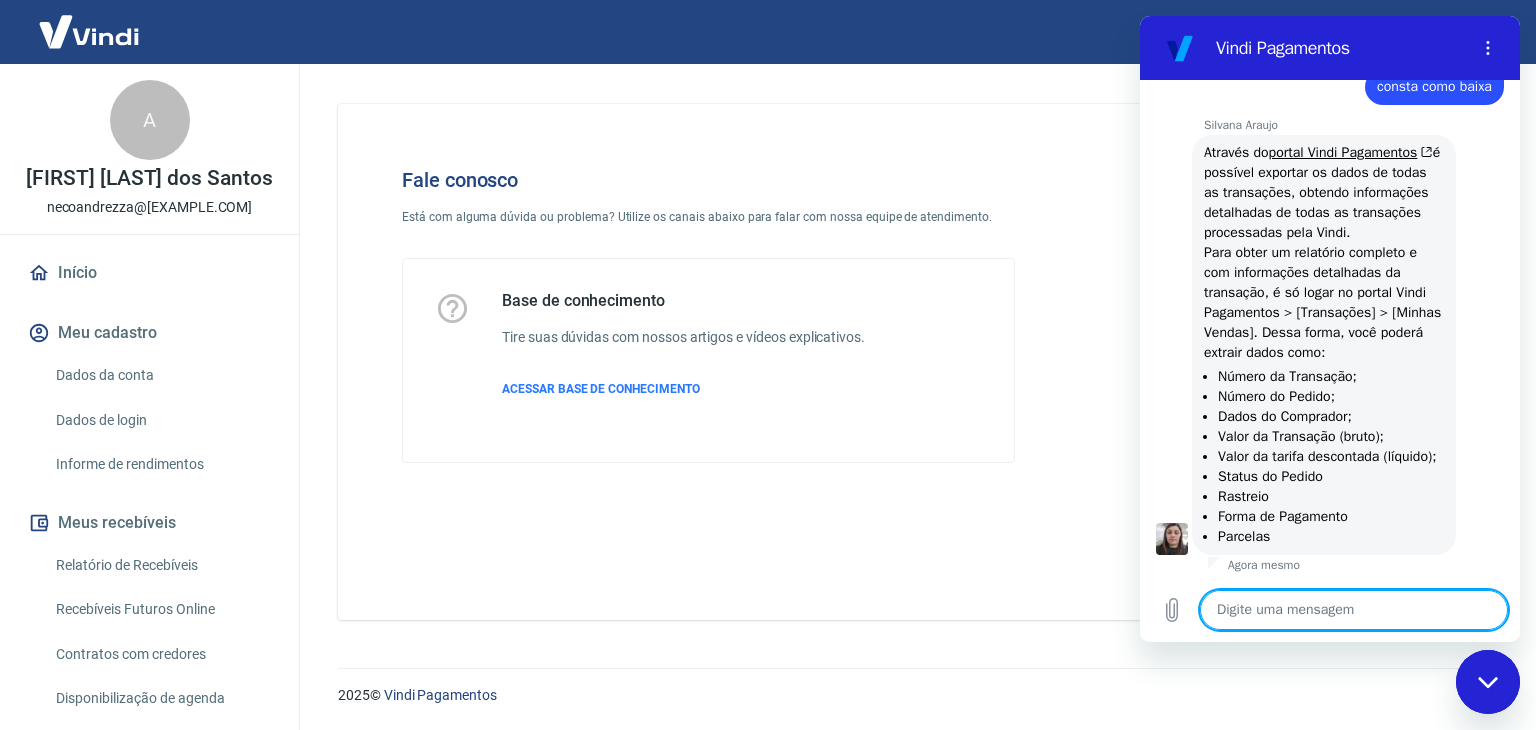 paste on "Número do comprovante: [NUMBER]
Cartão: [CARD]
Data aprovação: [DATE] [TIME]
ARP: [NUMBER]
NSU: [NUMBER]
MerchantTrackID: [NUMBER]" 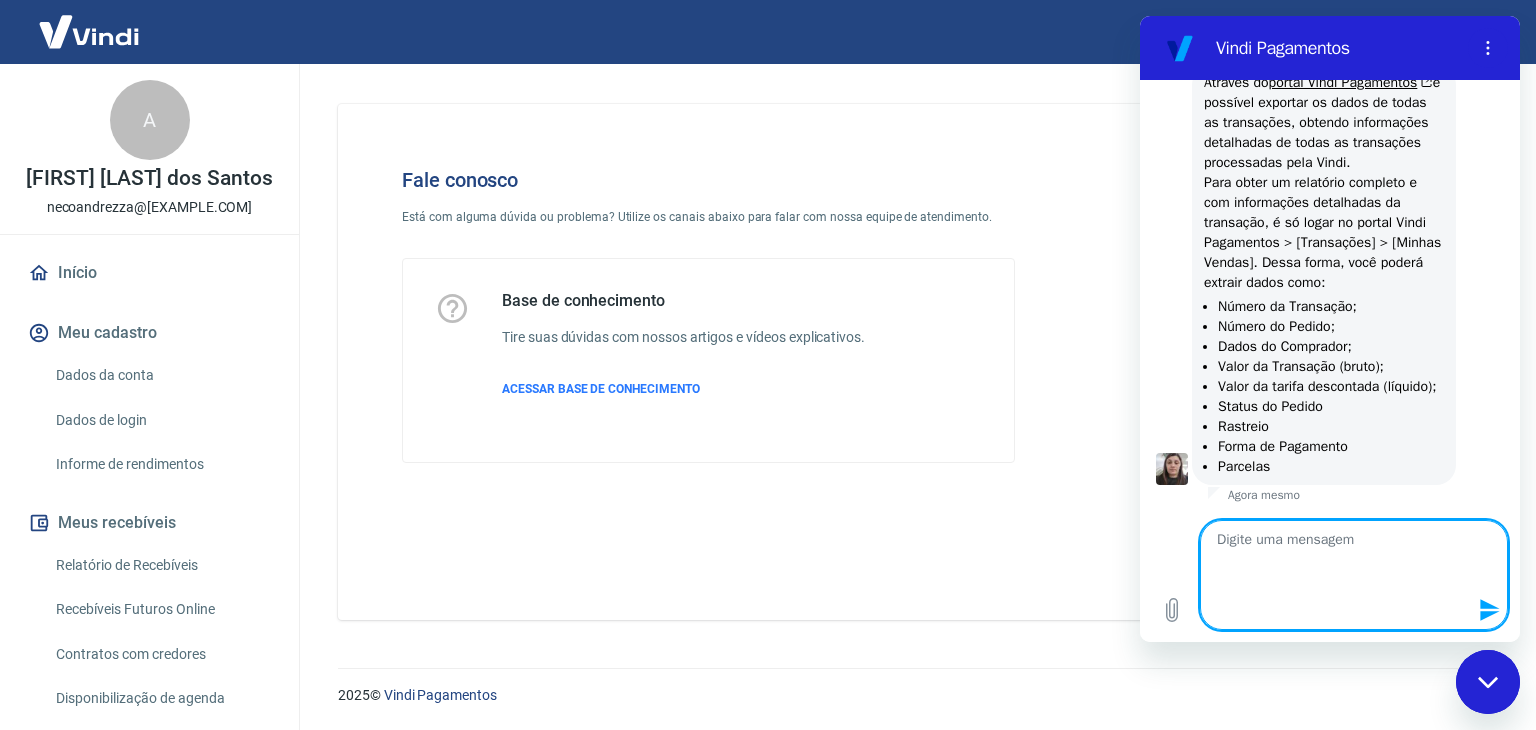 scroll, scrollTop: 0, scrollLeft: 0, axis: both 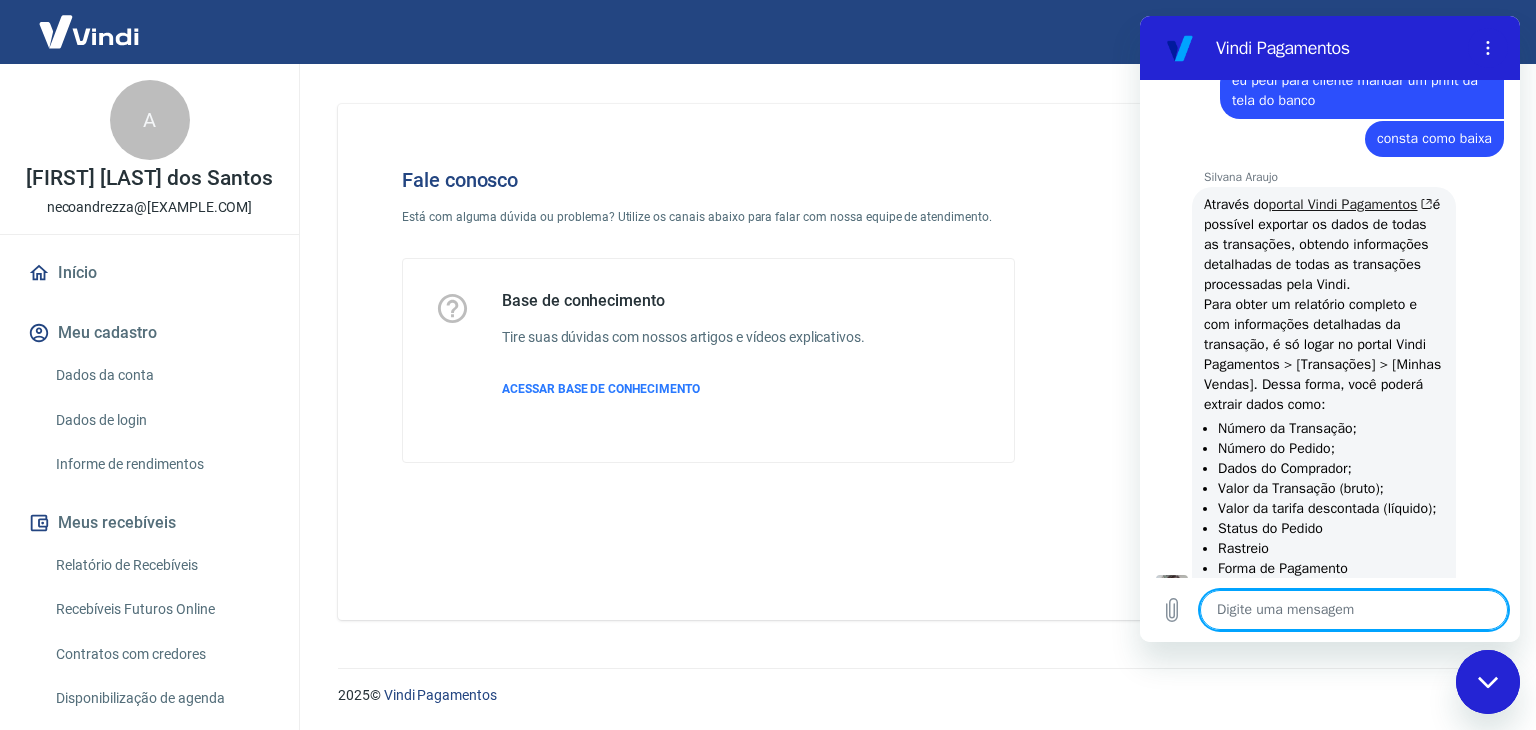 click on "portal Vindi Pagamentos" at bounding box center (1351, 204) 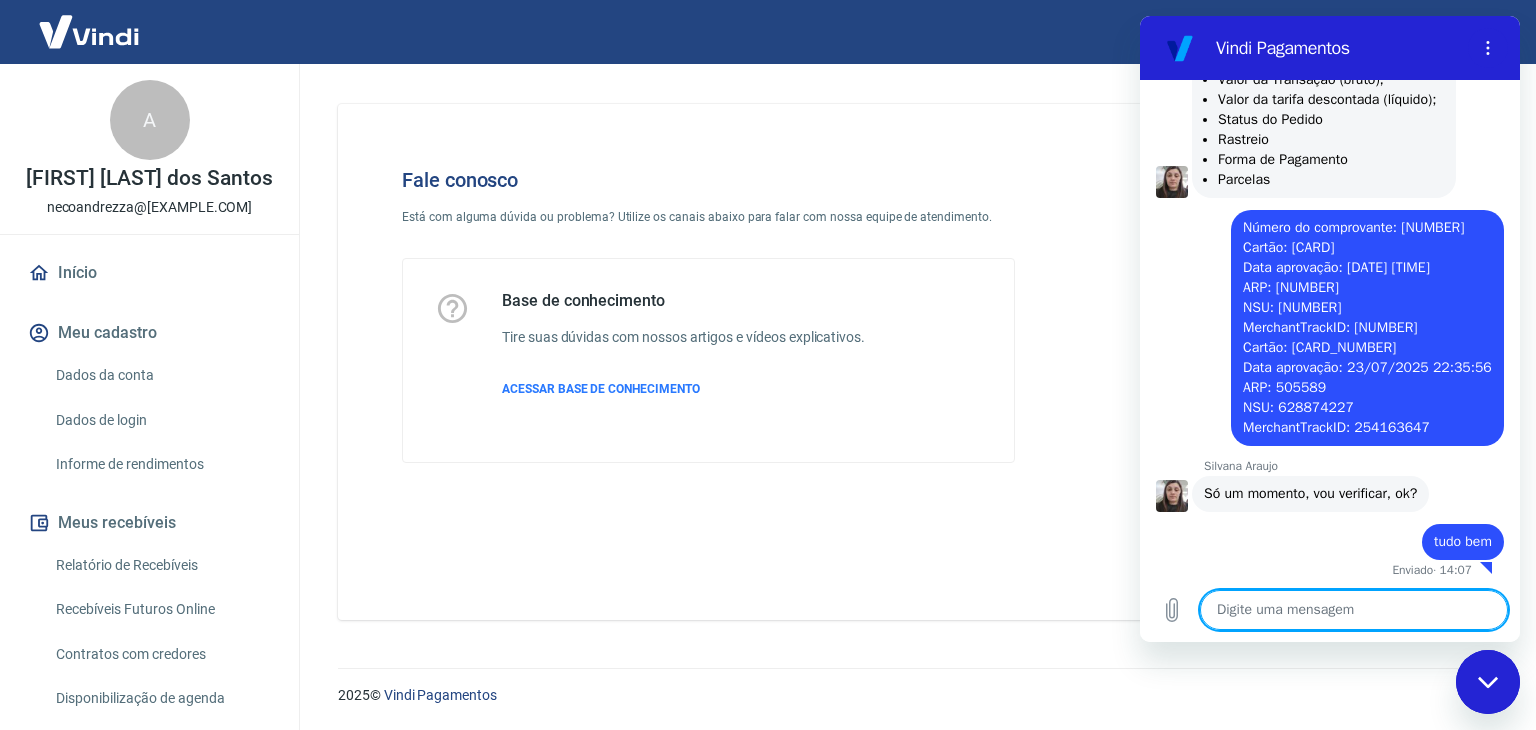 scroll, scrollTop: 1952, scrollLeft: 0, axis: vertical 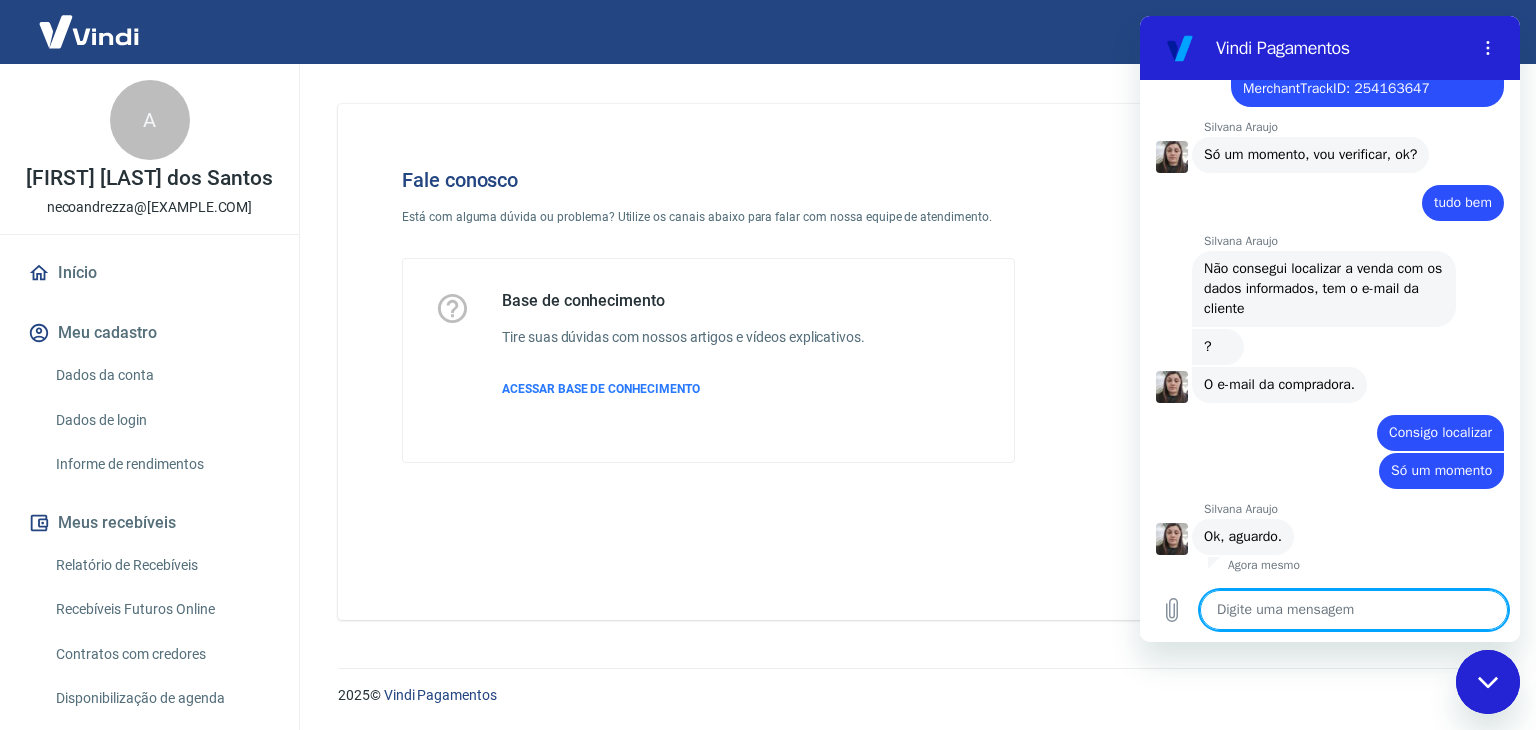 paste on "m.lourdes.sp4@[EXAMPLE.COM]" 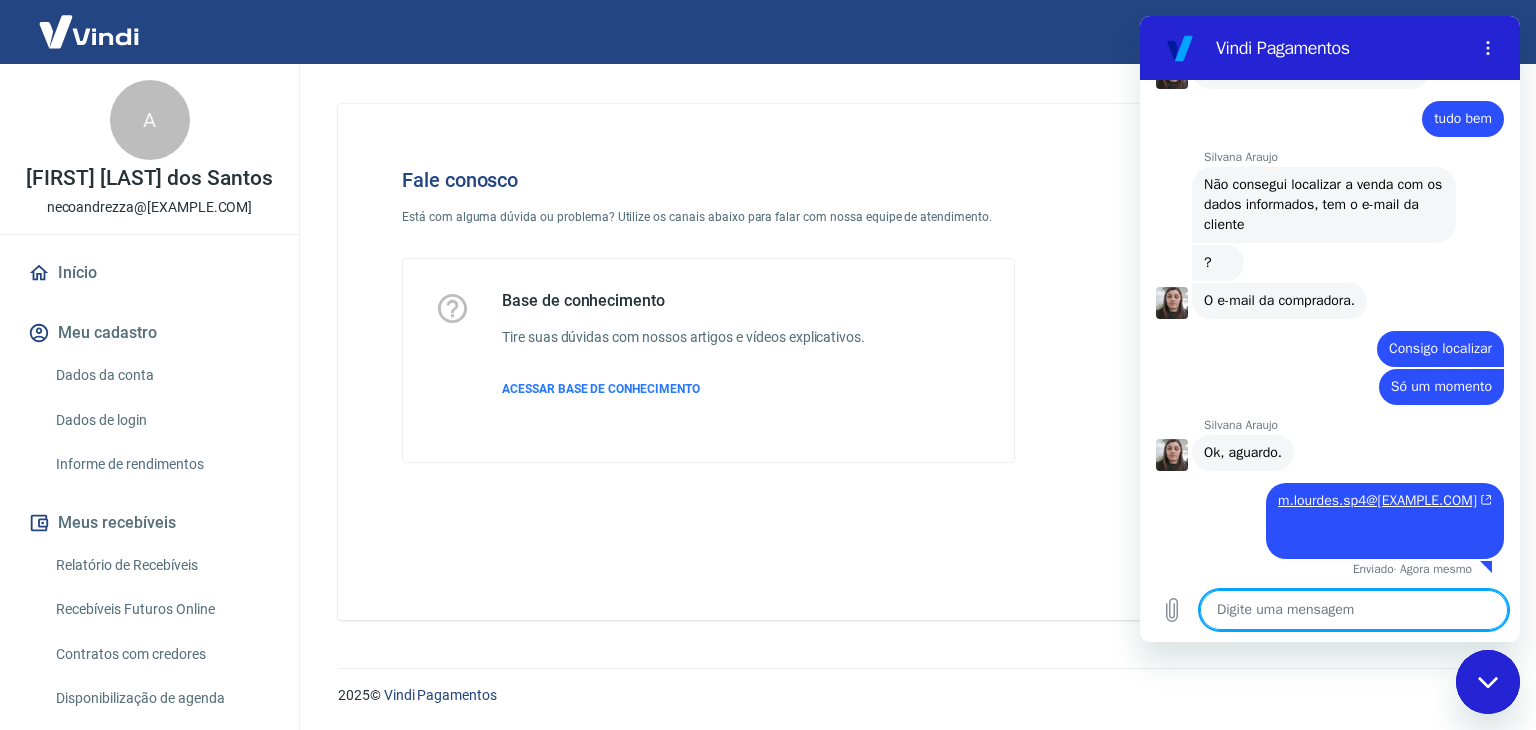 scroll, scrollTop: 2375, scrollLeft: 0, axis: vertical 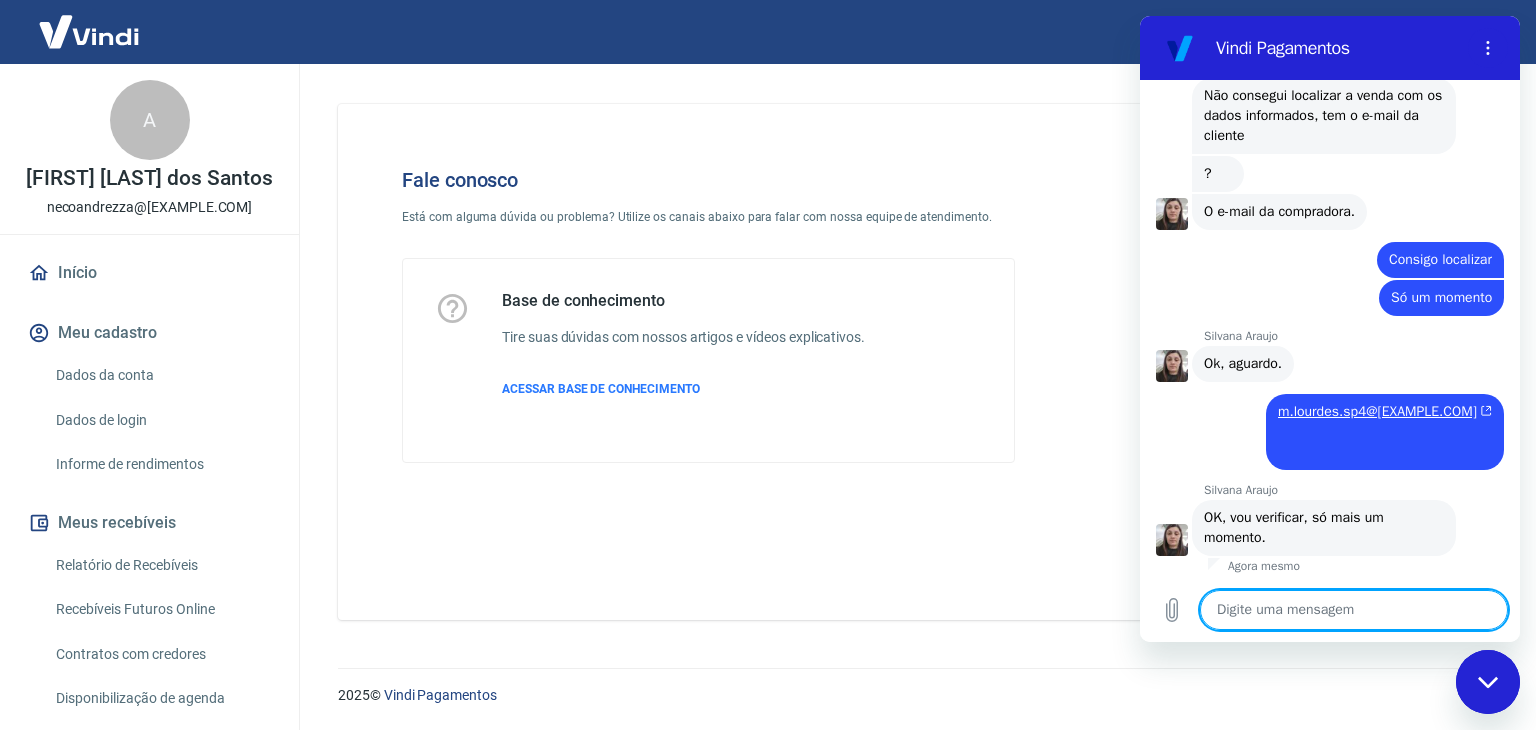click at bounding box center [1354, 610] 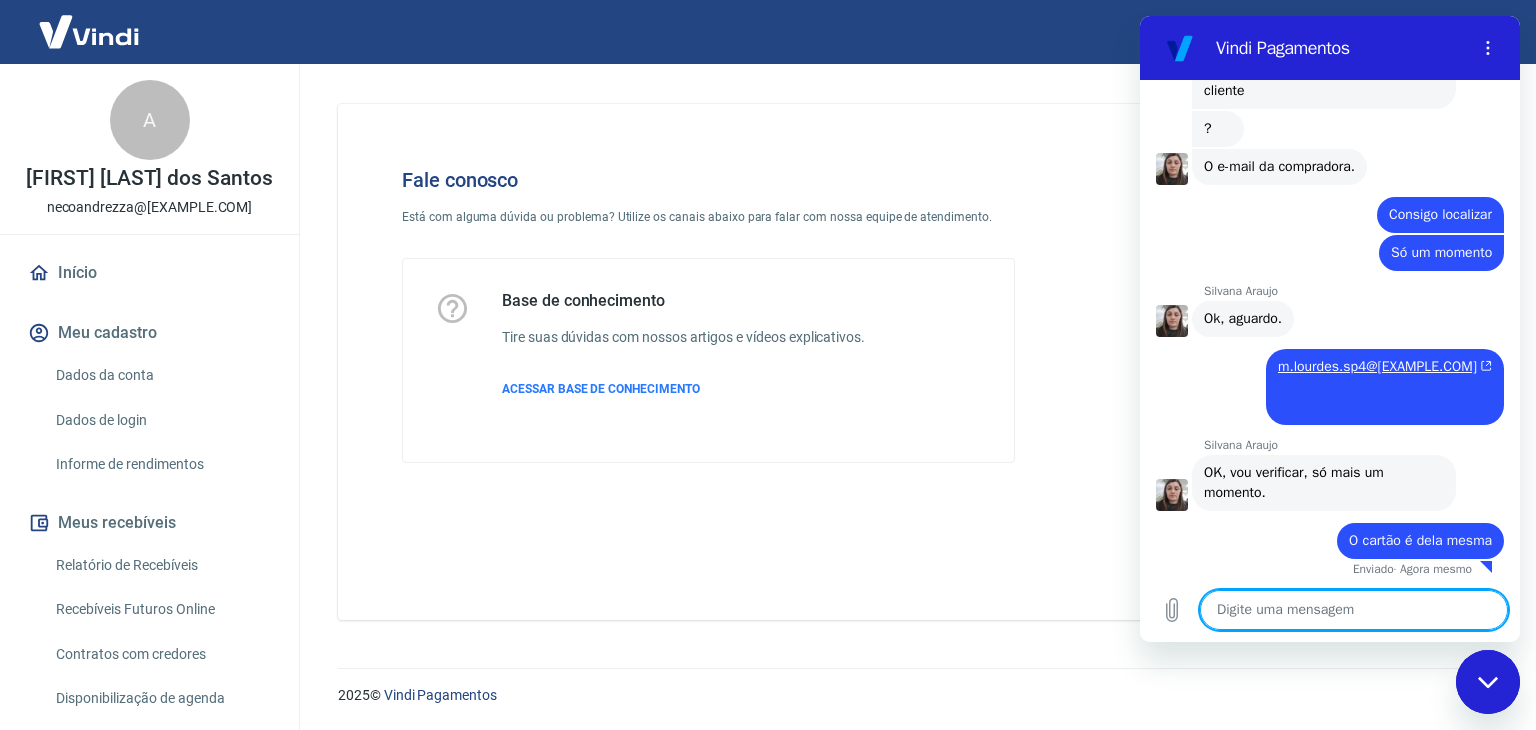 paste on "[FIRST] L s [LAST]" 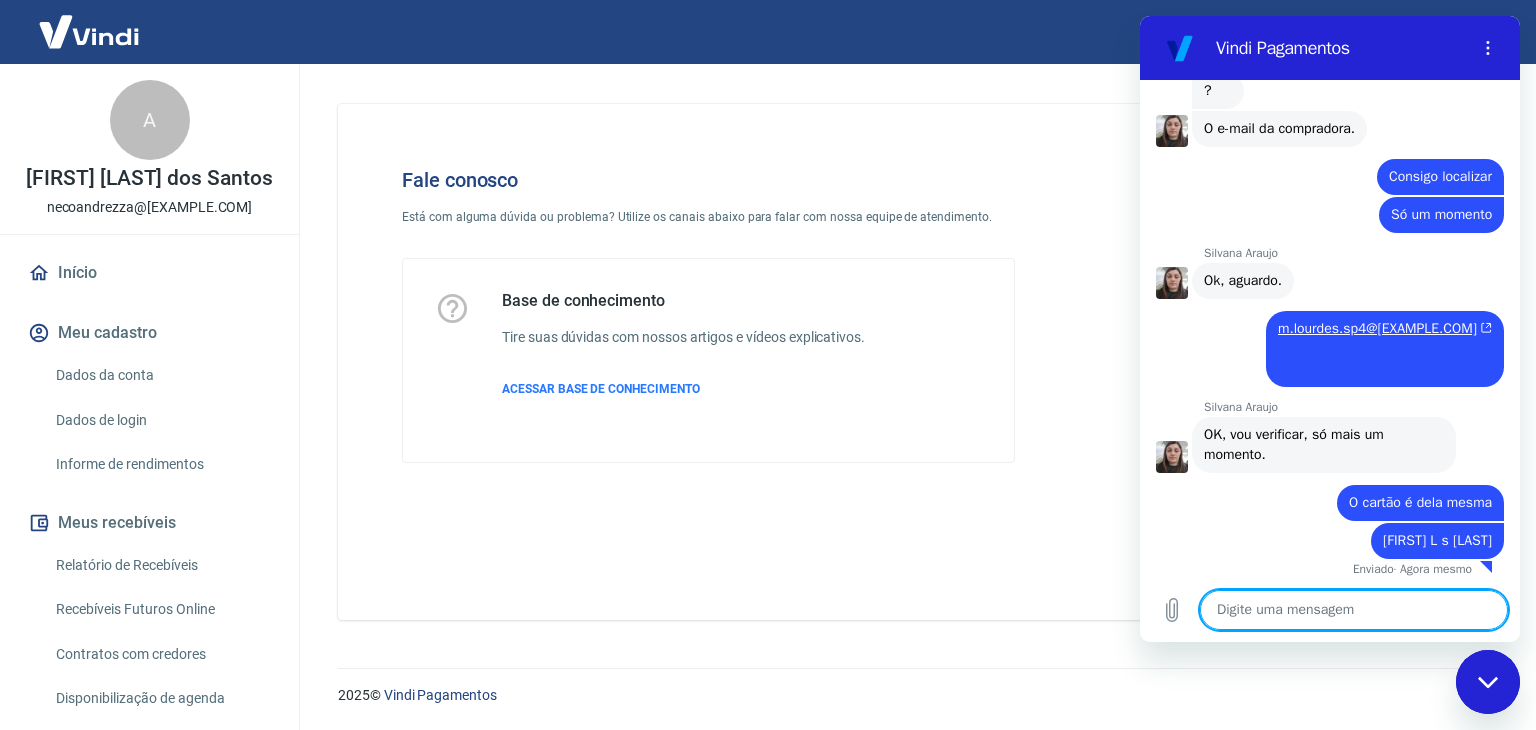 scroll, scrollTop: 2547, scrollLeft: 0, axis: vertical 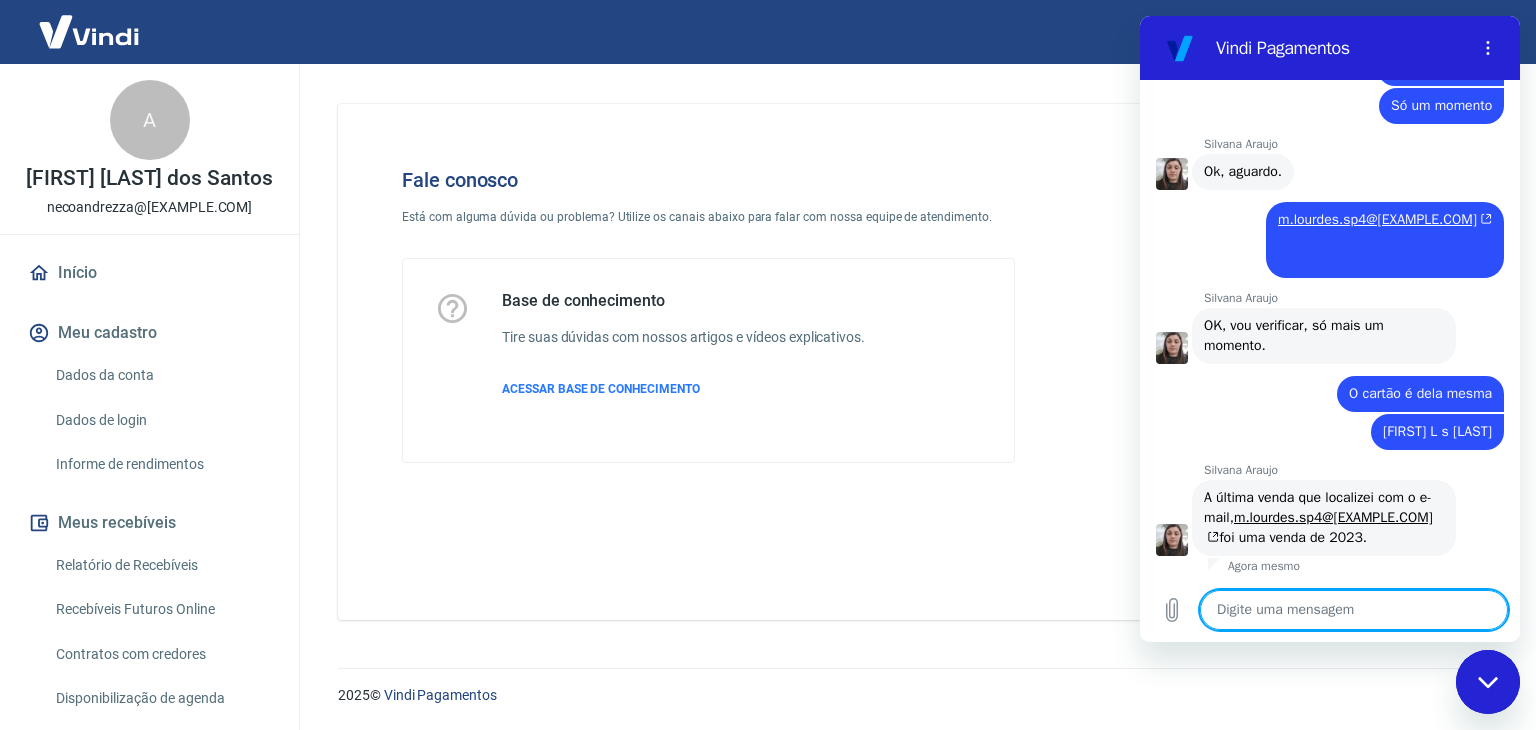 click at bounding box center (1354, 610) 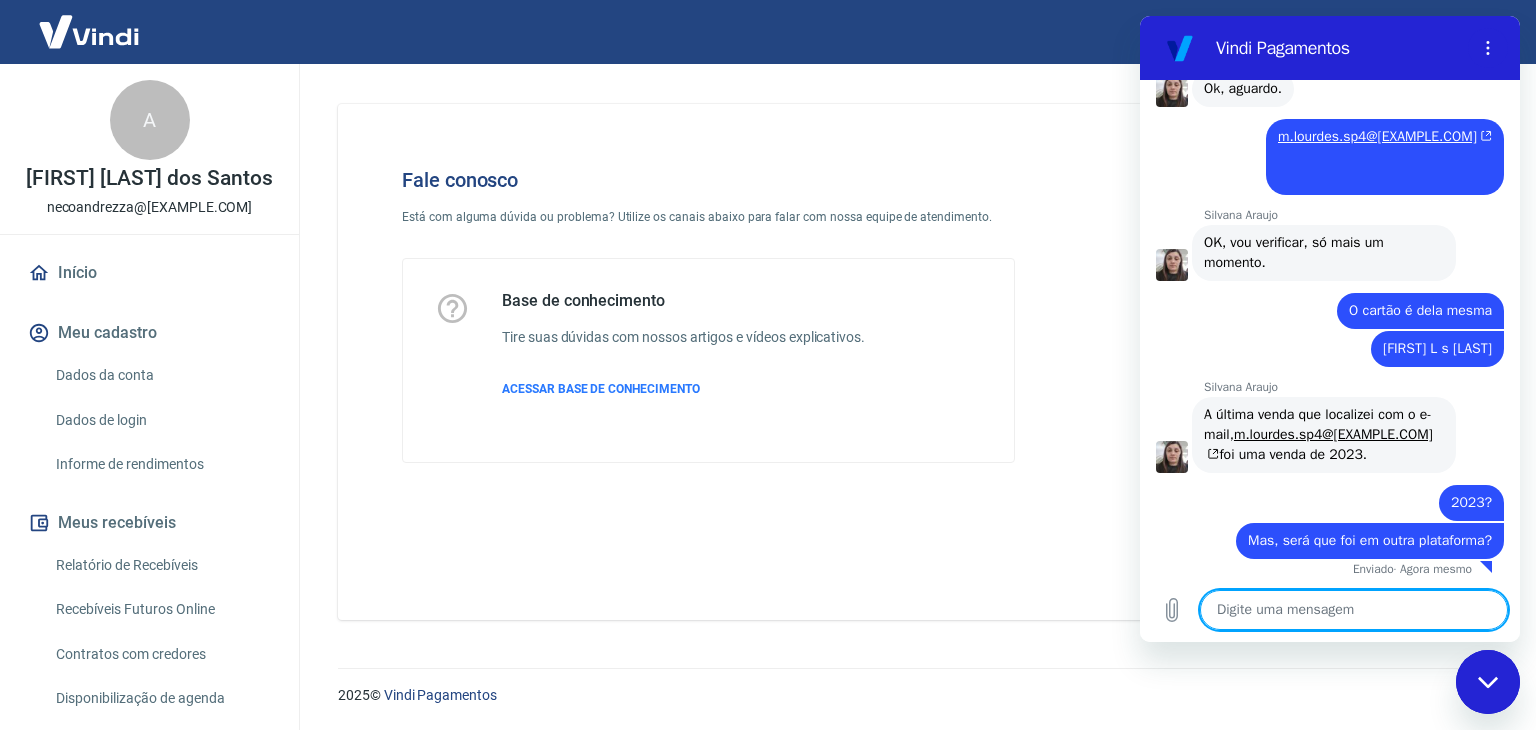 scroll, scrollTop: 2739, scrollLeft: 0, axis: vertical 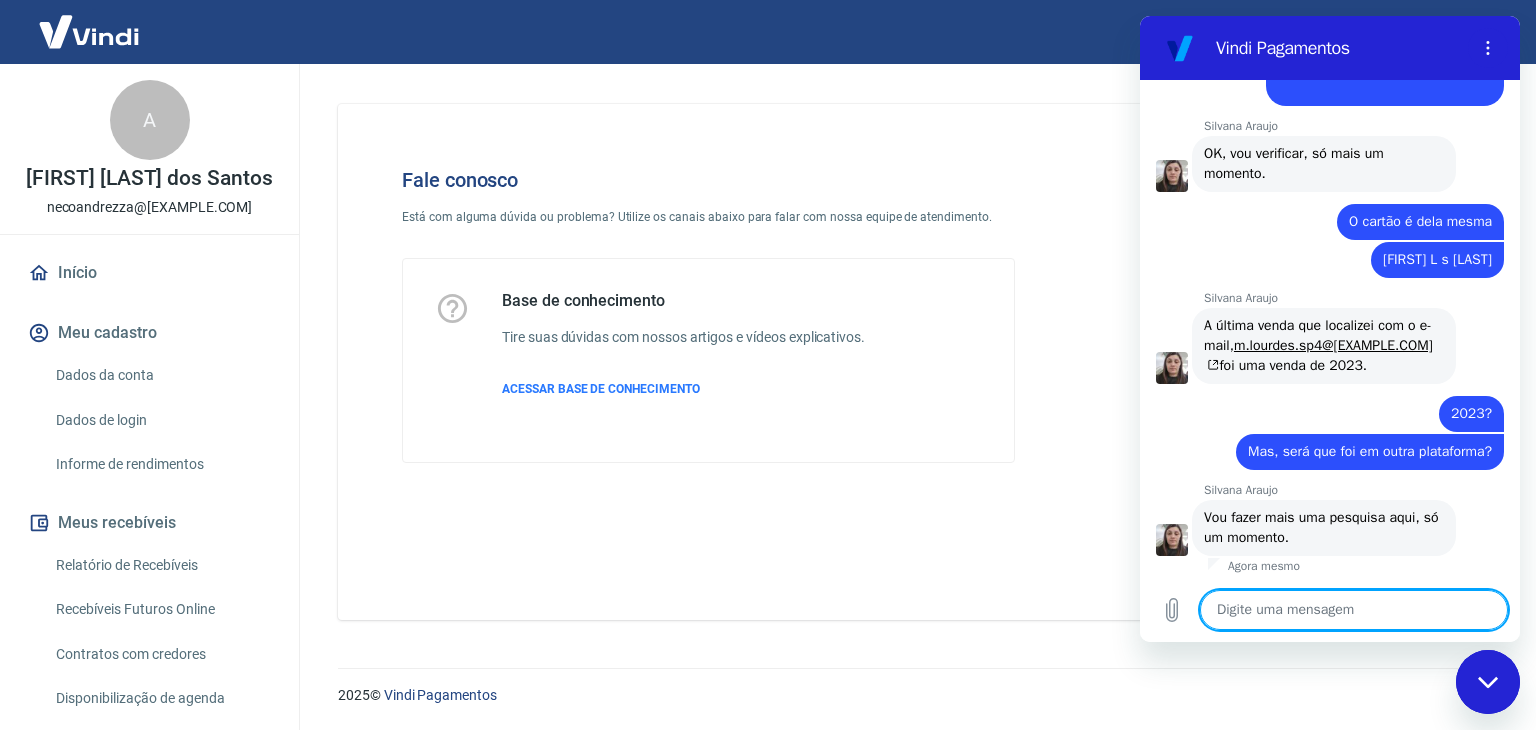 click at bounding box center (1354, 610) 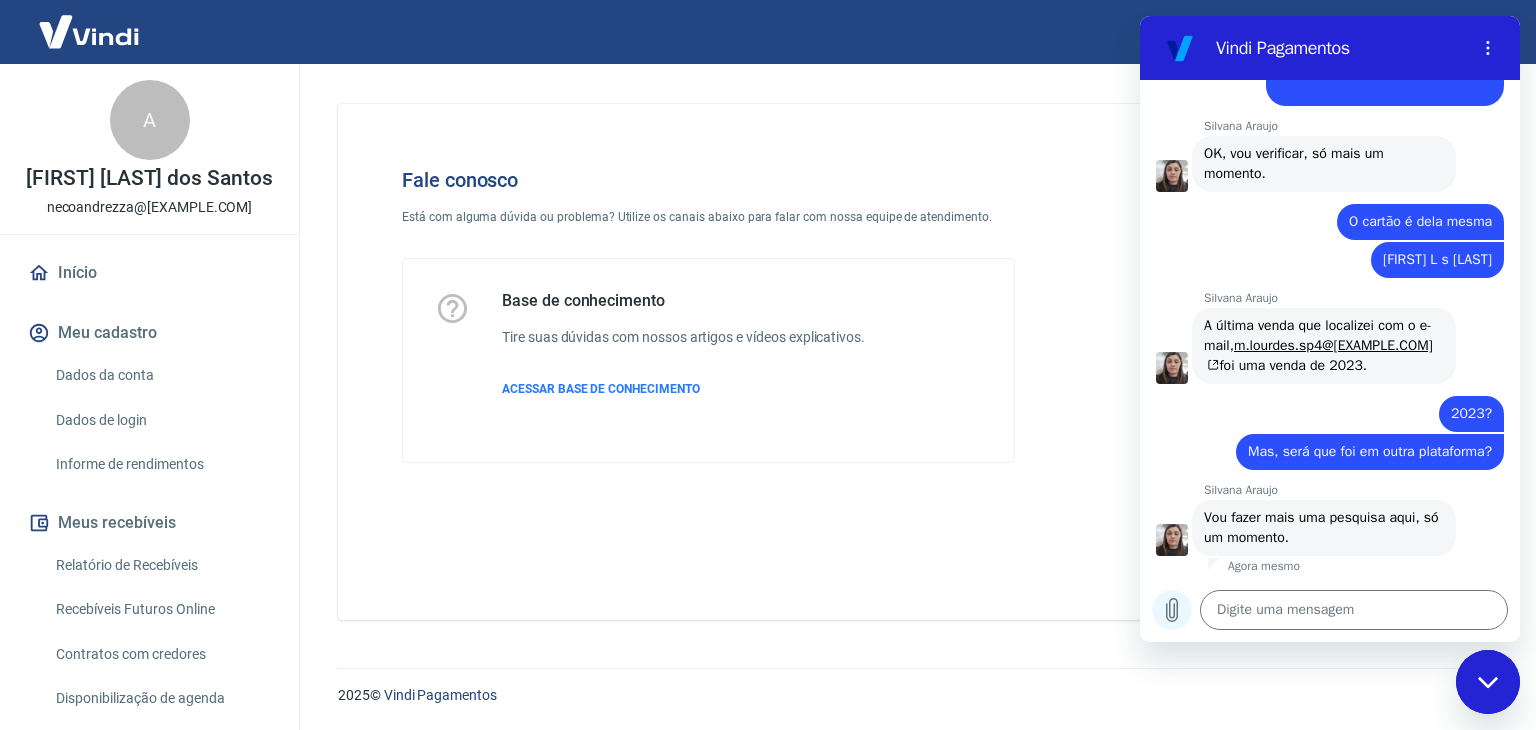 click 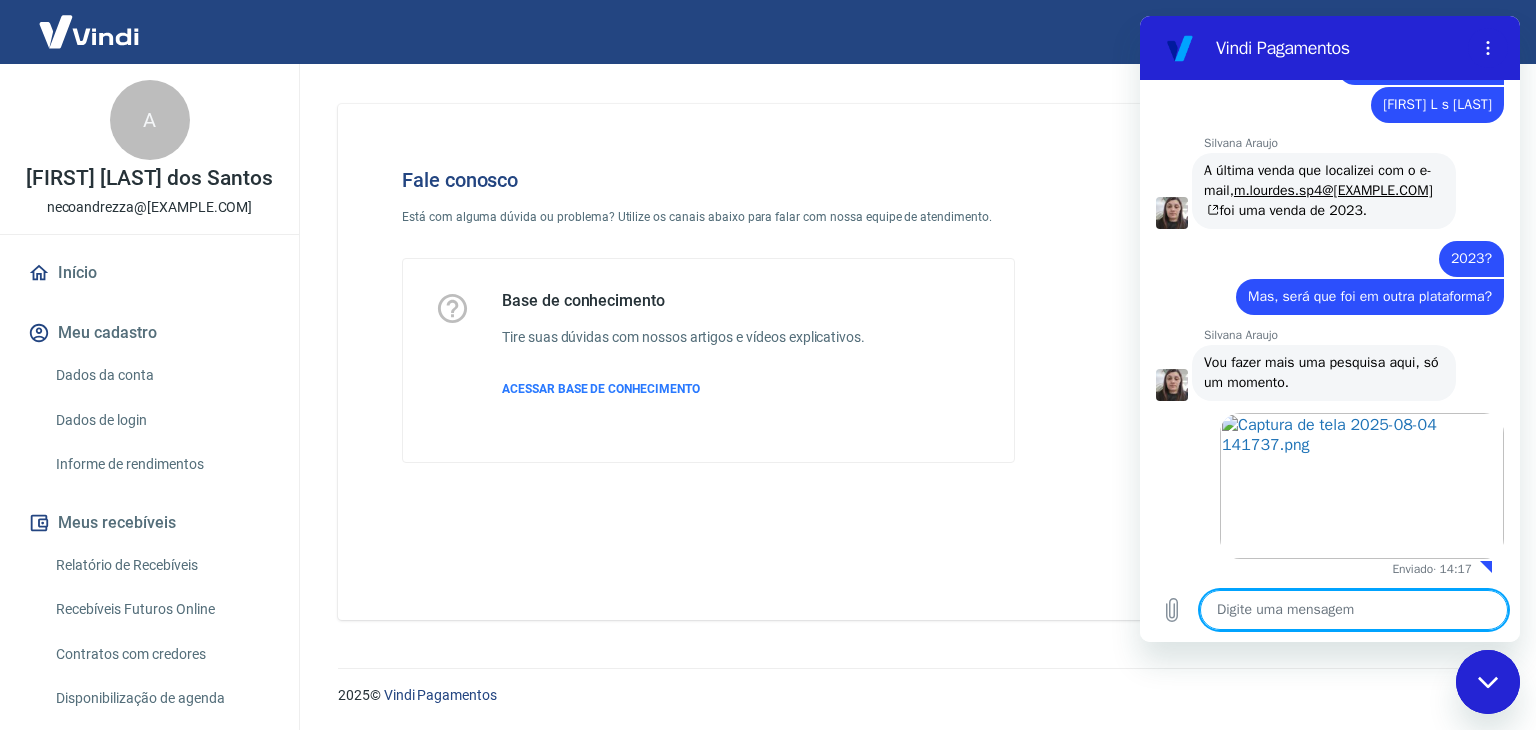 scroll, scrollTop: 2983, scrollLeft: 0, axis: vertical 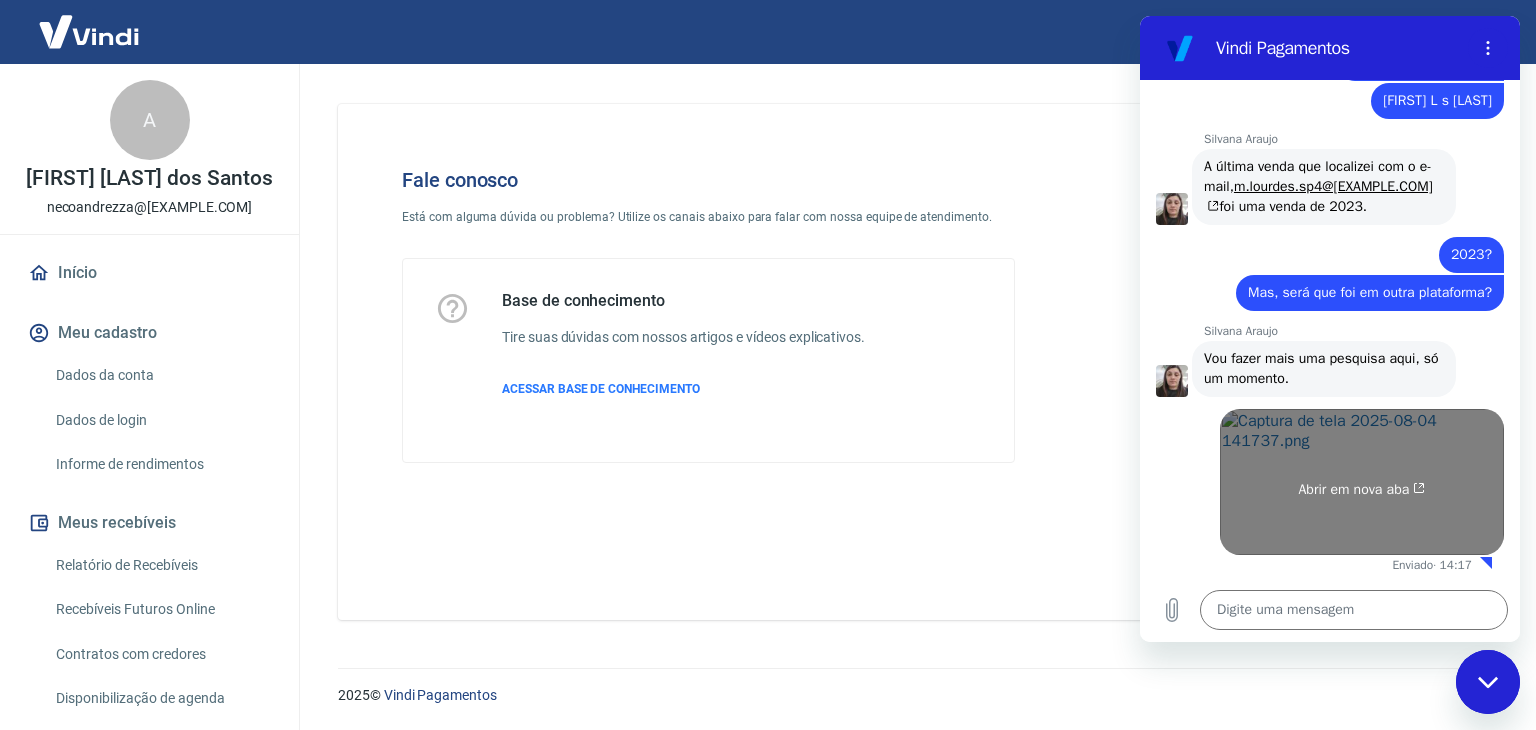 click on "Abrir em nova aba" at bounding box center (1362, 482) 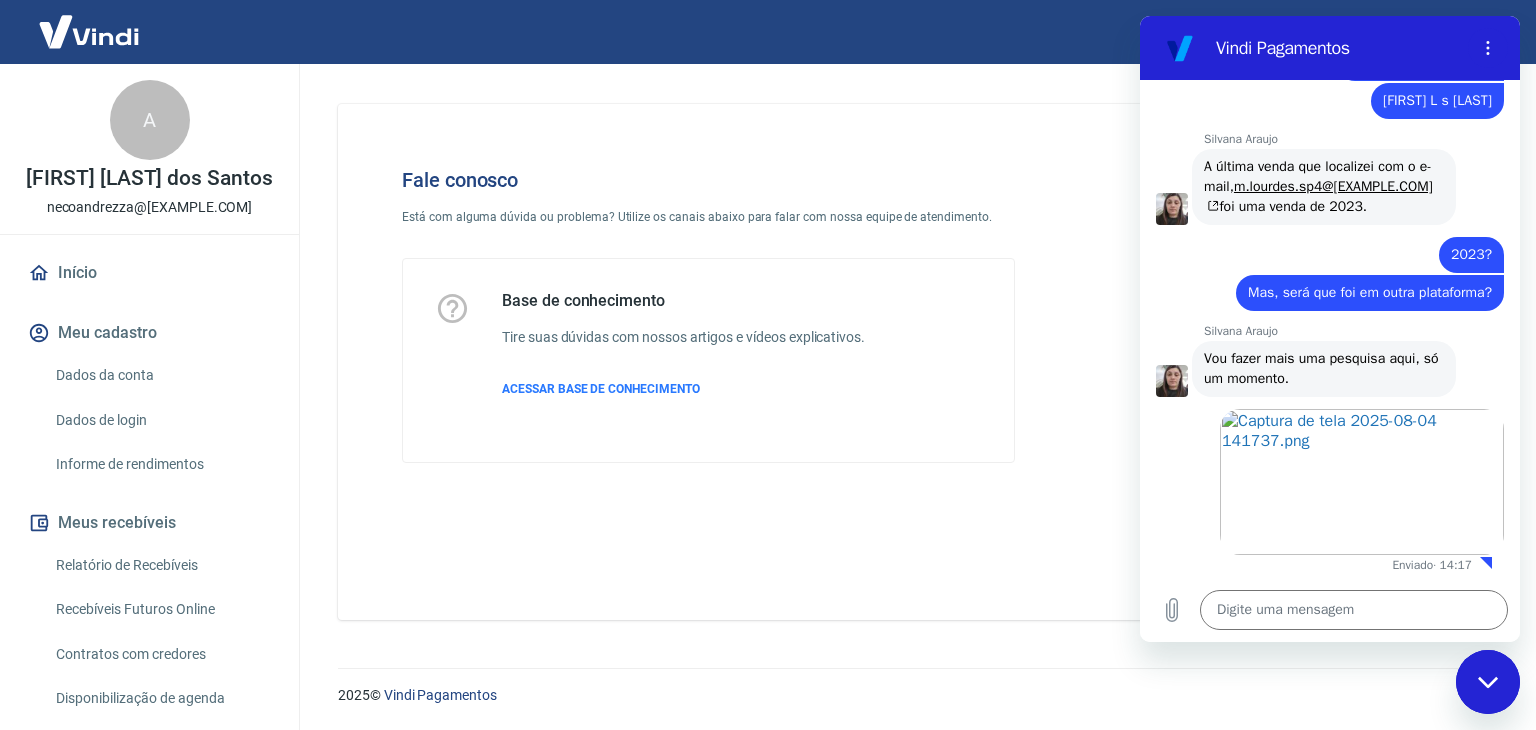 click on "Abrir em nova aba" at bounding box center (1322, 476) 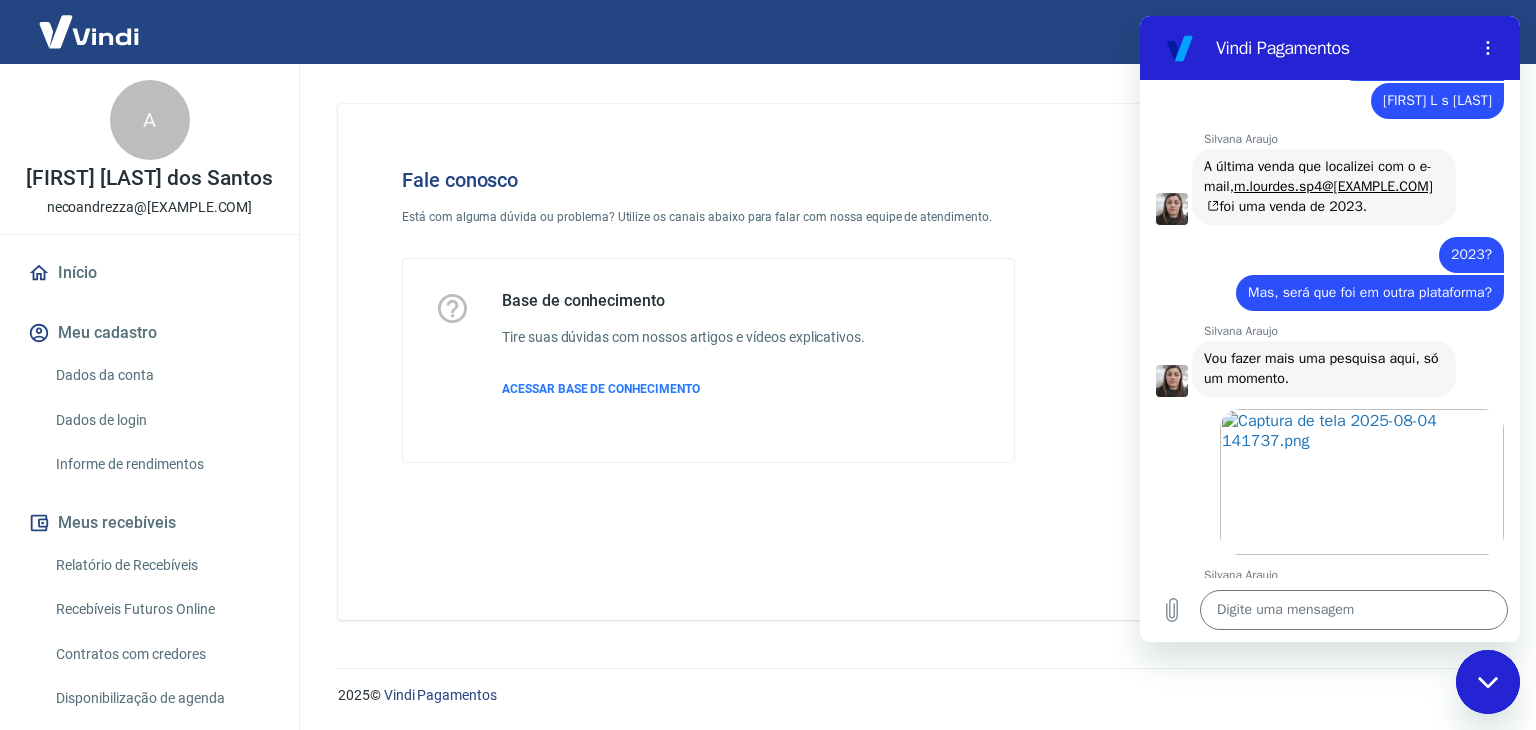 scroll, scrollTop: 3020, scrollLeft: 0, axis: vertical 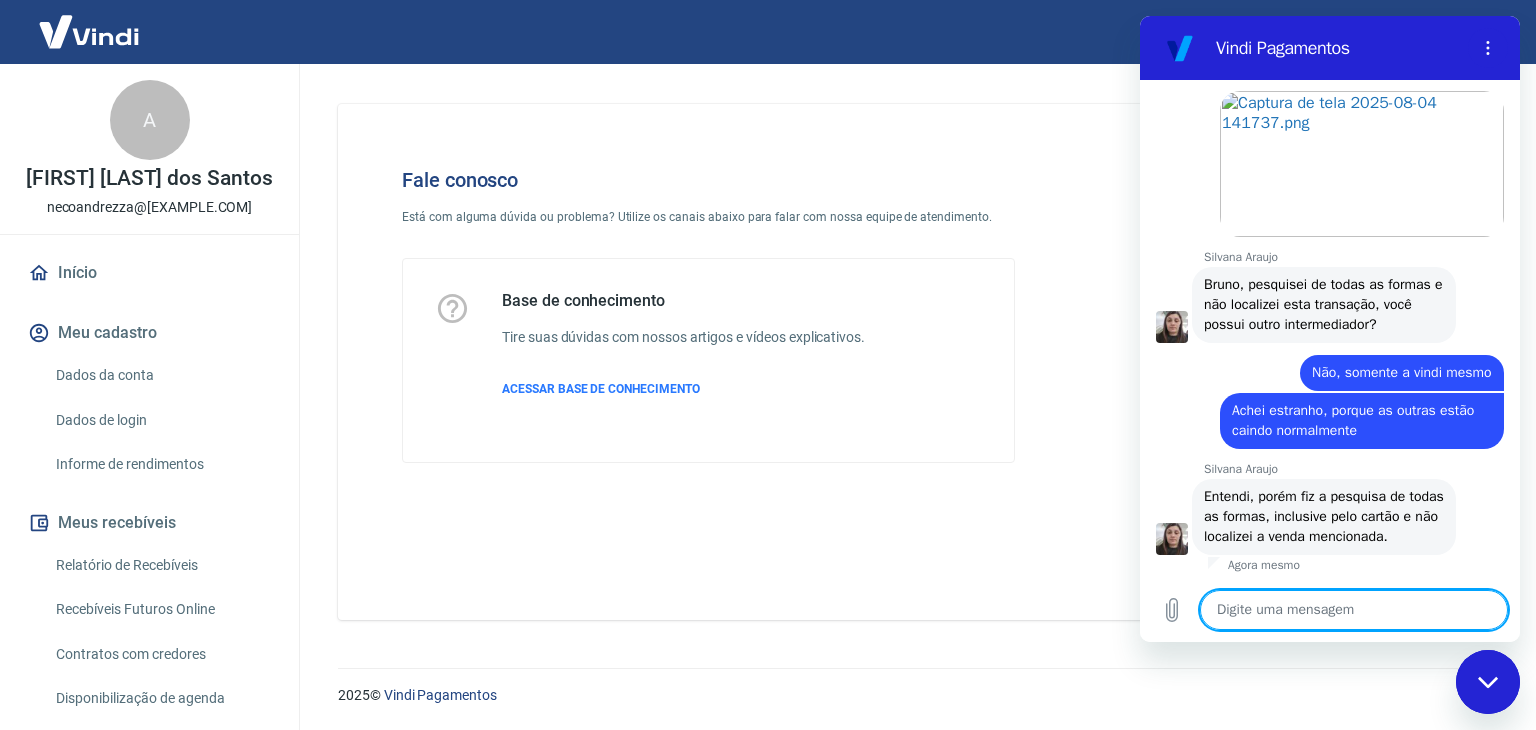 click at bounding box center (1354, 610) 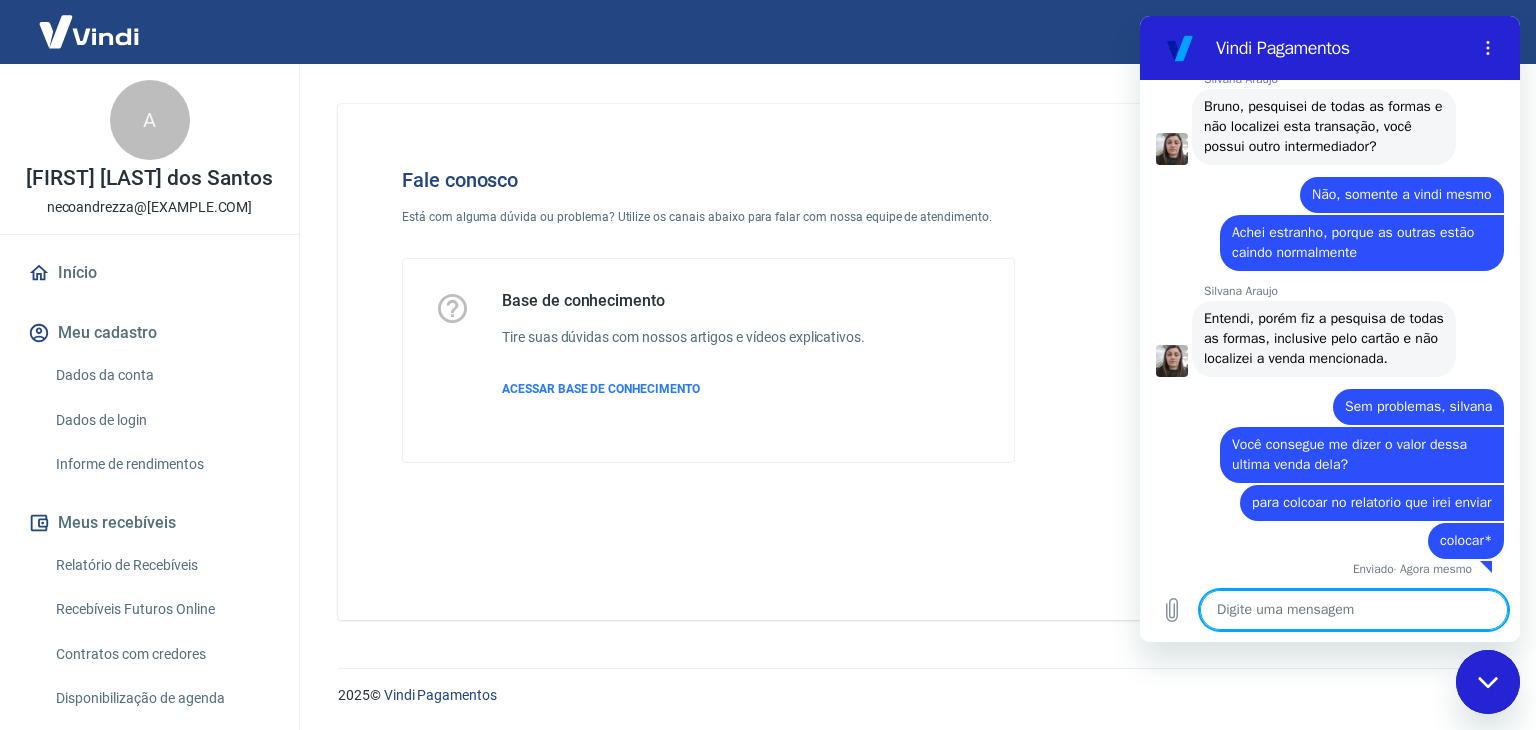 scroll, scrollTop: 3503, scrollLeft: 0, axis: vertical 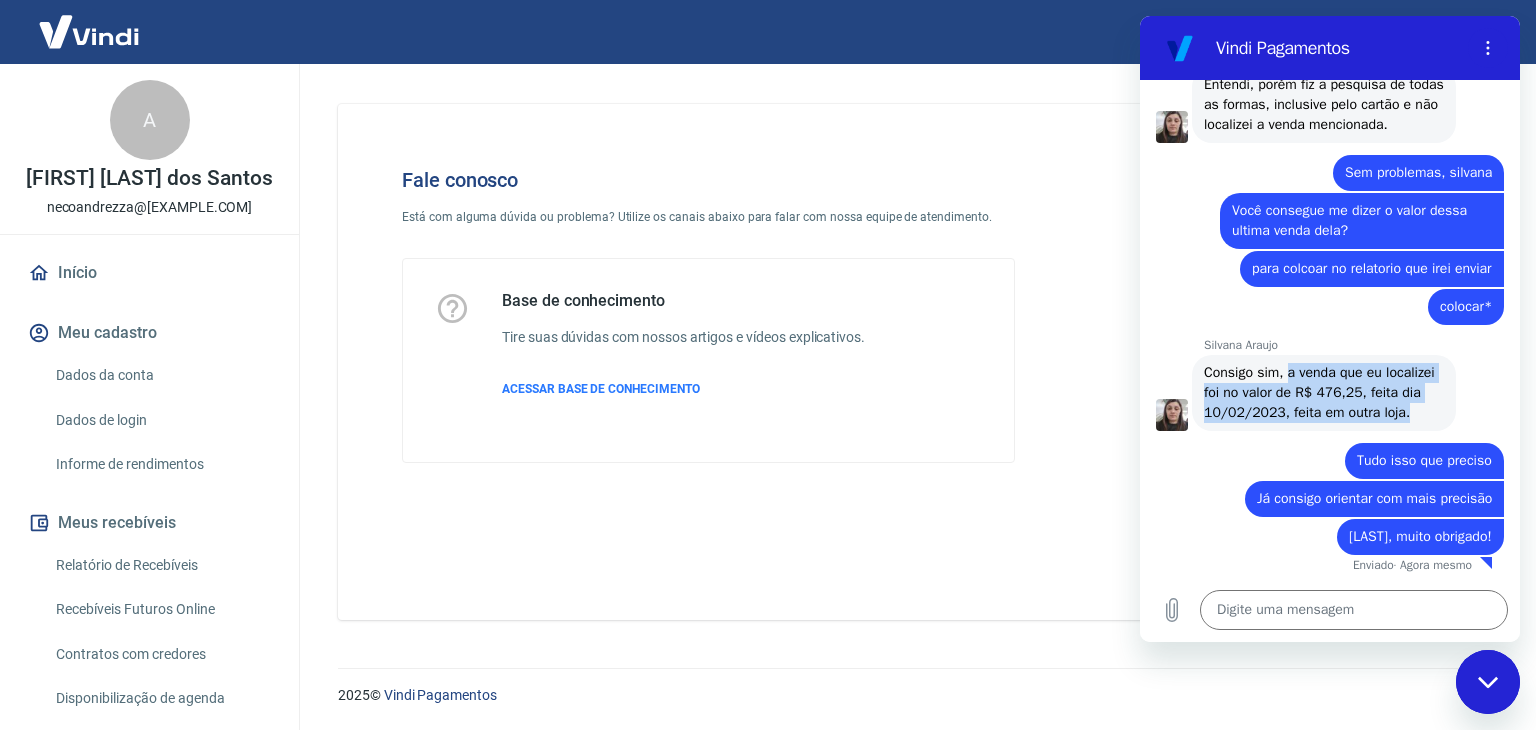 drag, startPoint x: 1285, startPoint y: 354, endPoint x: 1312, endPoint y: 414, distance: 65.795135 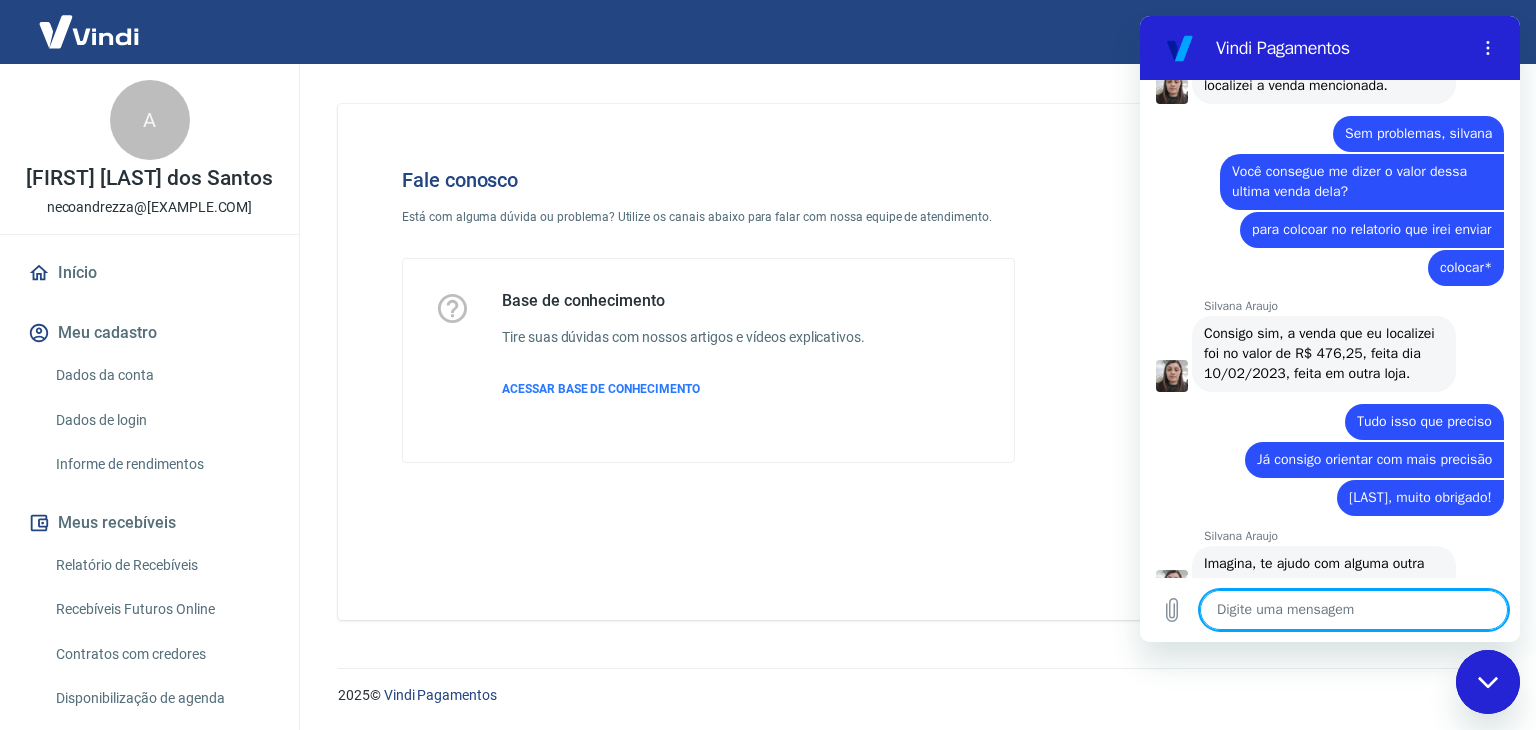 scroll, scrollTop: 3839, scrollLeft: 0, axis: vertical 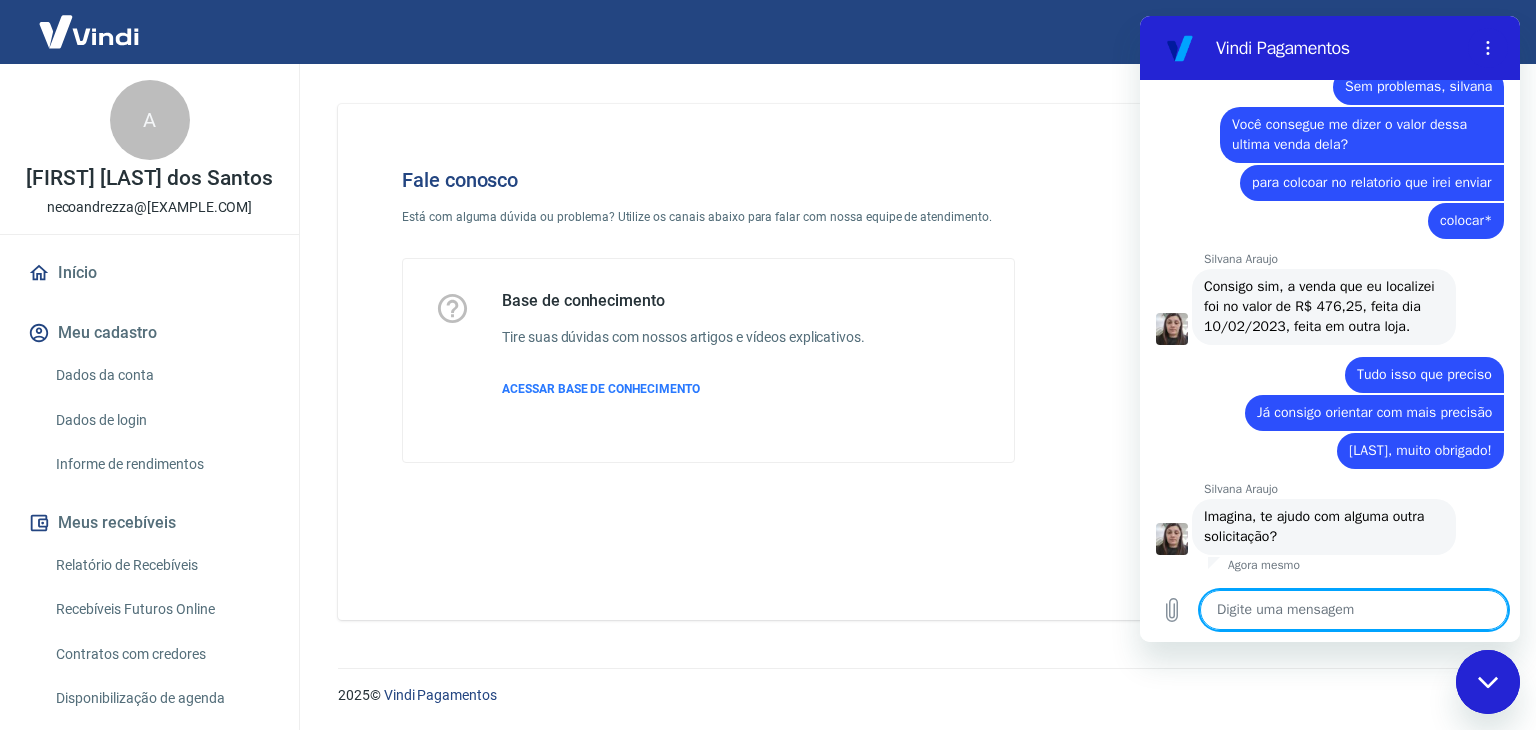 click at bounding box center [1354, 610] 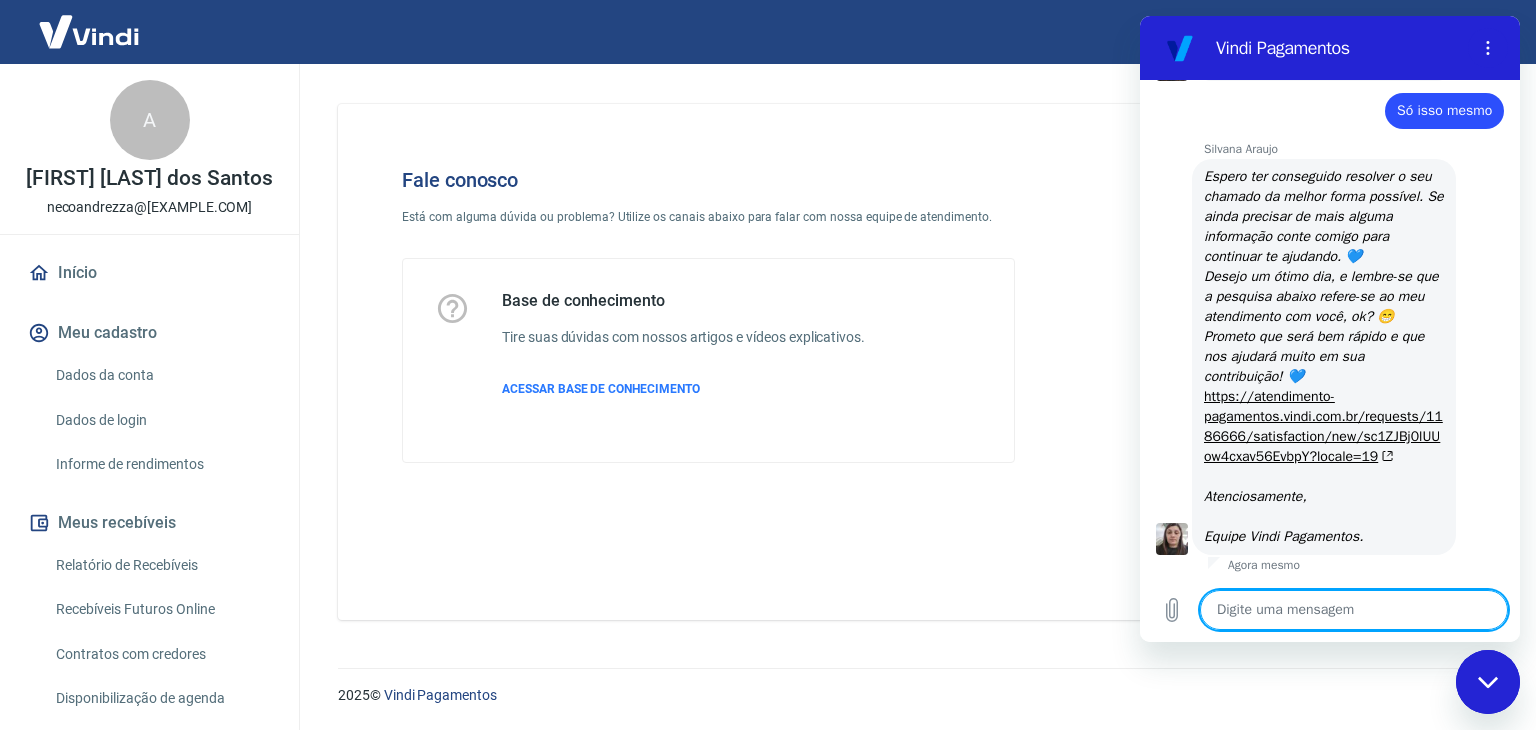 scroll, scrollTop: 4312, scrollLeft: 0, axis: vertical 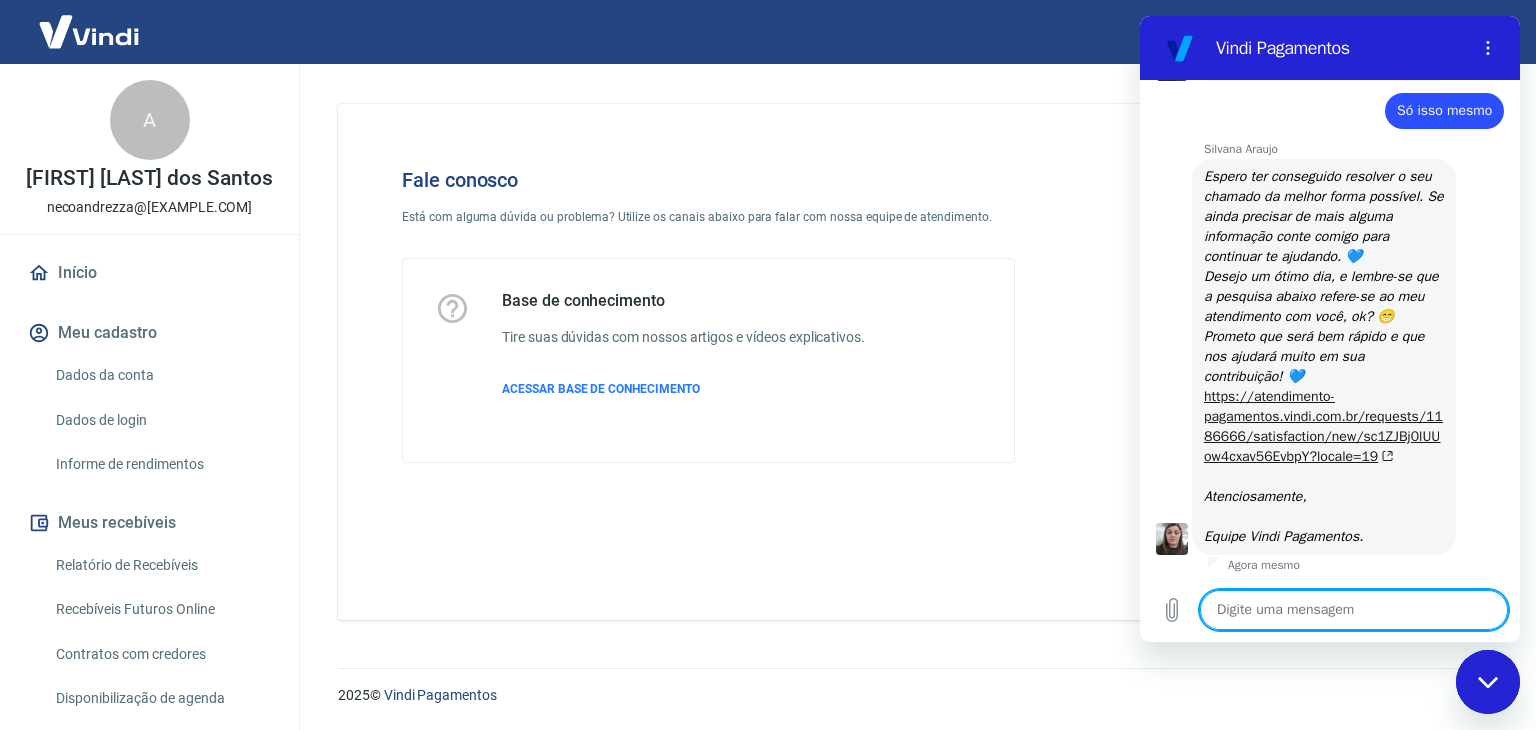 click on "https://atendimento-pagamentos.vindi.com.br/requests/1186666/satisfaction/new/sc1ZJBj0lUUow4cxav56EvbpY?locale=19" at bounding box center [1323, 426] 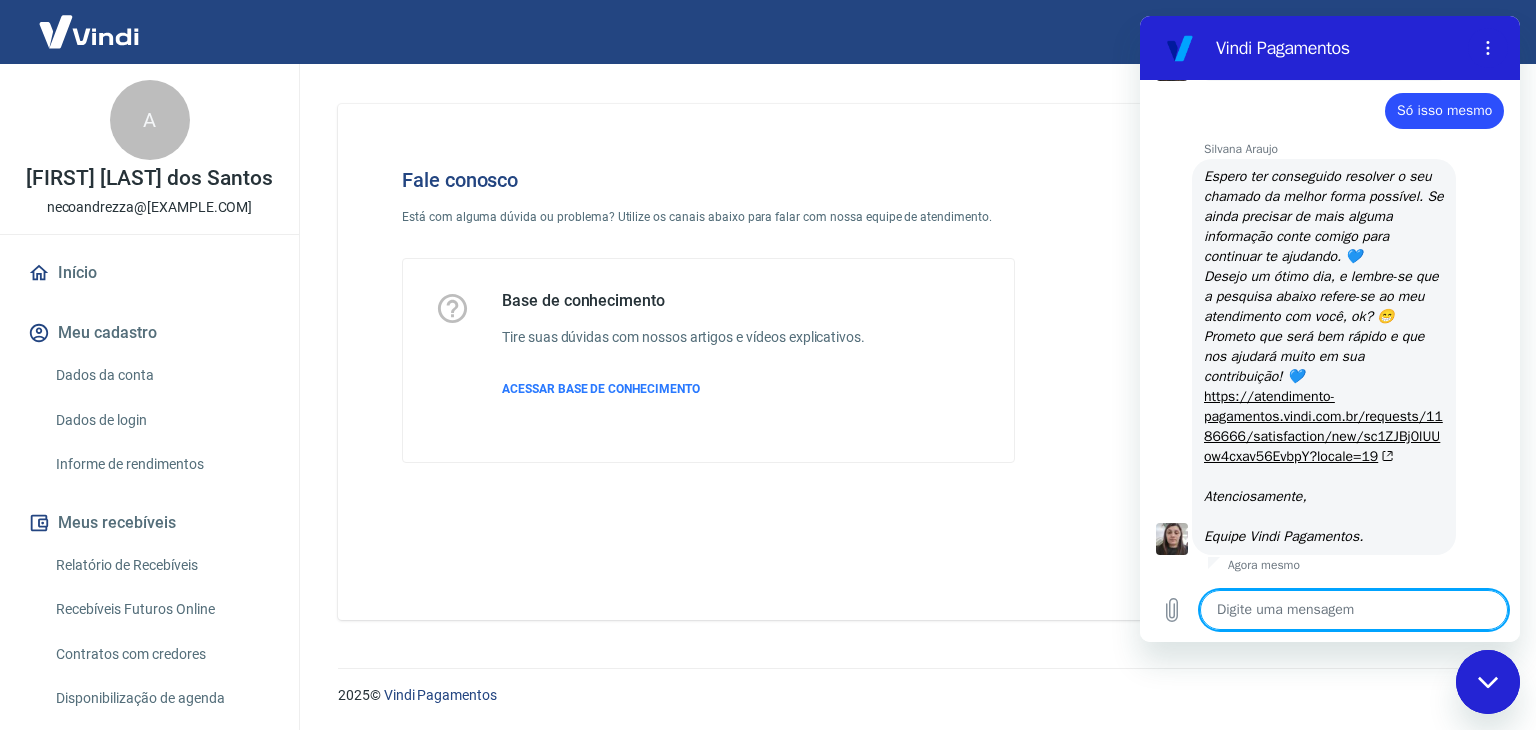 click at bounding box center [1354, 610] 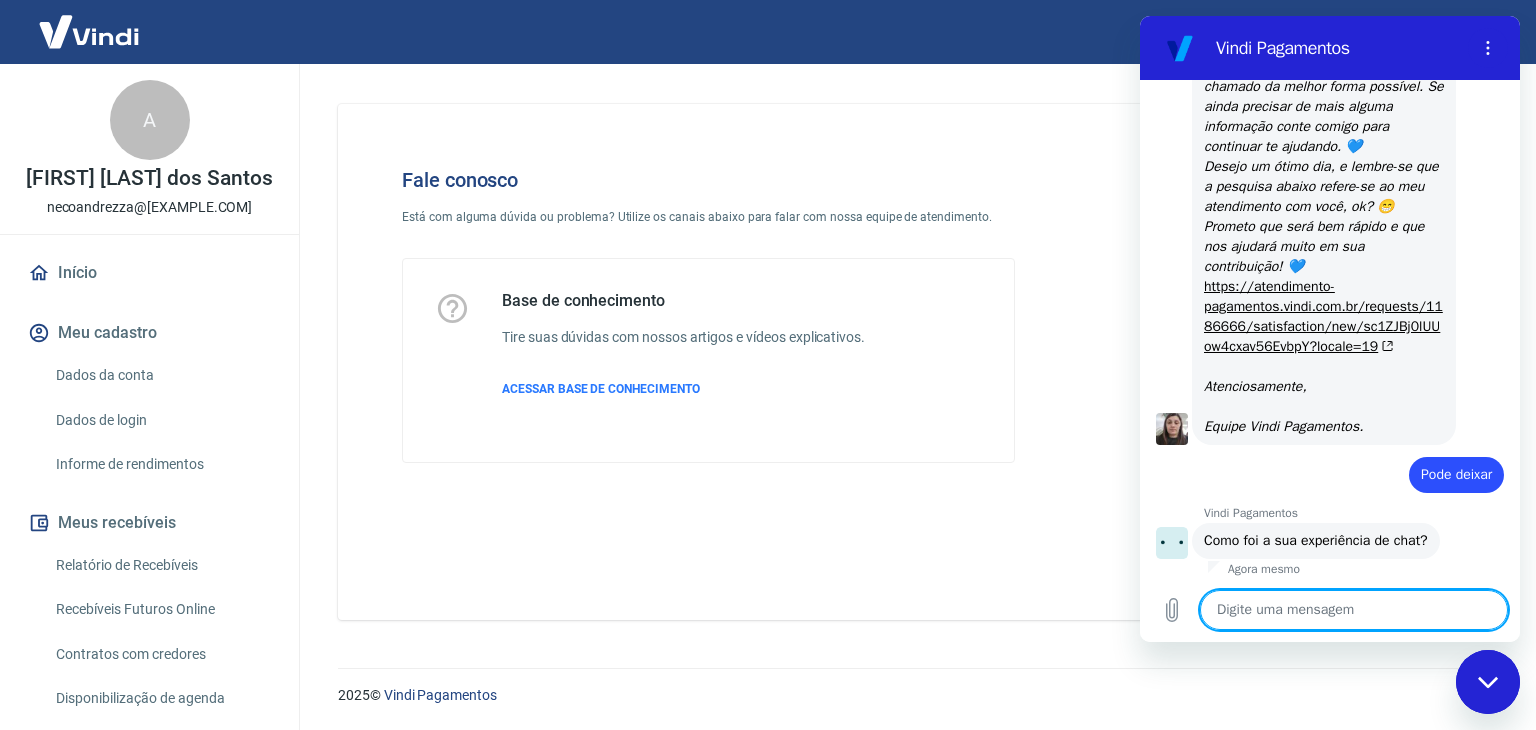 scroll, scrollTop: 4472, scrollLeft: 0, axis: vertical 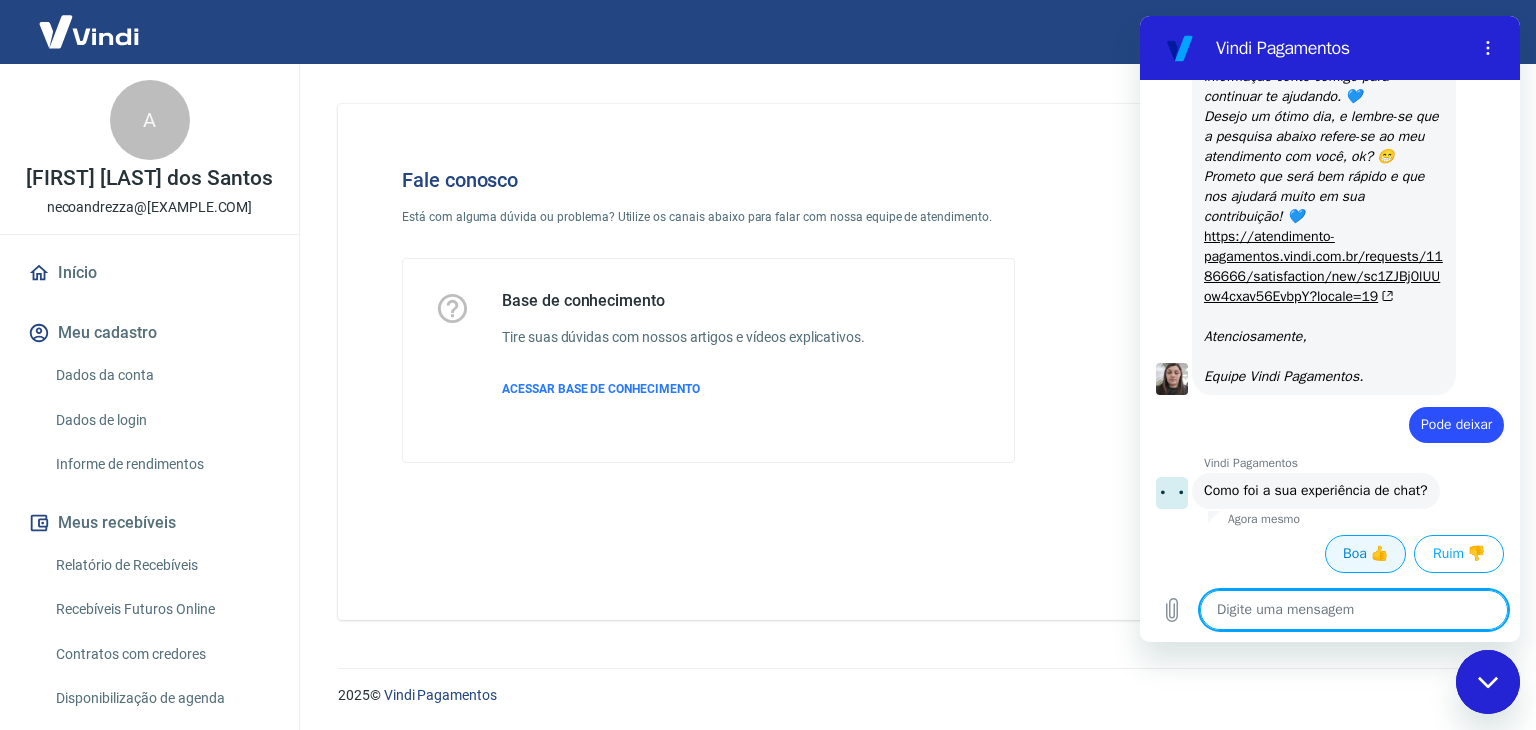 click on "Boa 👍" at bounding box center [1365, 554] 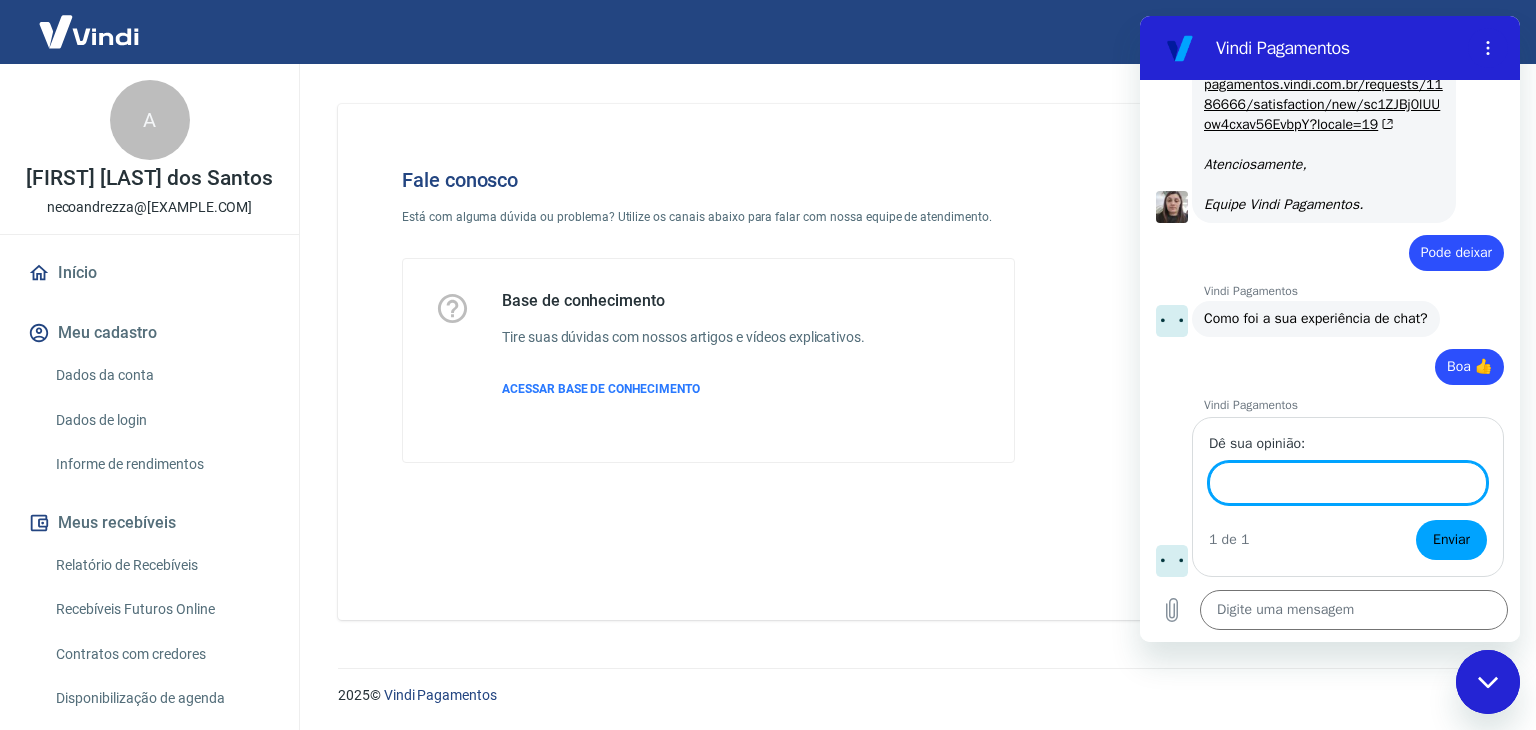 scroll, scrollTop: 4644, scrollLeft: 0, axis: vertical 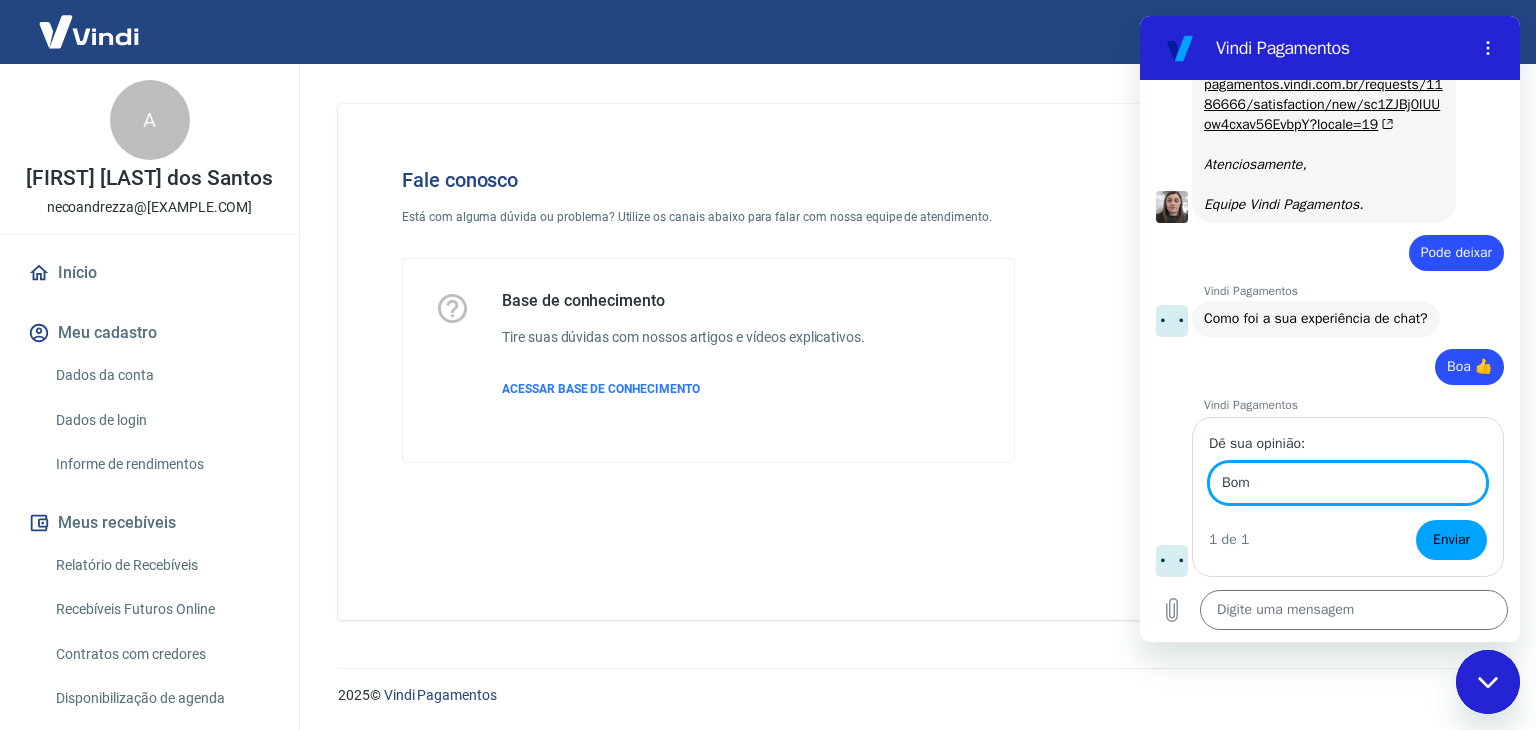 click on "Enviar" at bounding box center (1451, 540) 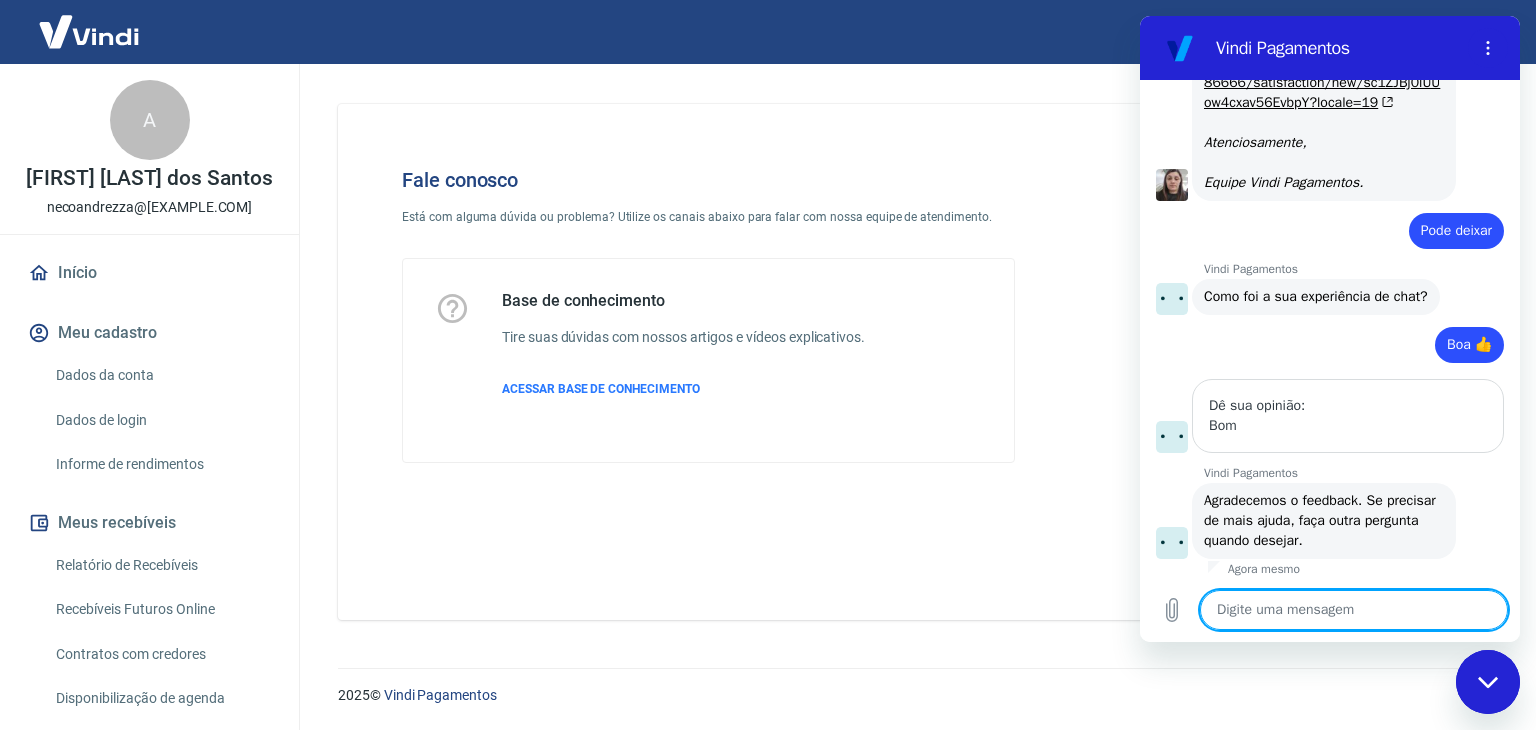 scroll, scrollTop: 4670, scrollLeft: 0, axis: vertical 